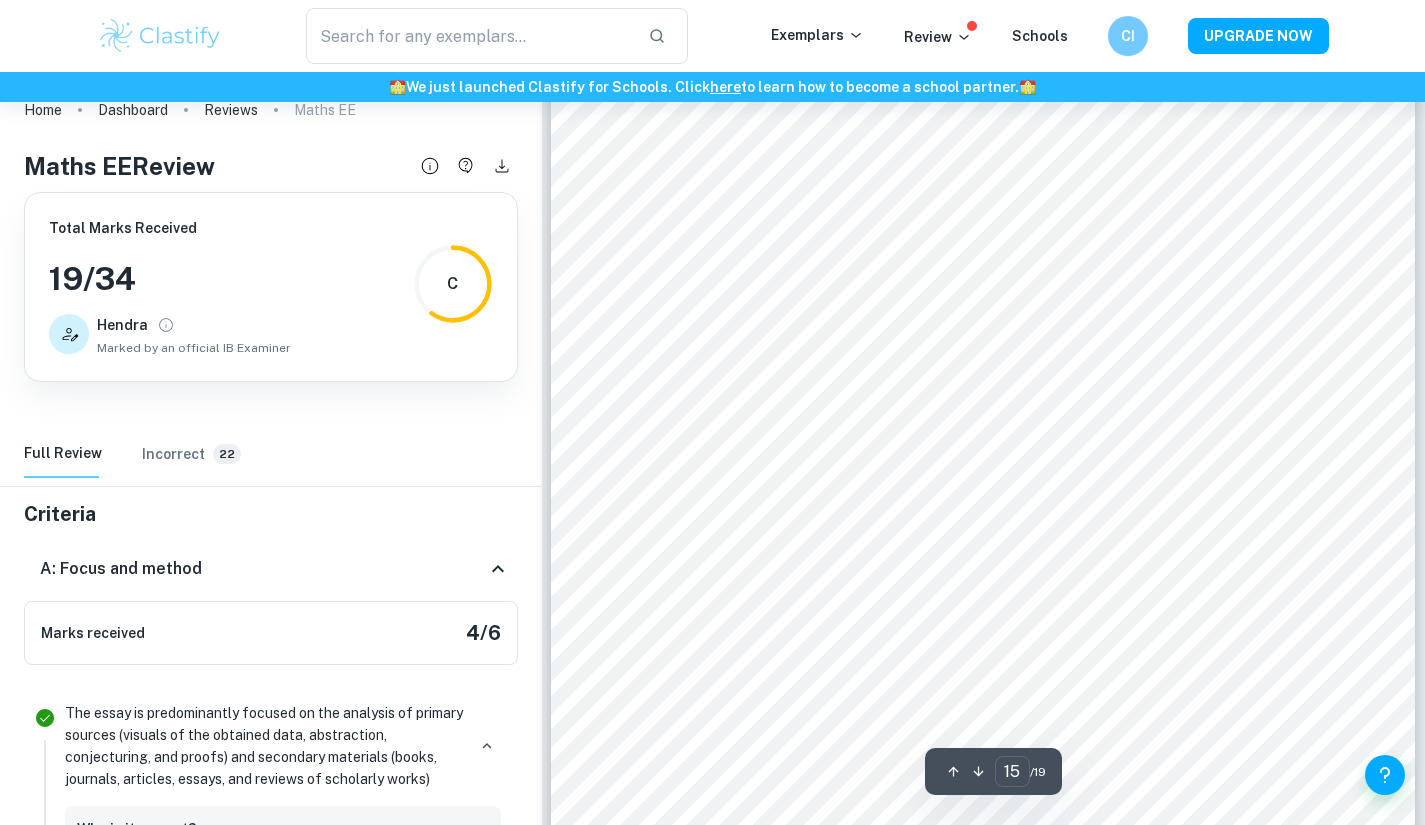 scroll, scrollTop: 17453, scrollLeft: 0, axis: vertical 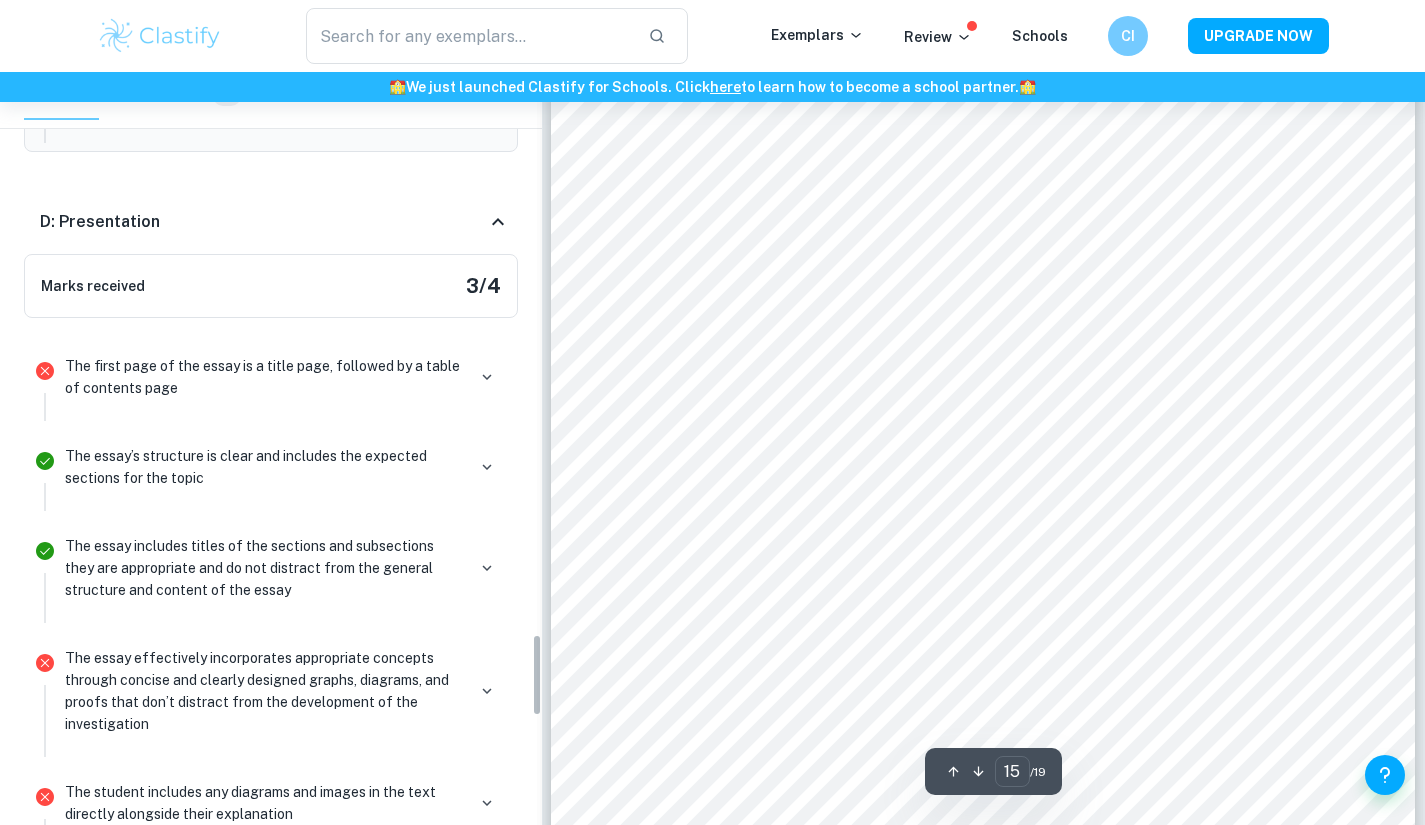 click at bounding box center [487, 377] 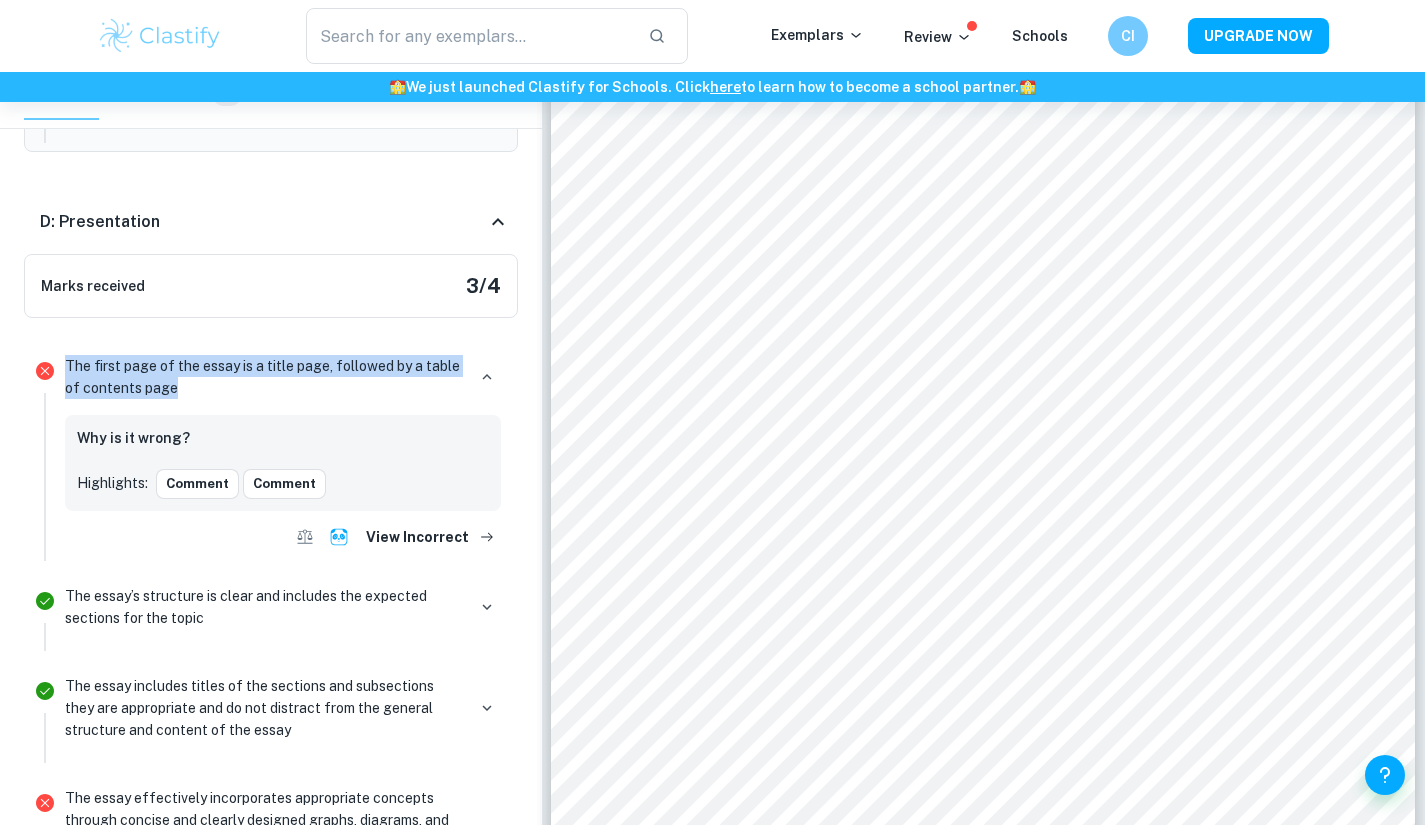 drag, startPoint x: 204, startPoint y: 362, endPoint x: 55, endPoint y: 334, distance: 151.60805 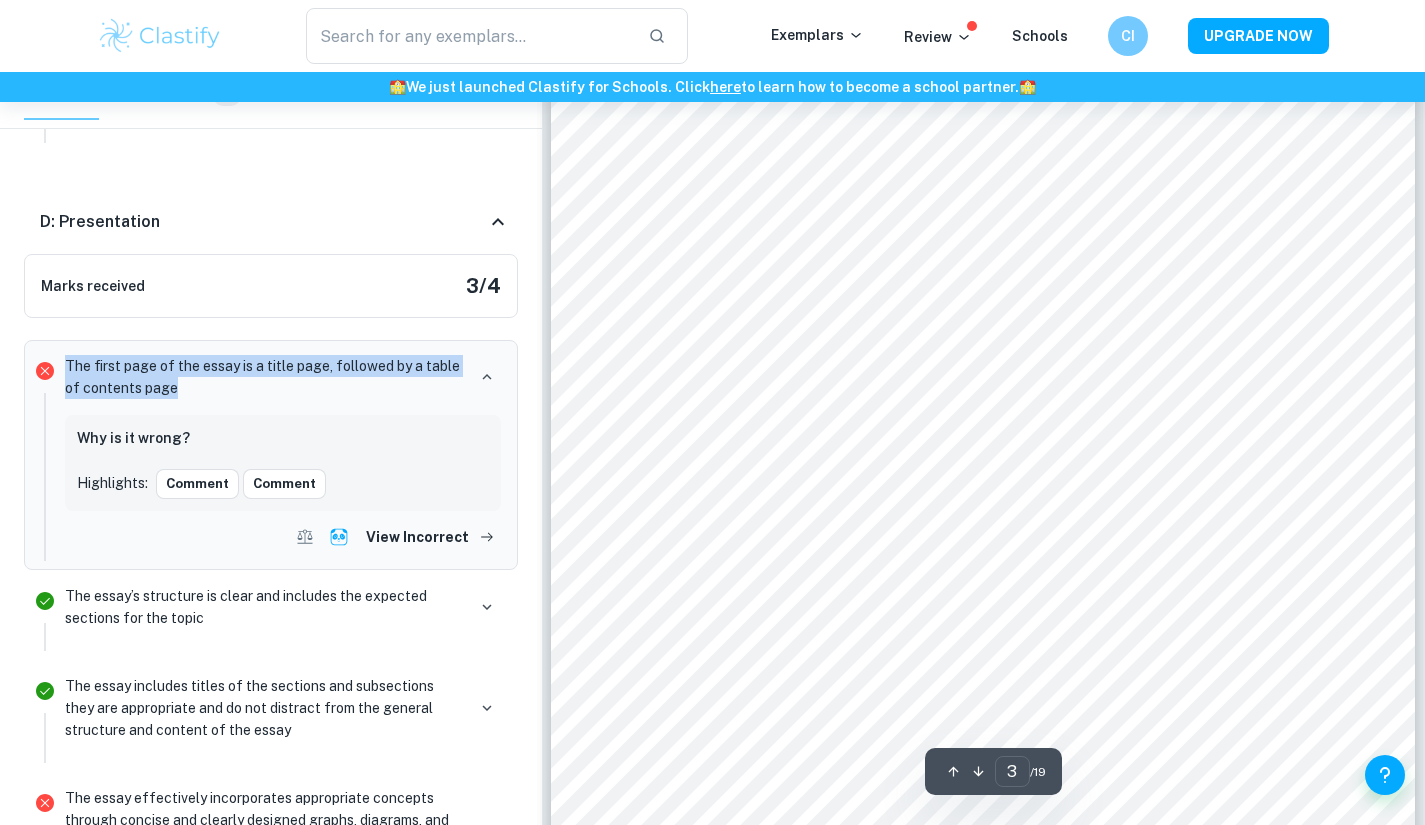scroll, scrollTop: 2358, scrollLeft: 0, axis: vertical 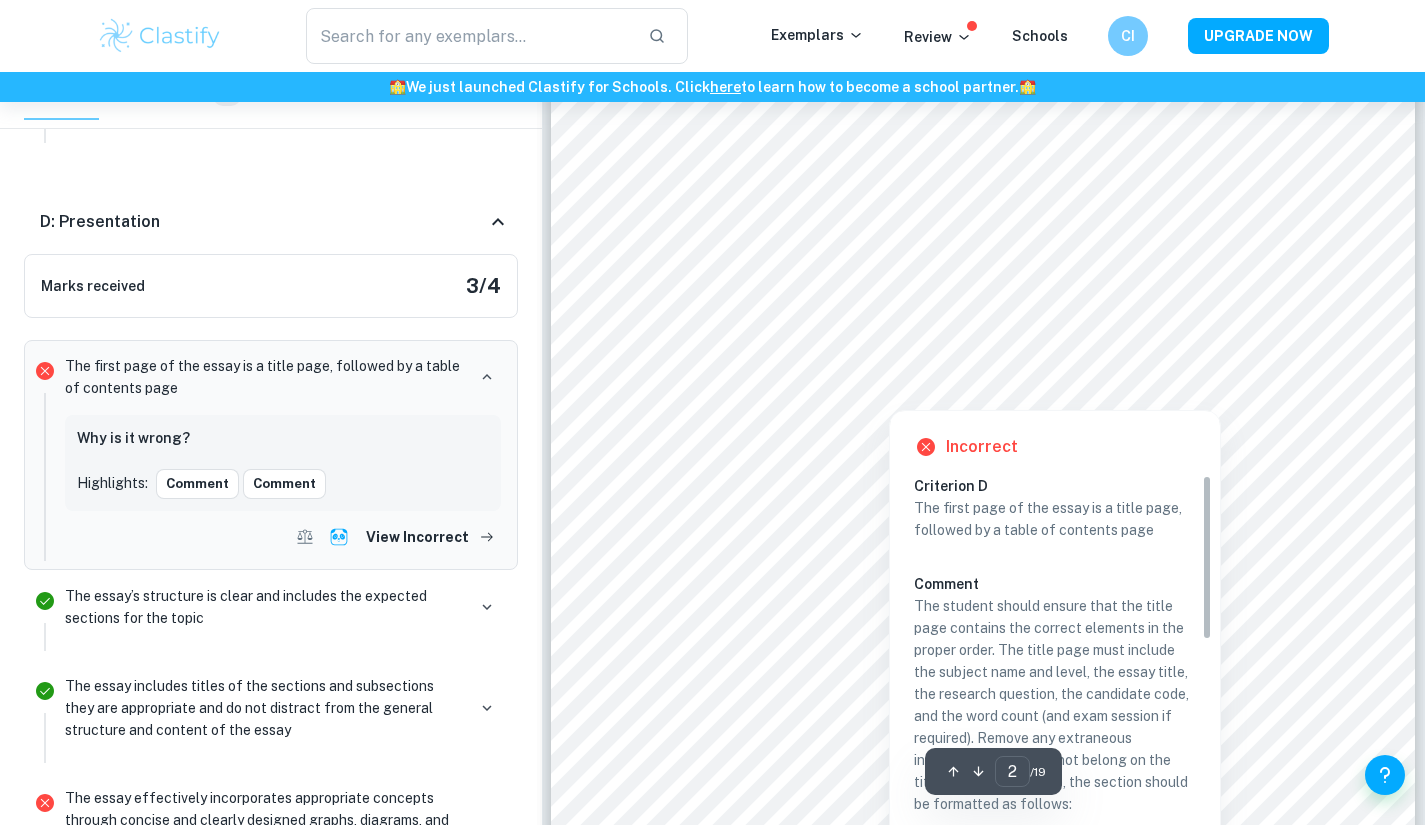 click at bounding box center (888, 389) 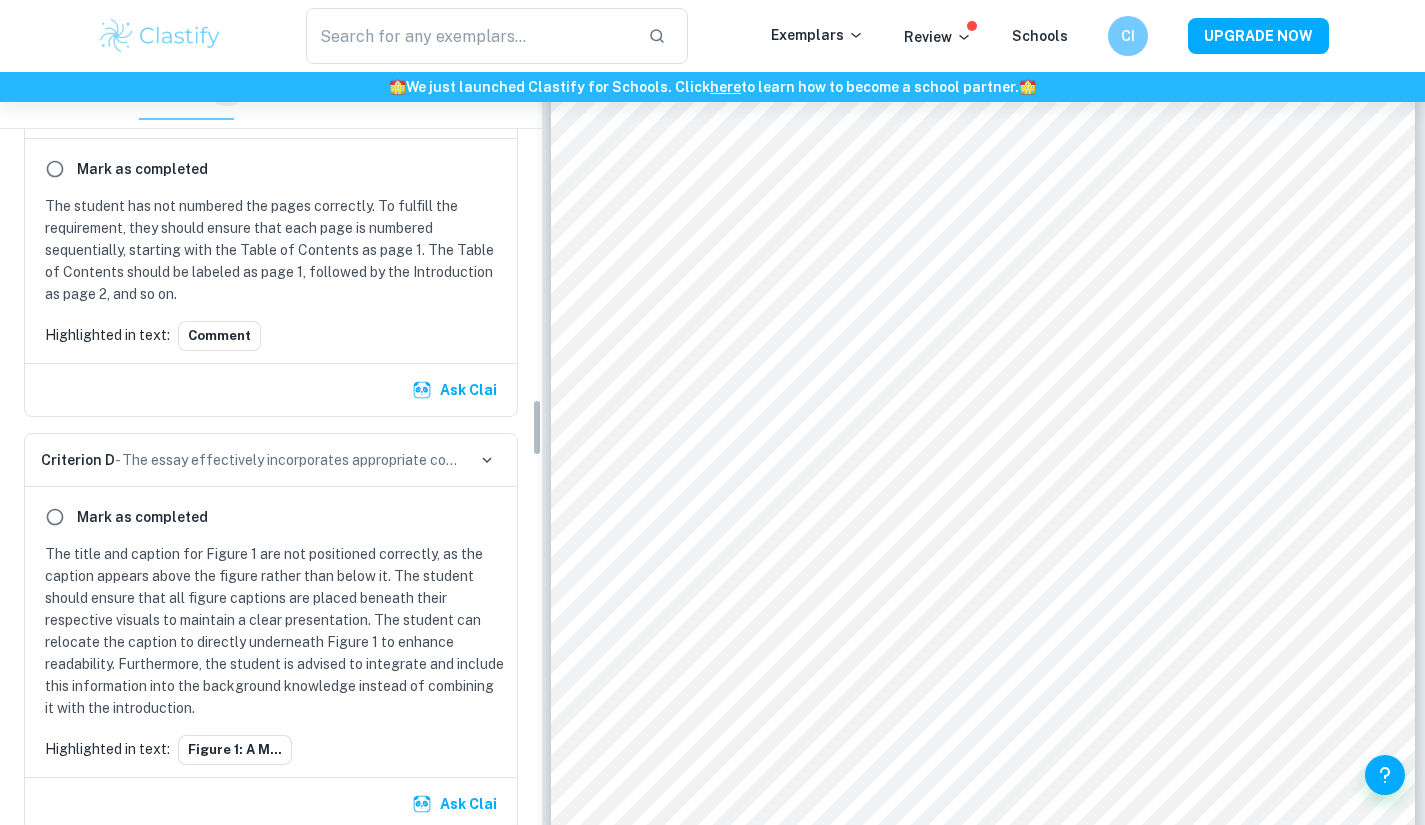 scroll, scrollTop: 4297, scrollLeft: 0, axis: vertical 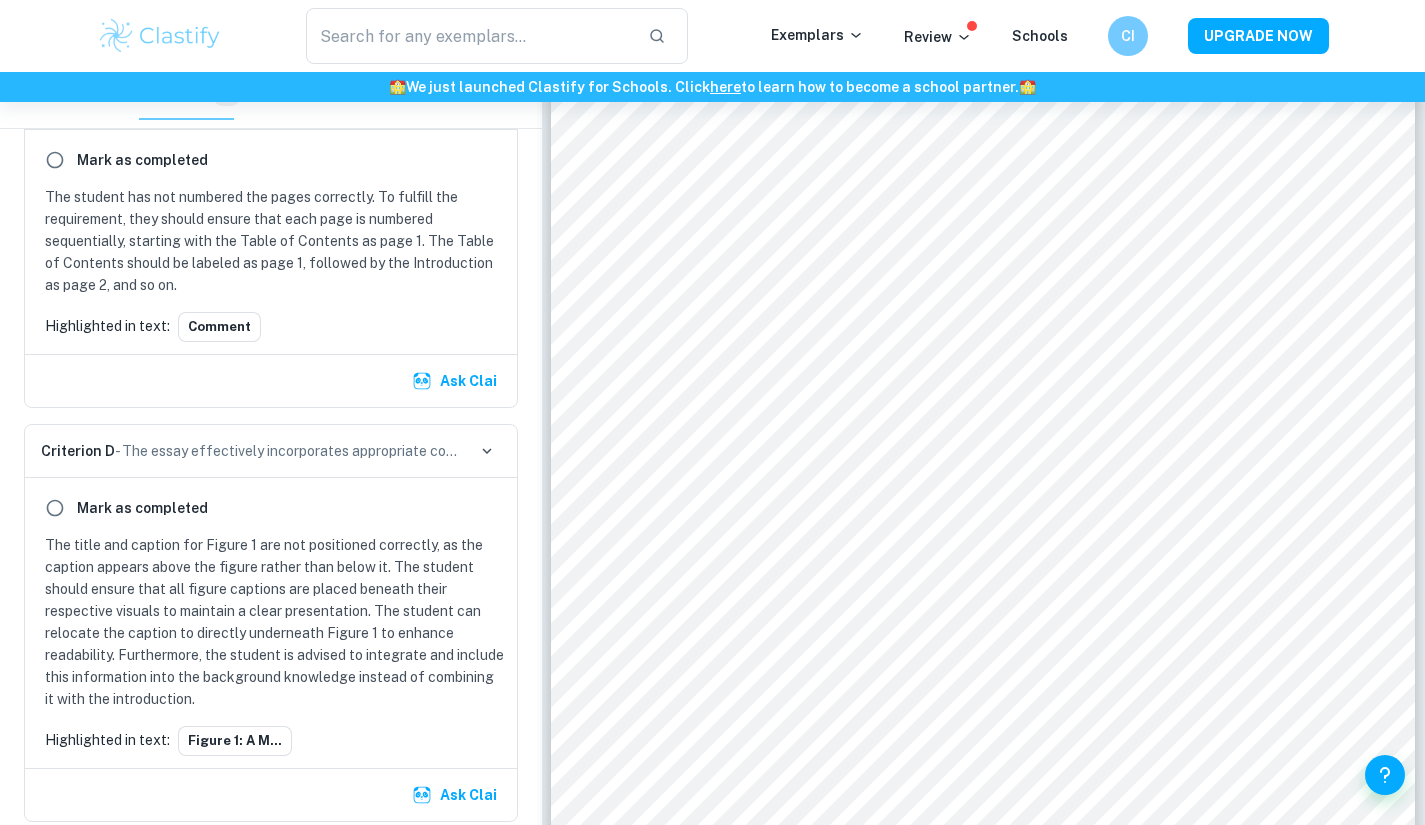 click on "The student has not numbered the pages correctly. To fulfill the requirement, they should ensure that each page is numbered sequentially, starting with the Table of Contents as page 1. The Table of Contents should be labeled as page 1, followed by the Introduction as page 2, and so on." at bounding box center (275, 241) 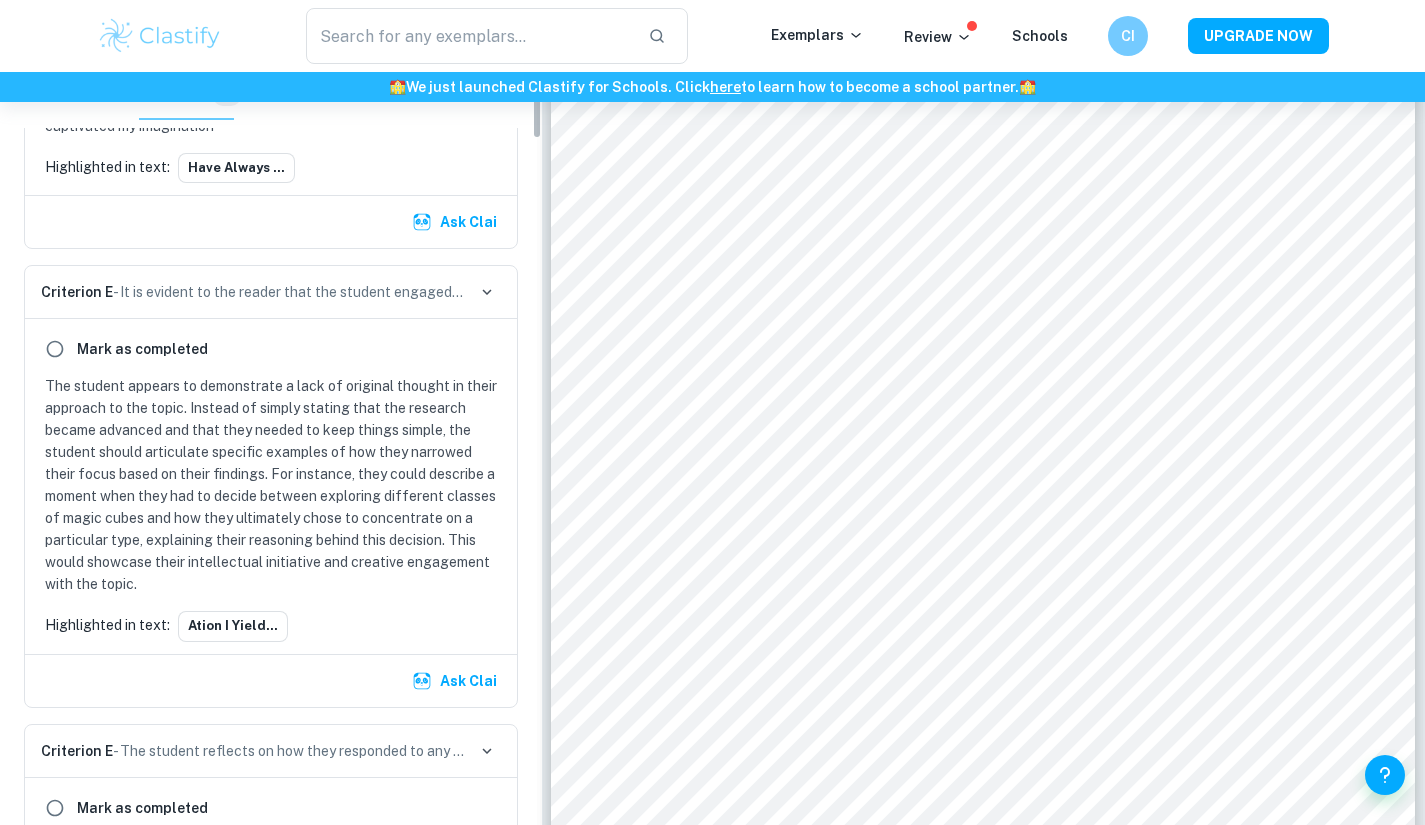 scroll, scrollTop: 131, scrollLeft: 0, axis: vertical 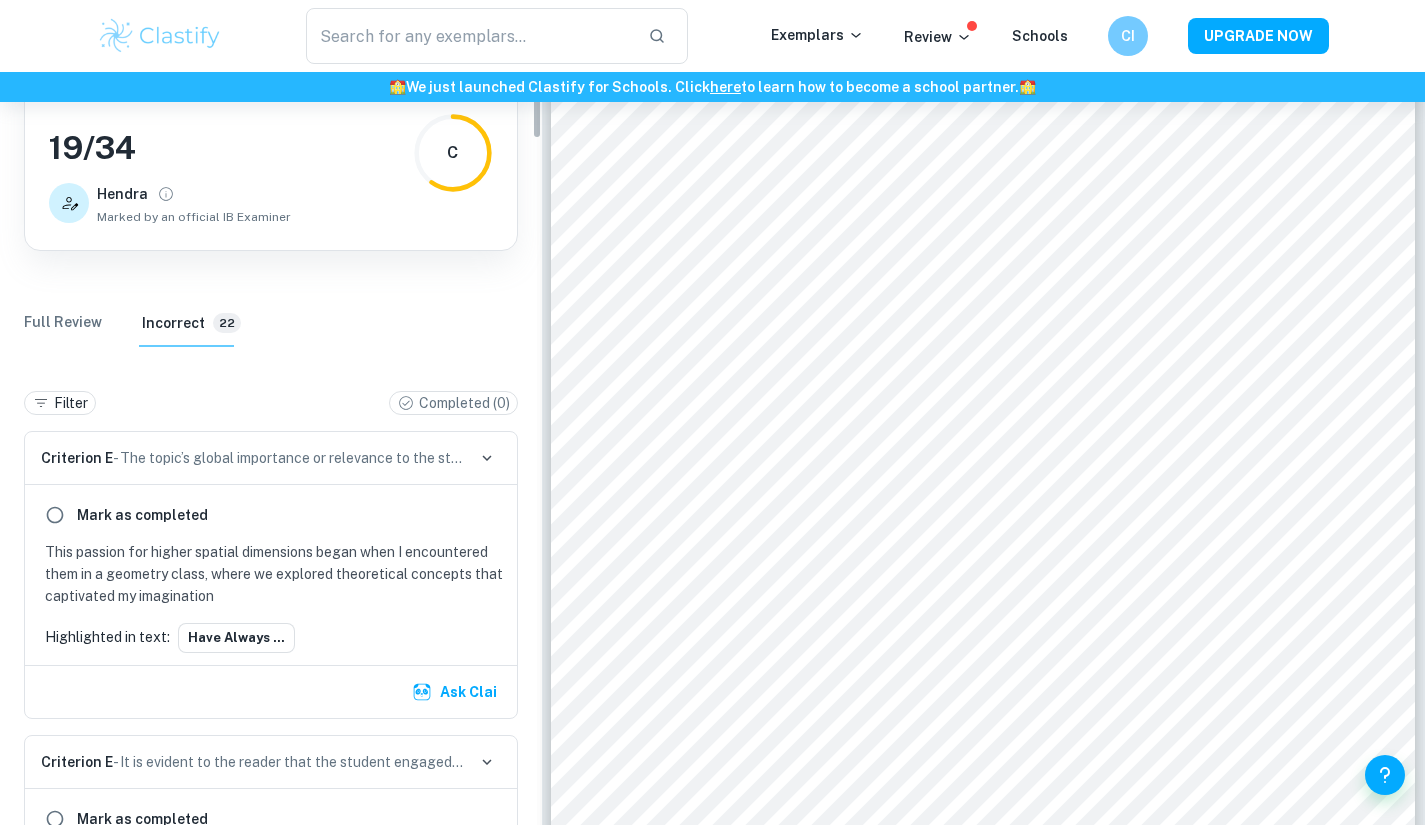 drag, startPoint x: 534, startPoint y: 439, endPoint x: 521, endPoint y: 121, distance: 318.26562 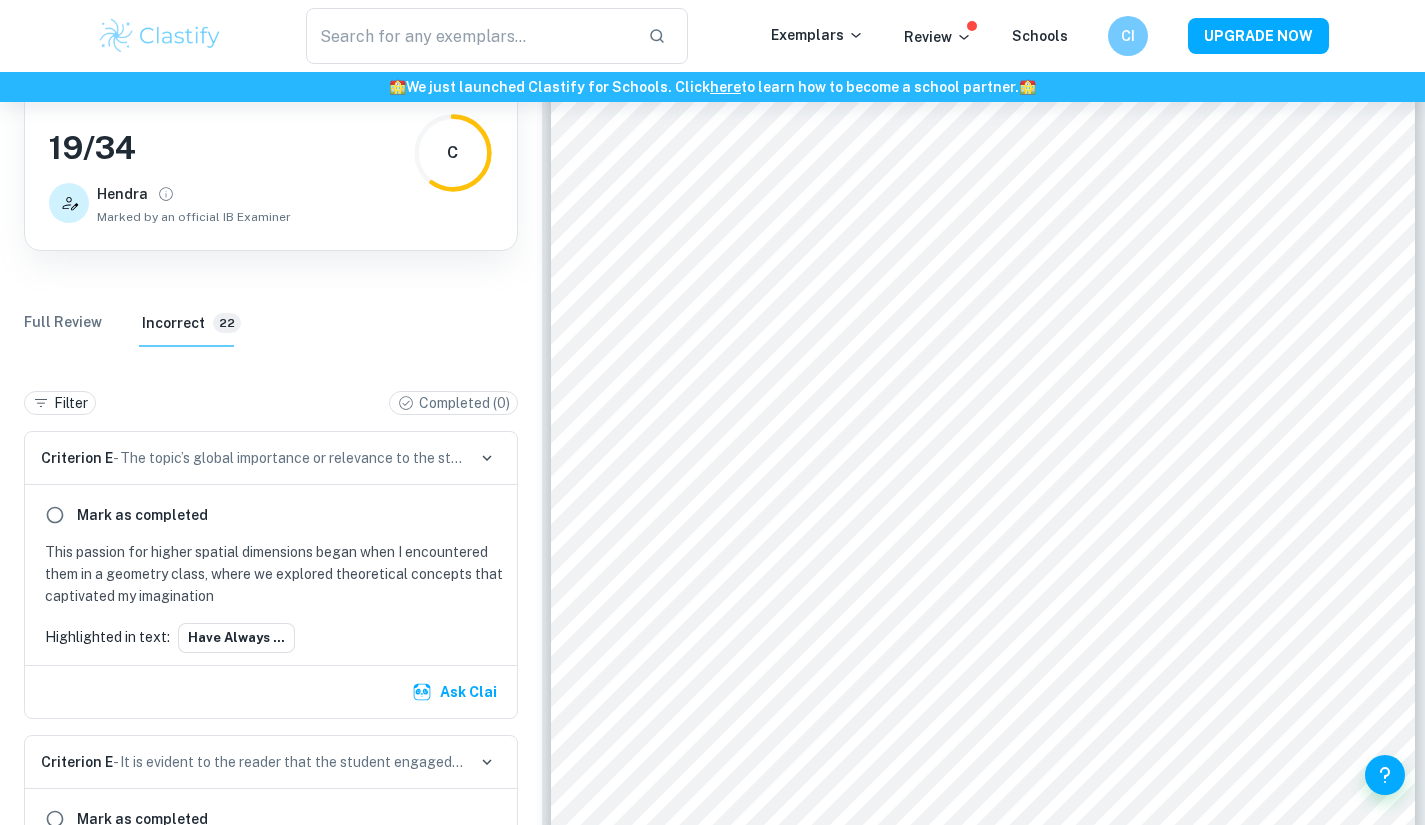 click on "Full Review" at bounding box center [63, 323] 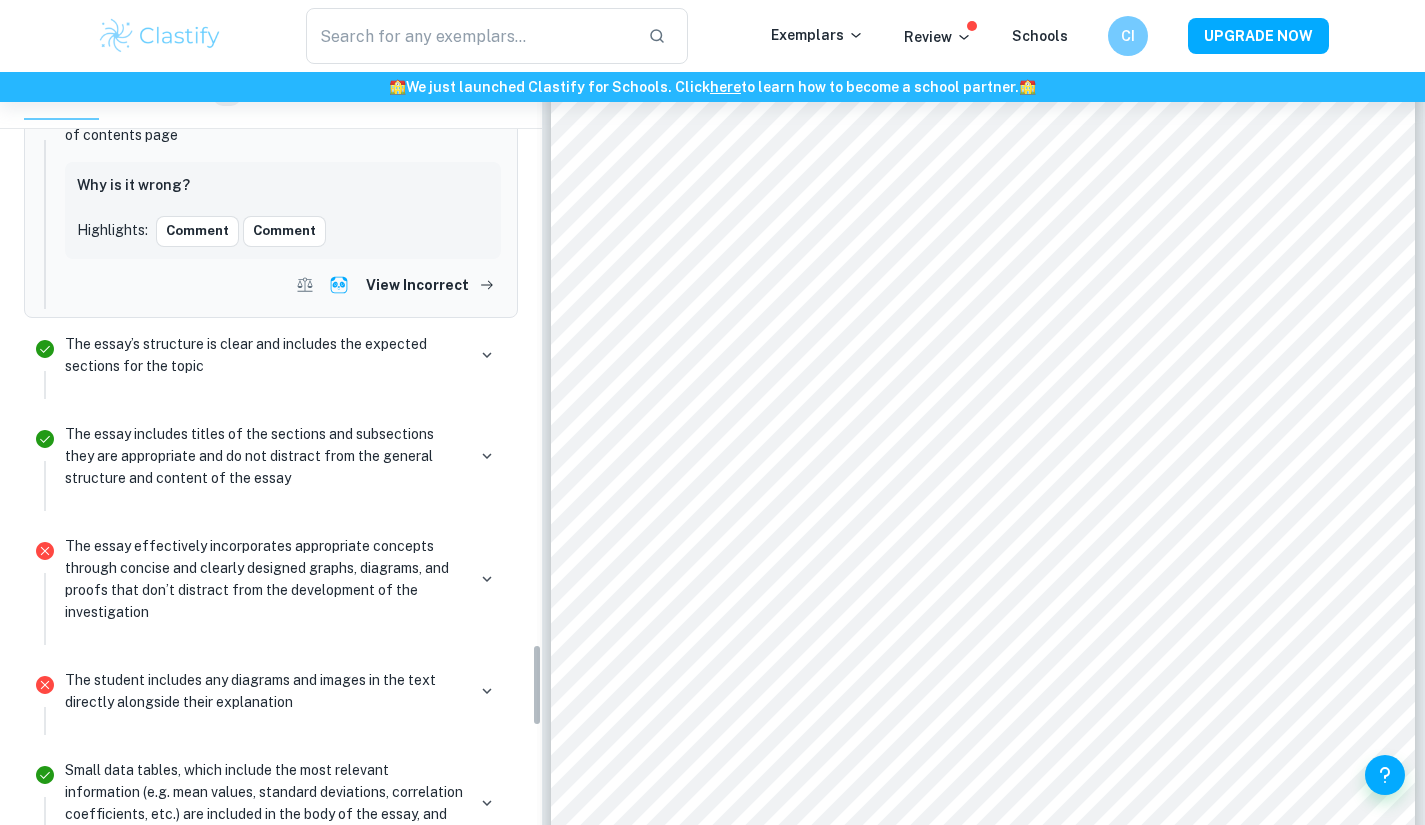 scroll, scrollTop: 5299, scrollLeft: 0, axis: vertical 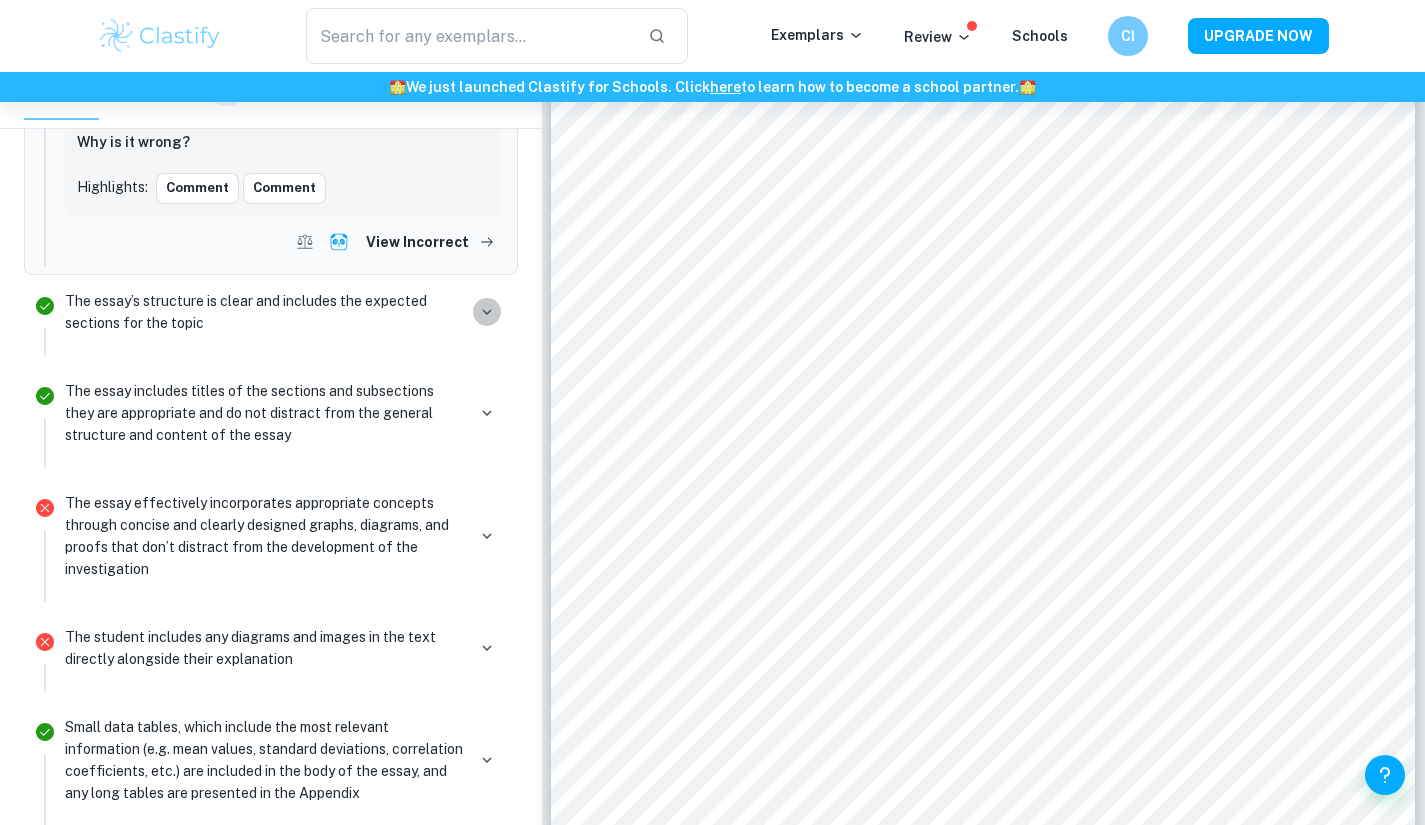 click 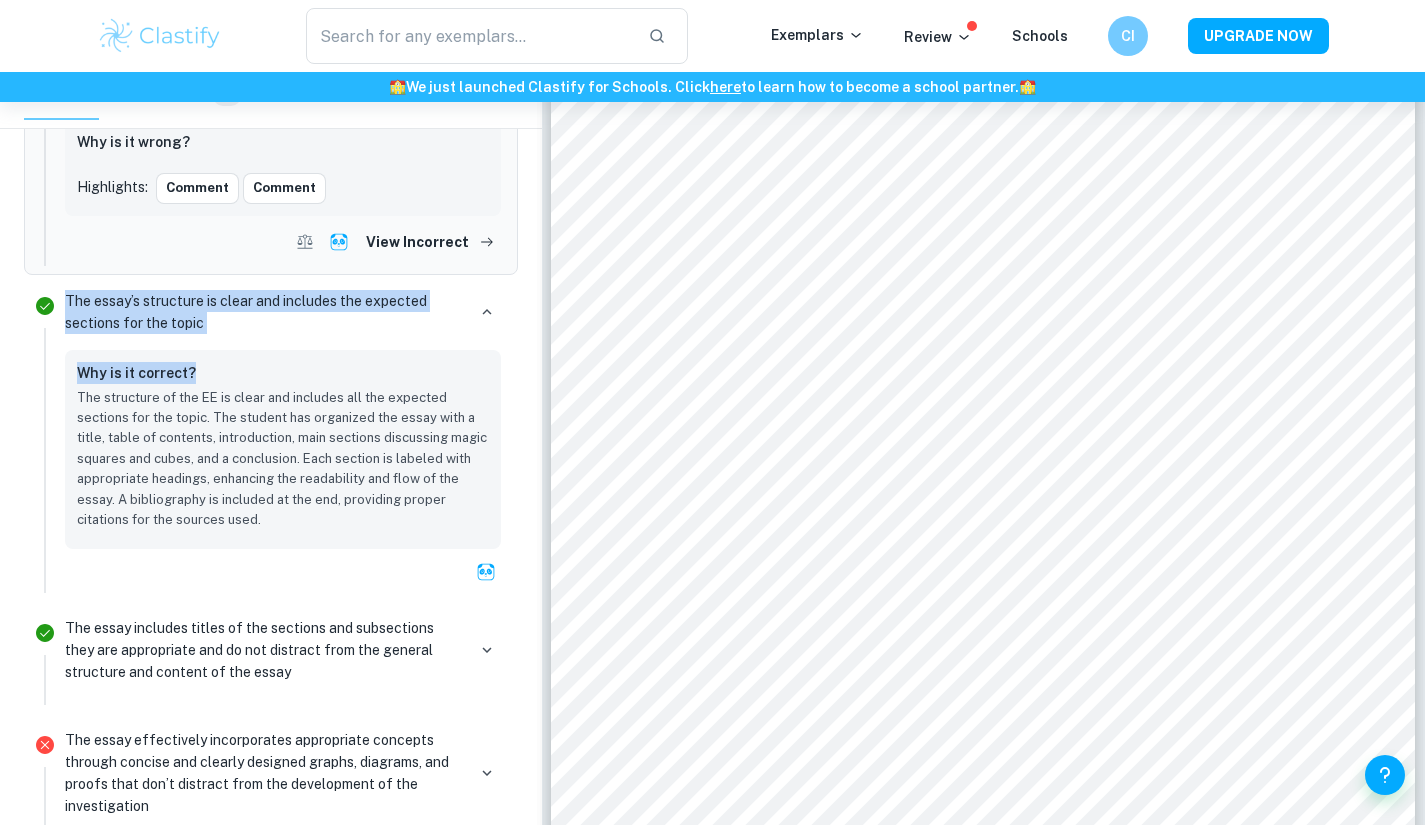 copy on "The essay’s structure is clear and includes the expected sections for the topic Why is it correct?" 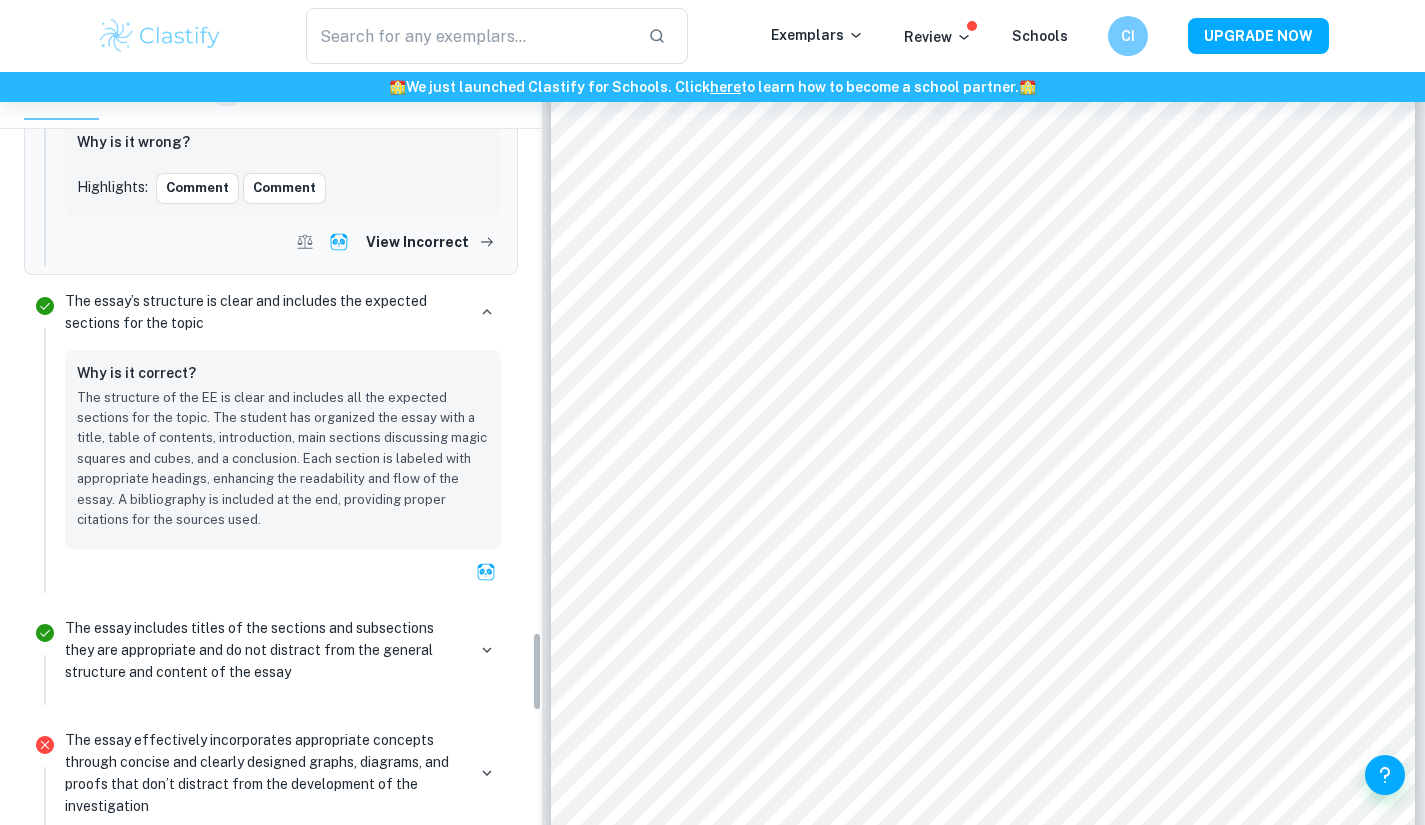 click on "The structure of the EE is clear and includes all the expected sections for the topic. The student has organized the essay with a title, table of contents, introduction, main sections discussing magic squares and cubes, and a conclusion. Each section is labeled with appropriate headings, enhancing the readability and flow of the essay. A bibliography is included at the end, providing proper citations for the sources used." at bounding box center [283, 459] 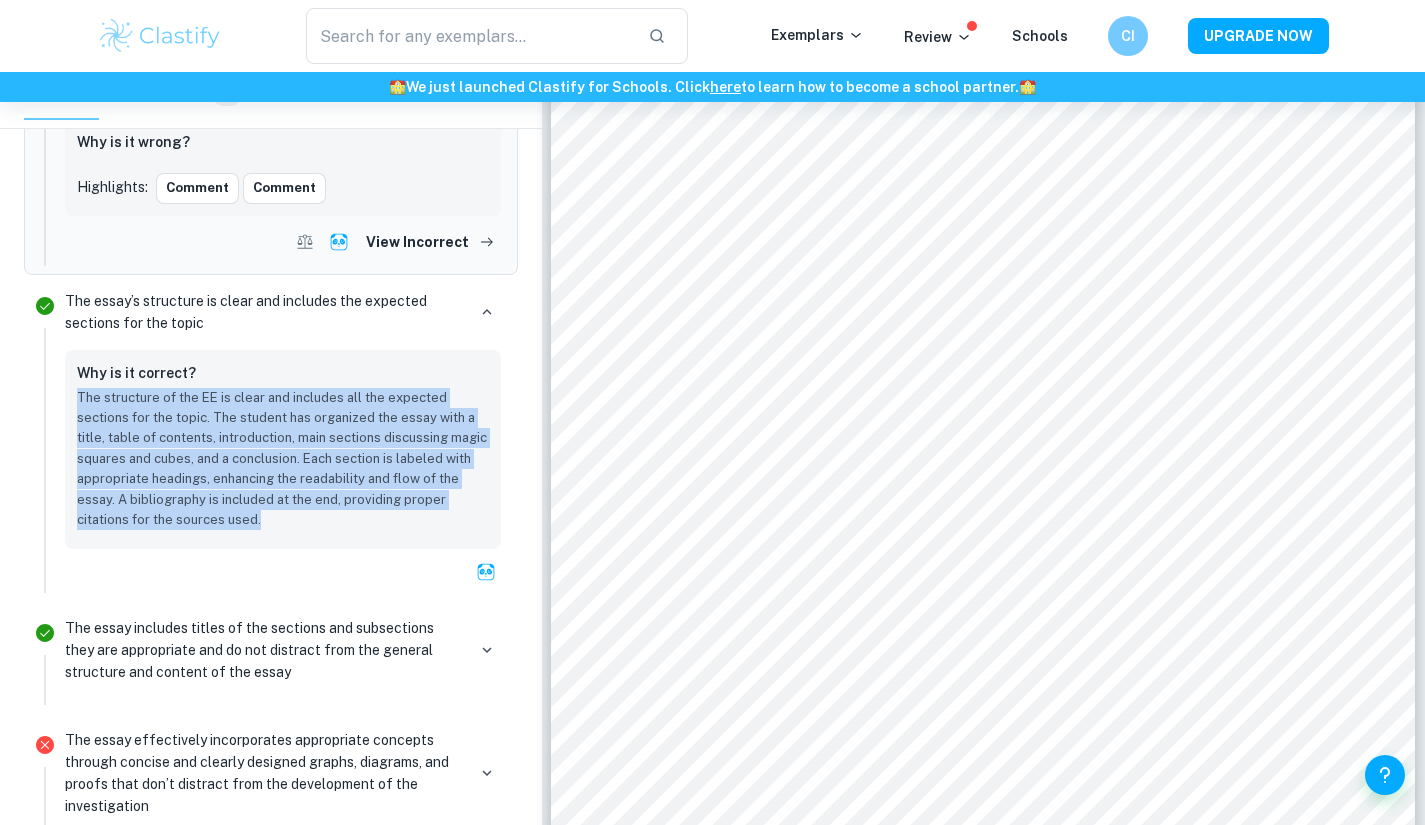 drag, startPoint x: 299, startPoint y: 504, endPoint x: 73, endPoint y: 382, distance: 256.82678 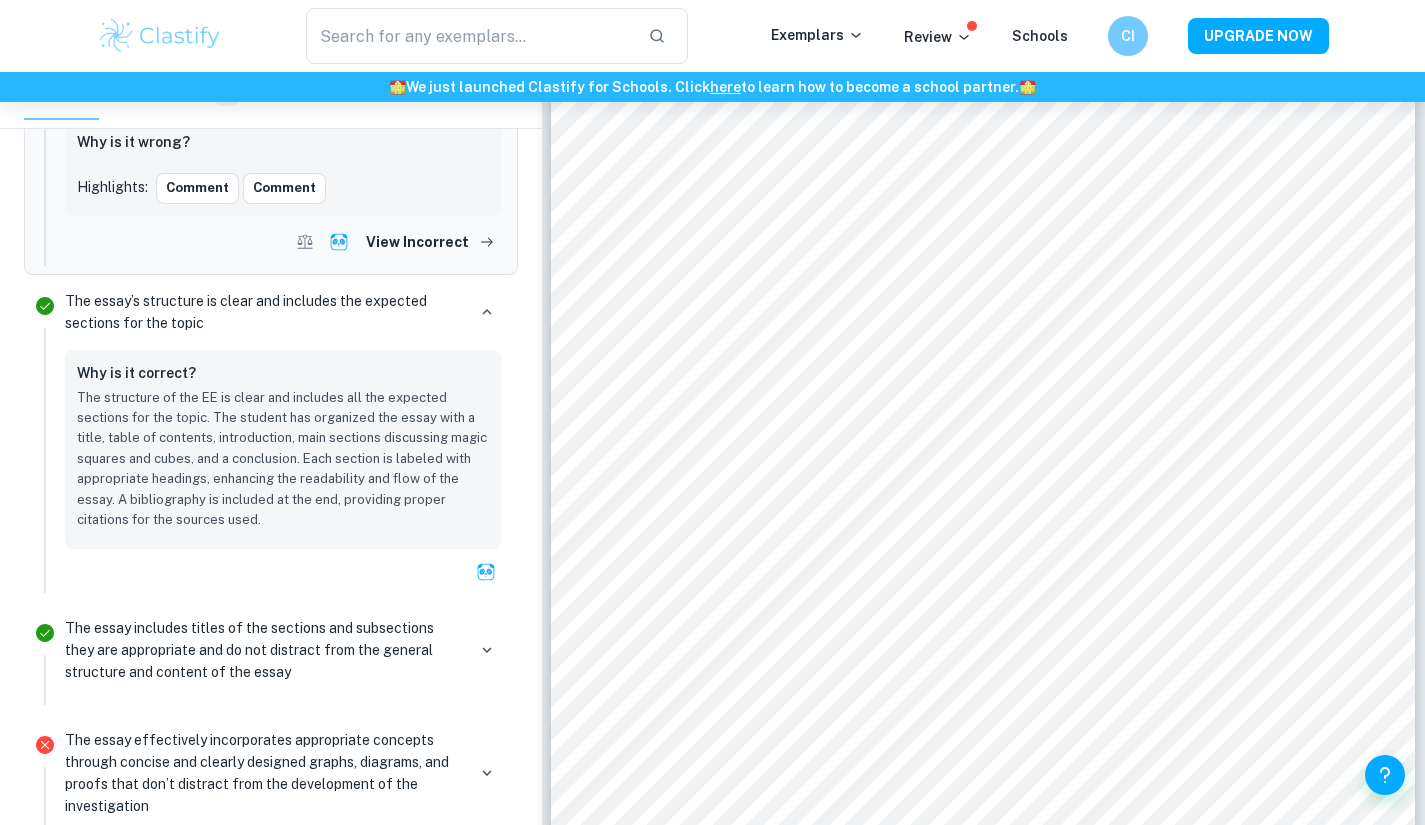 click on "The essay includes titles of the sections and subsections they are appropriate and do not distract from the general structure and content of the essay" at bounding box center [265, 650] 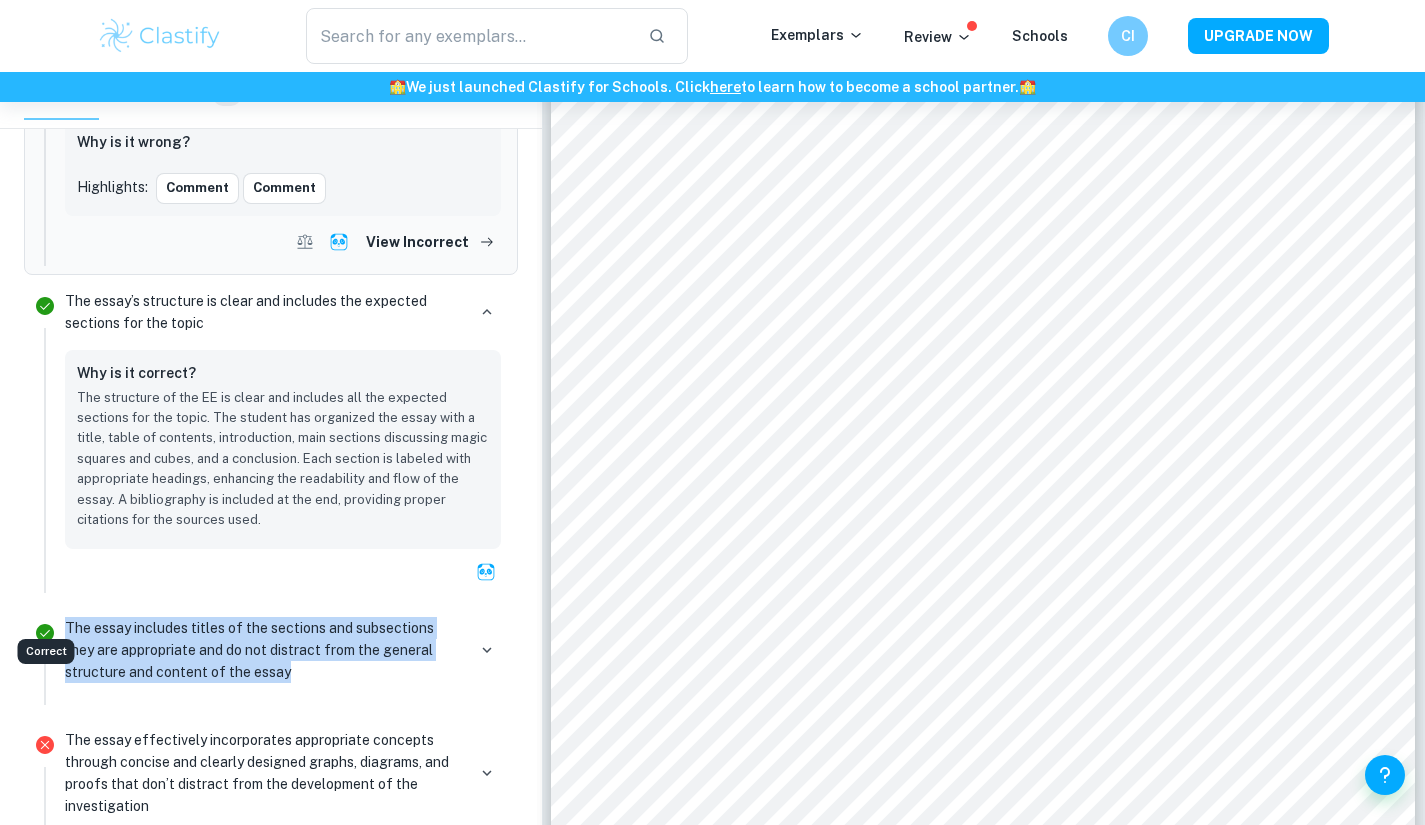 drag, startPoint x: 319, startPoint y: 661, endPoint x: 53, endPoint y: 617, distance: 269.61453 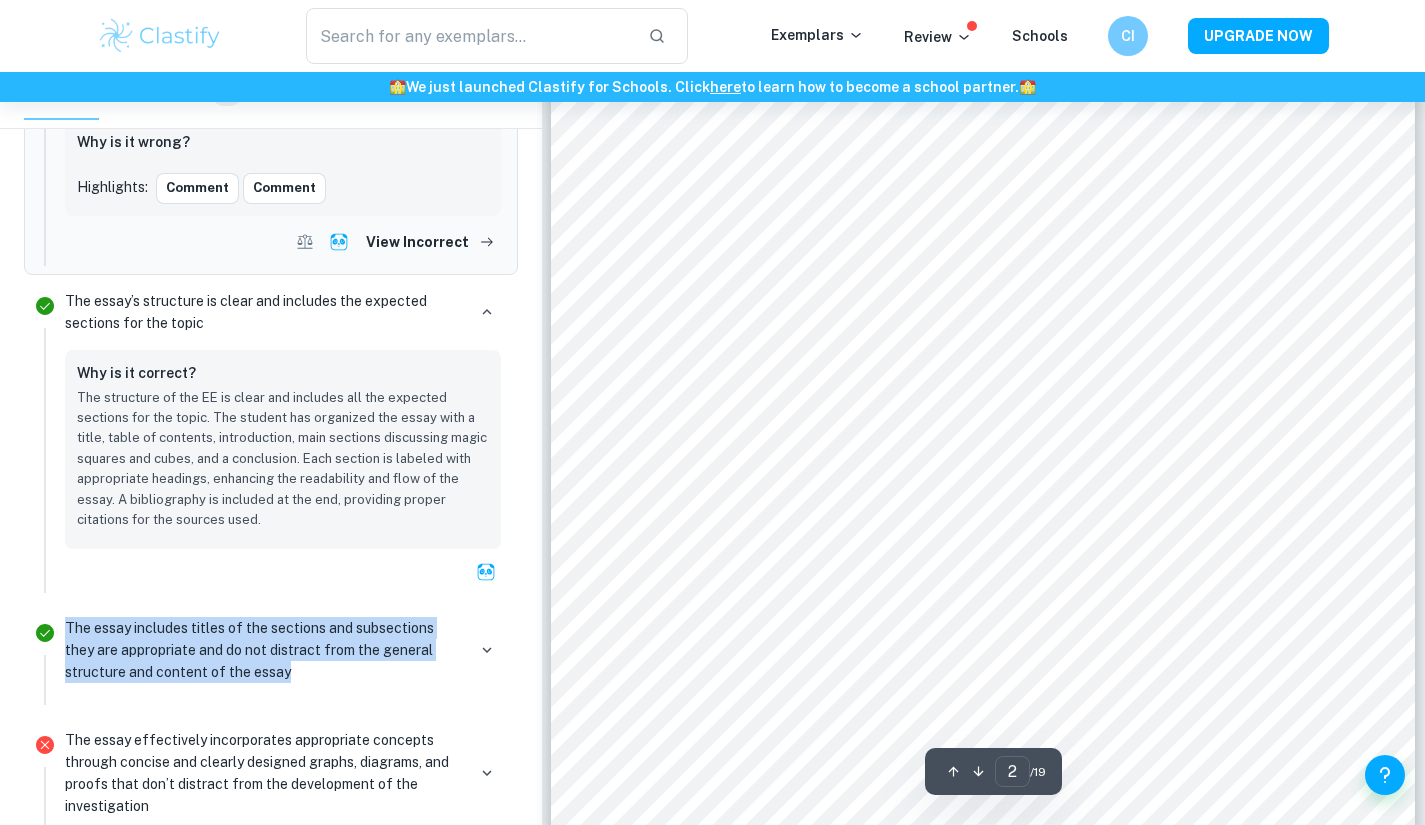 click on "Extended Essay Mathematics A mathematical comparison between the properties of magic squares and magic cubes of order   𝑛   ≤   3 Research question:   W hat are the properties of magic squares of order 𝑛   ≤   3 , and how do they differ to those of   their respective   magic cubes ? Word count:   3060" at bounding box center (983, 277) 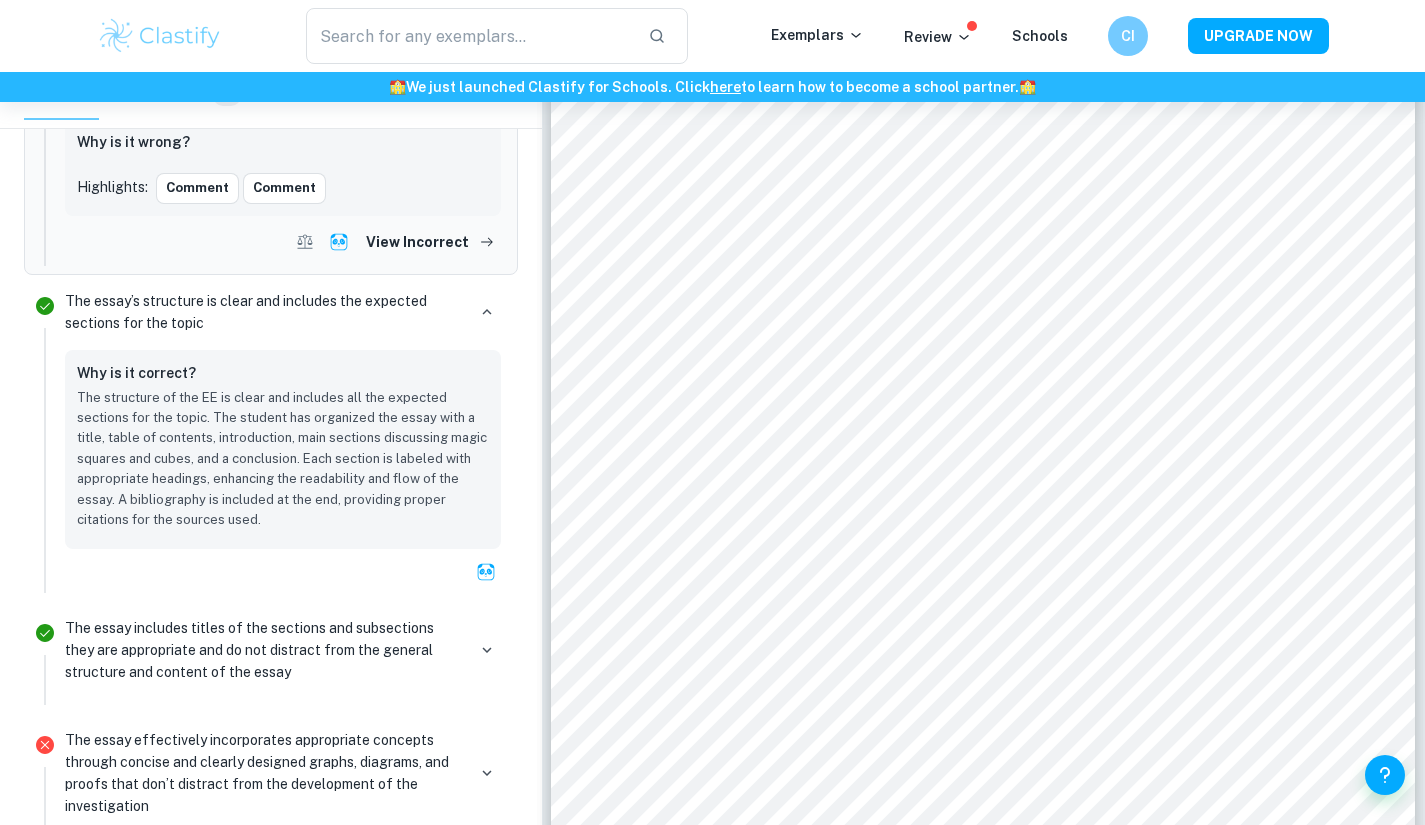drag, startPoint x: 490, startPoint y: 613, endPoint x: 479, endPoint y: 637, distance: 26.400757 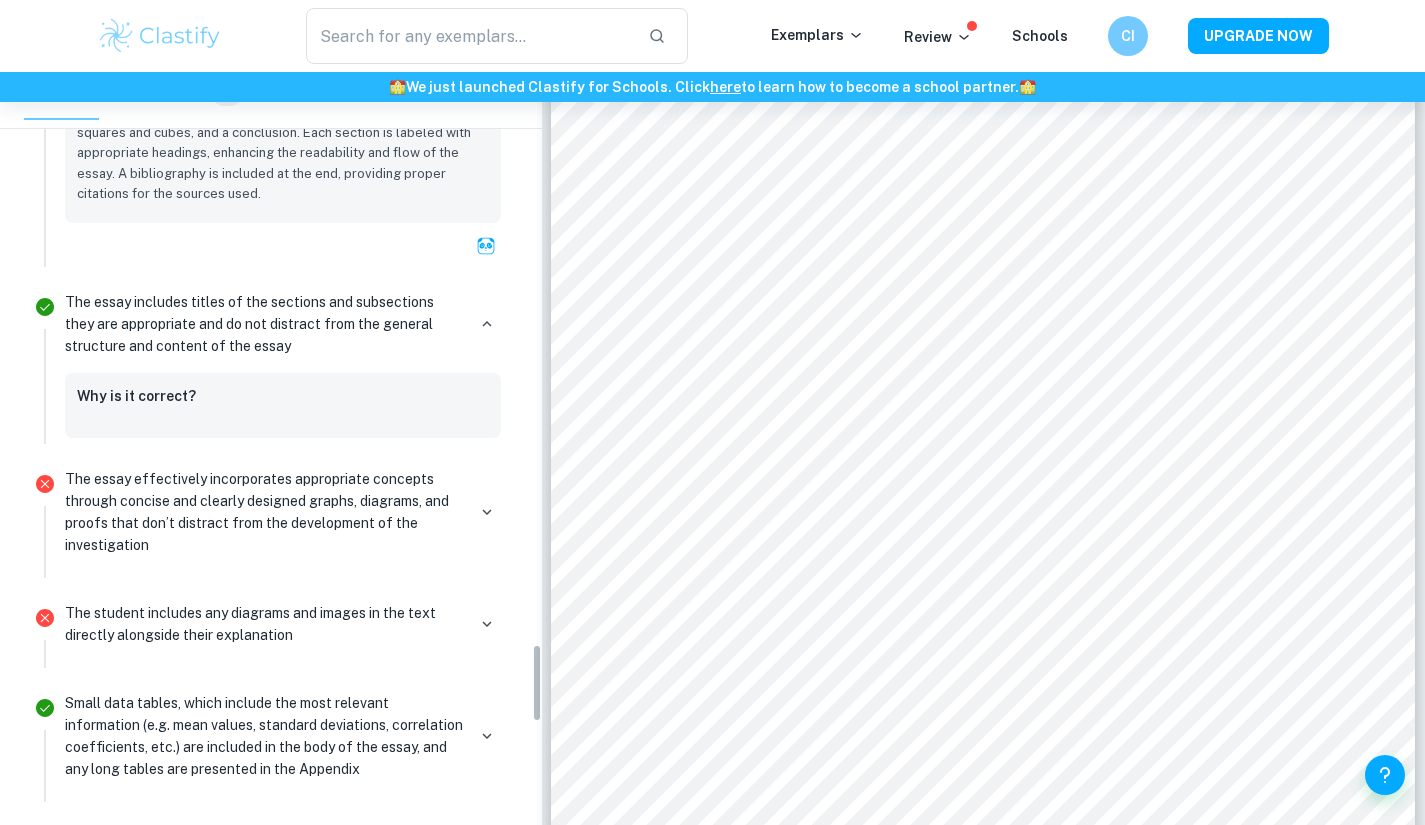 drag, startPoint x: 539, startPoint y: 644, endPoint x: 532, endPoint y: 680, distance: 36.67424 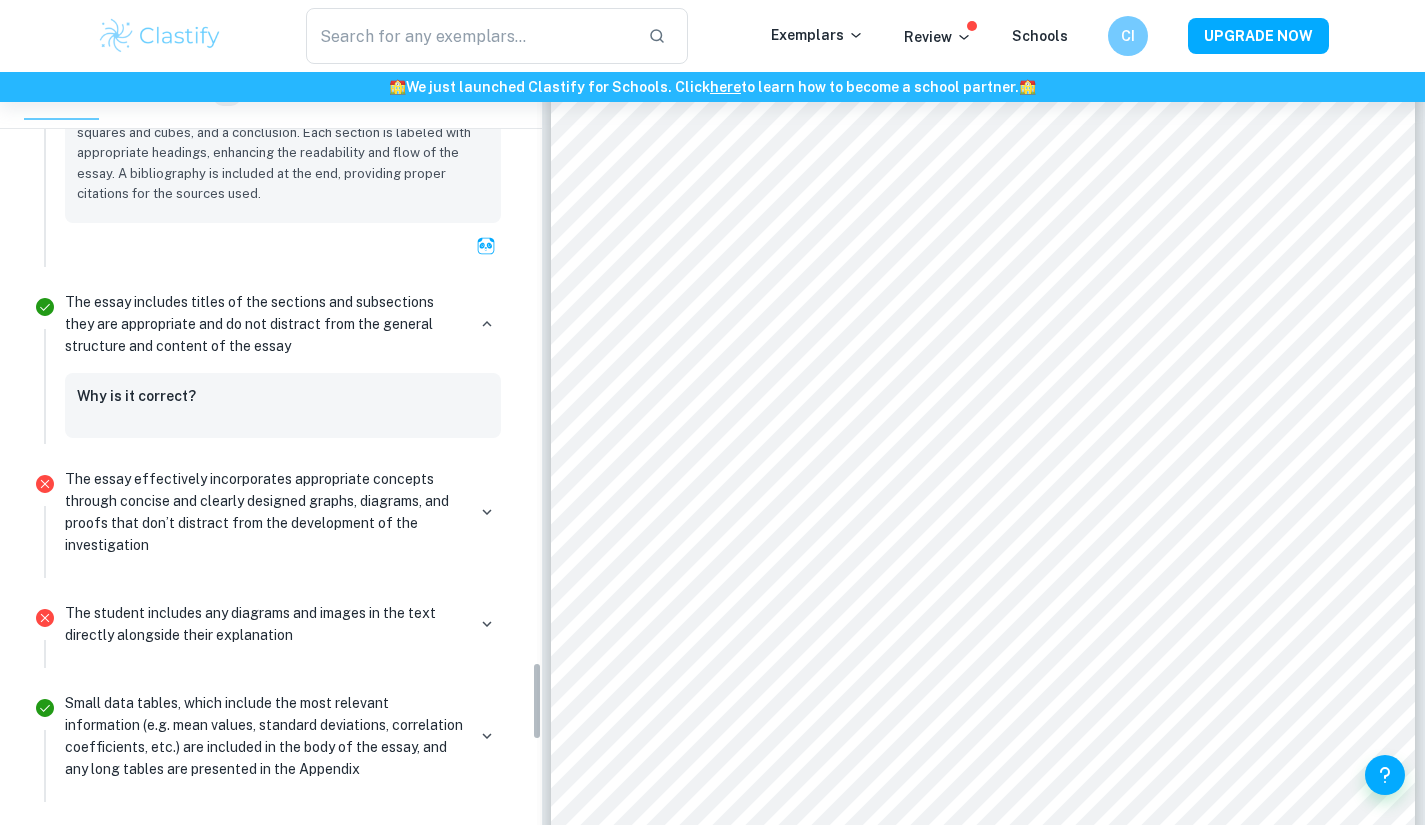 scroll, scrollTop: 5635, scrollLeft: 0, axis: vertical 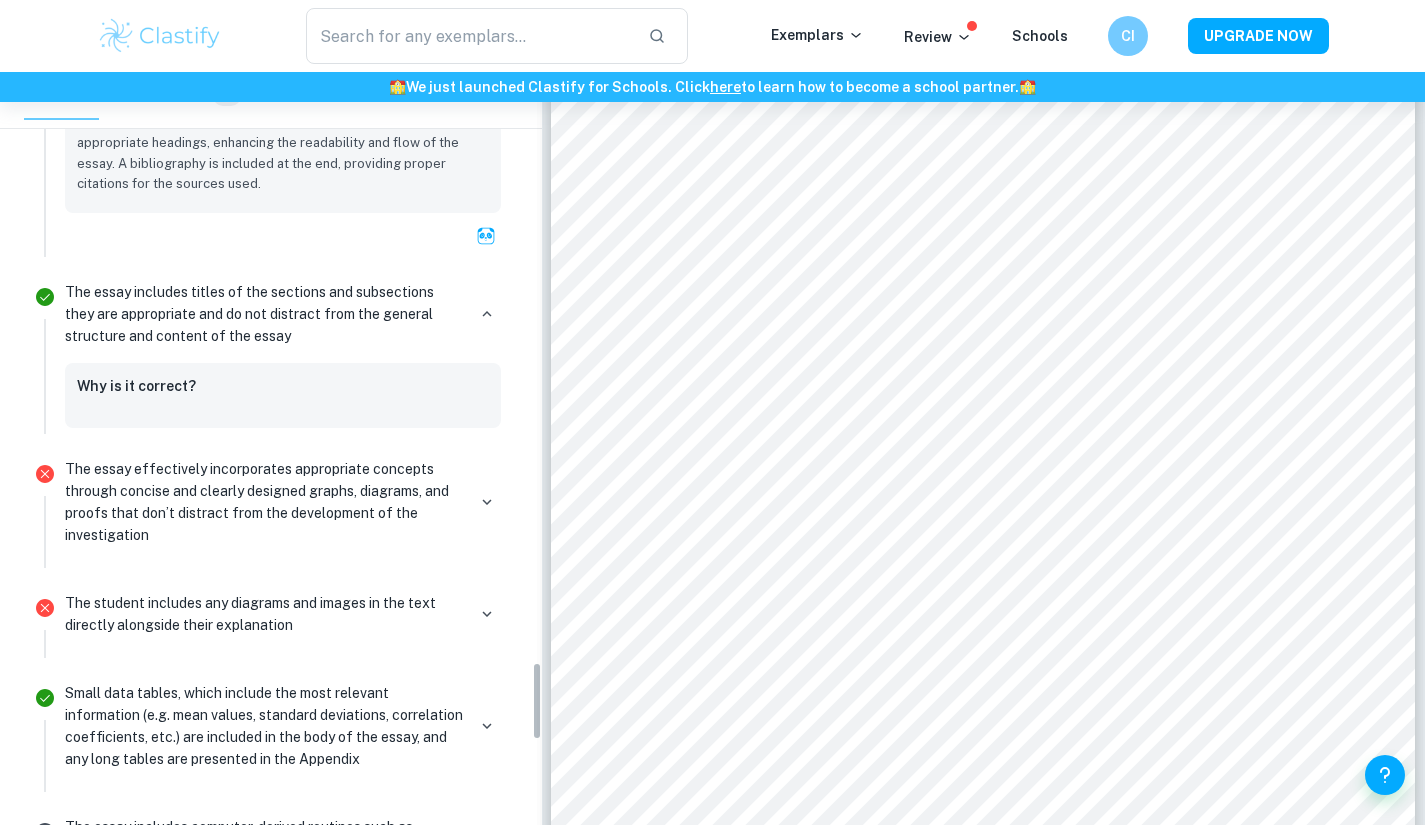 drag, startPoint x: 532, startPoint y: 680, endPoint x: 174, endPoint y: 375, distance: 470.30734 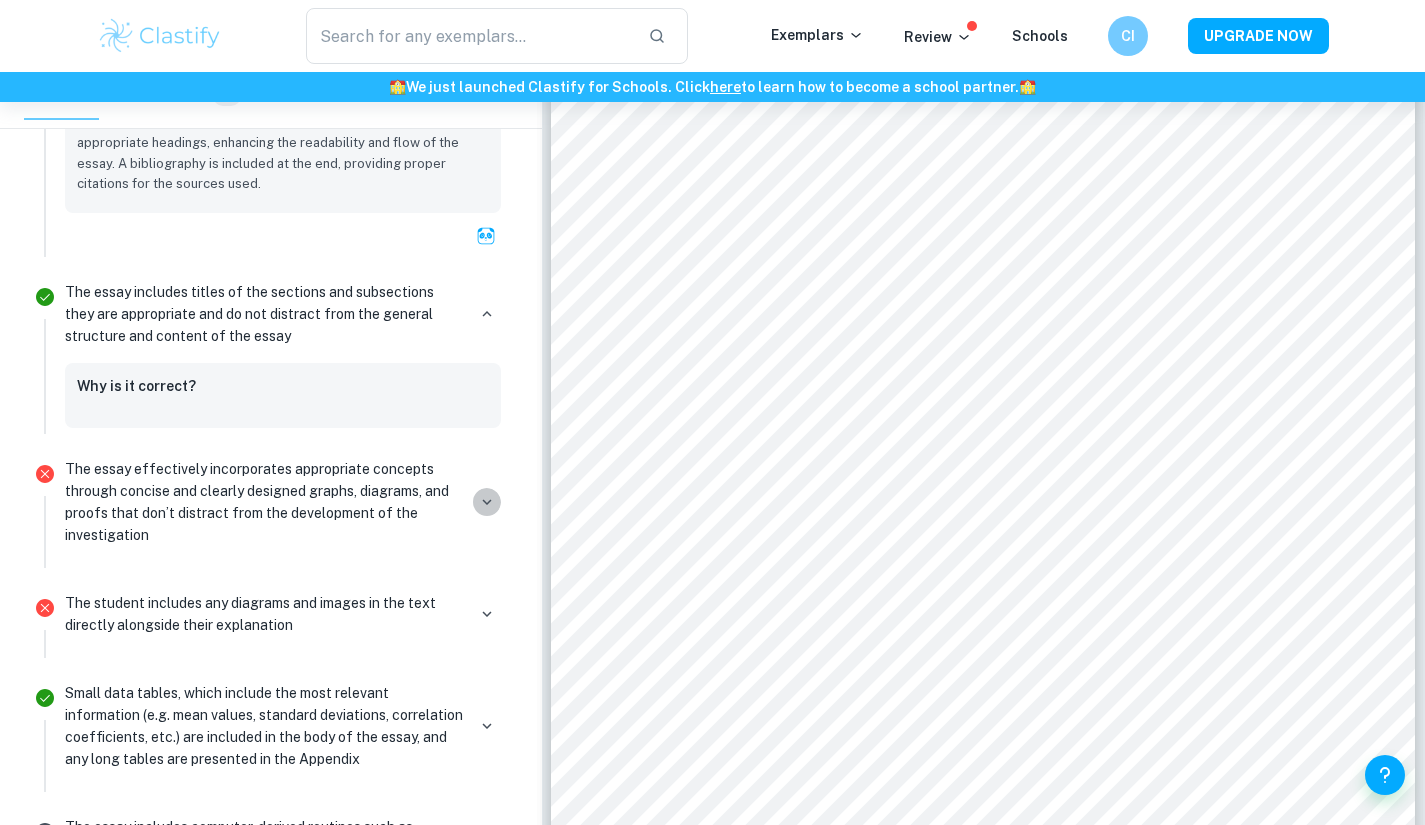 click 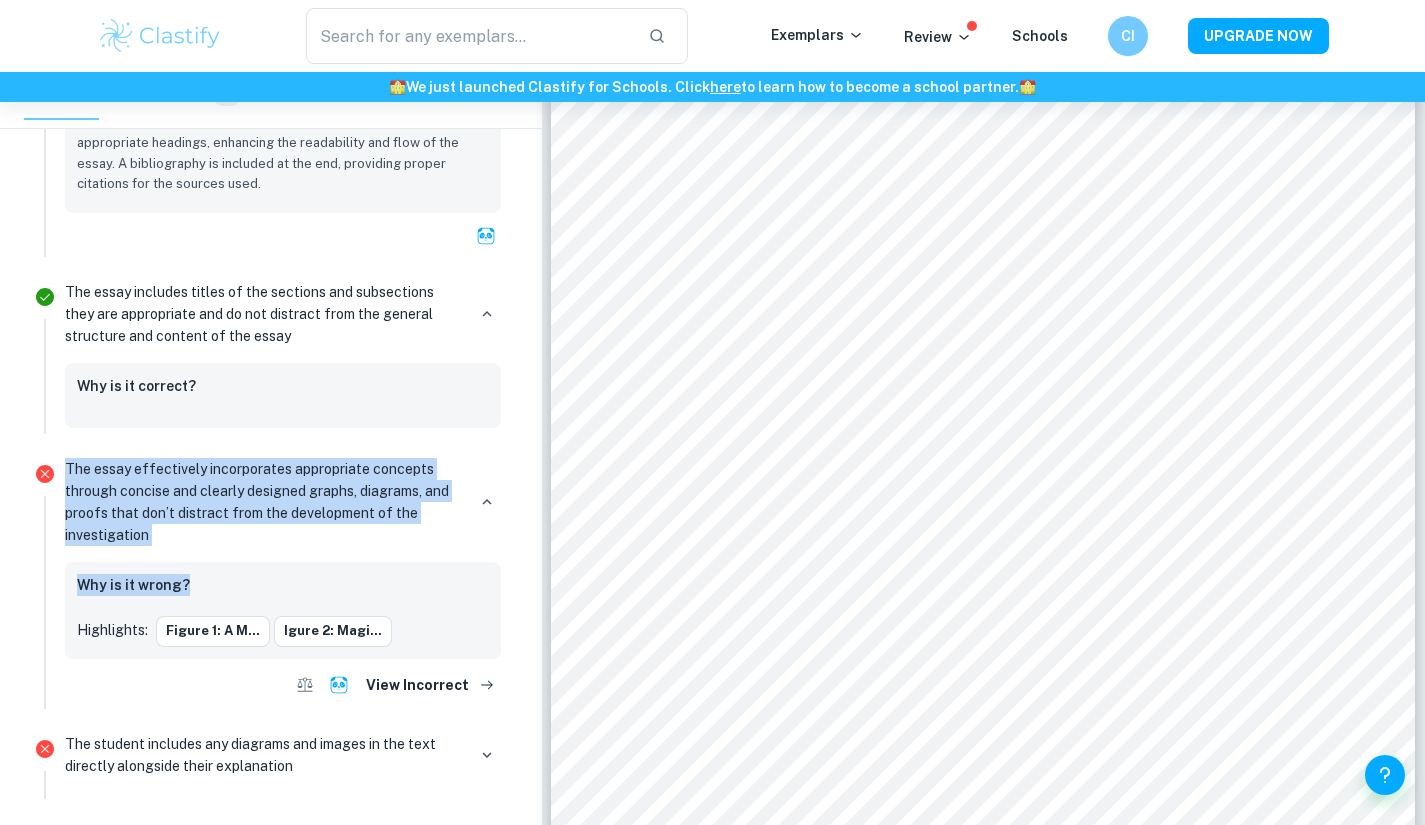 drag, startPoint x: 186, startPoint y: 531, endPoint x: 67, endPoint y: 442, distance: 148.60013 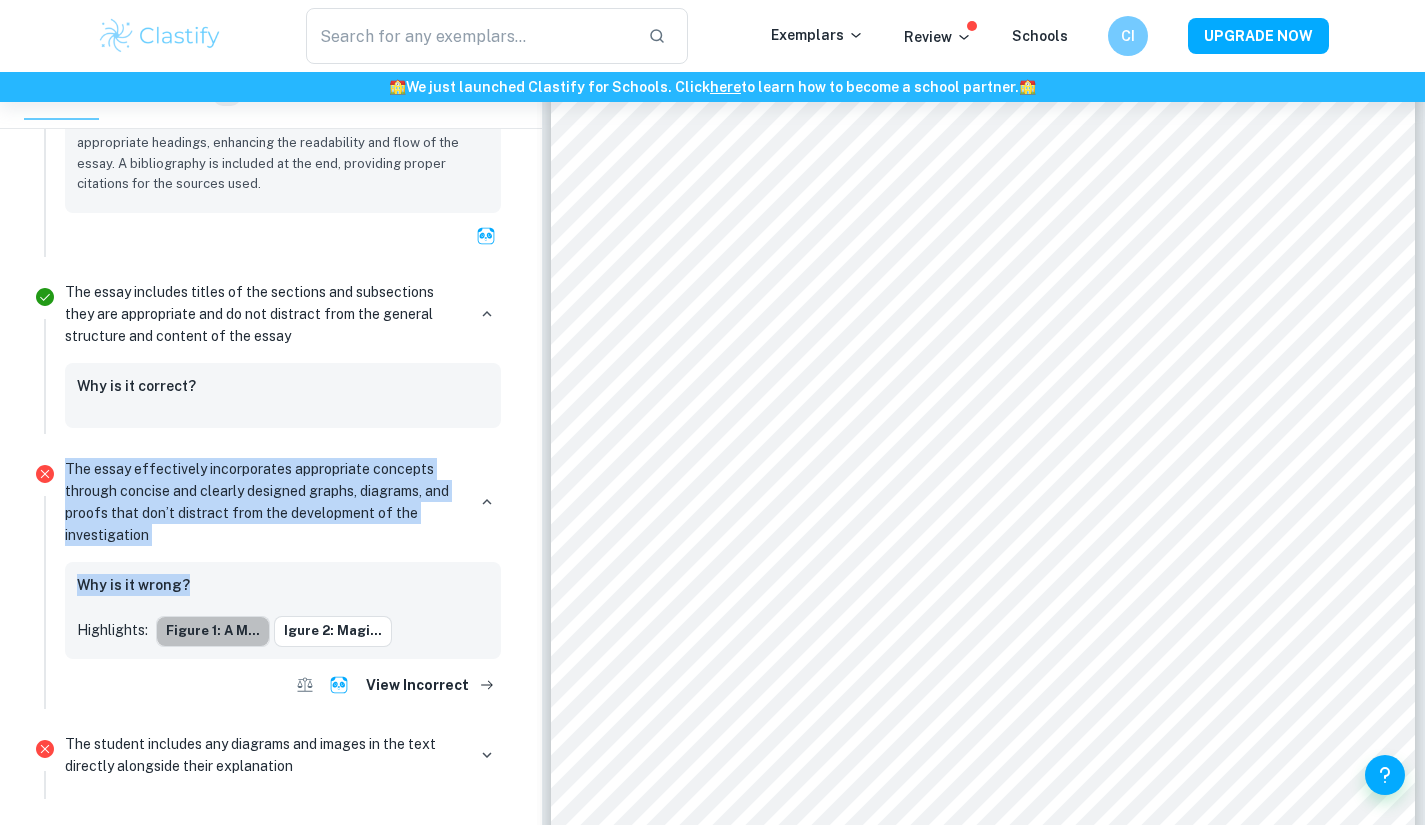click on "Figure 1: A m..." at bounding box center (213, 631) 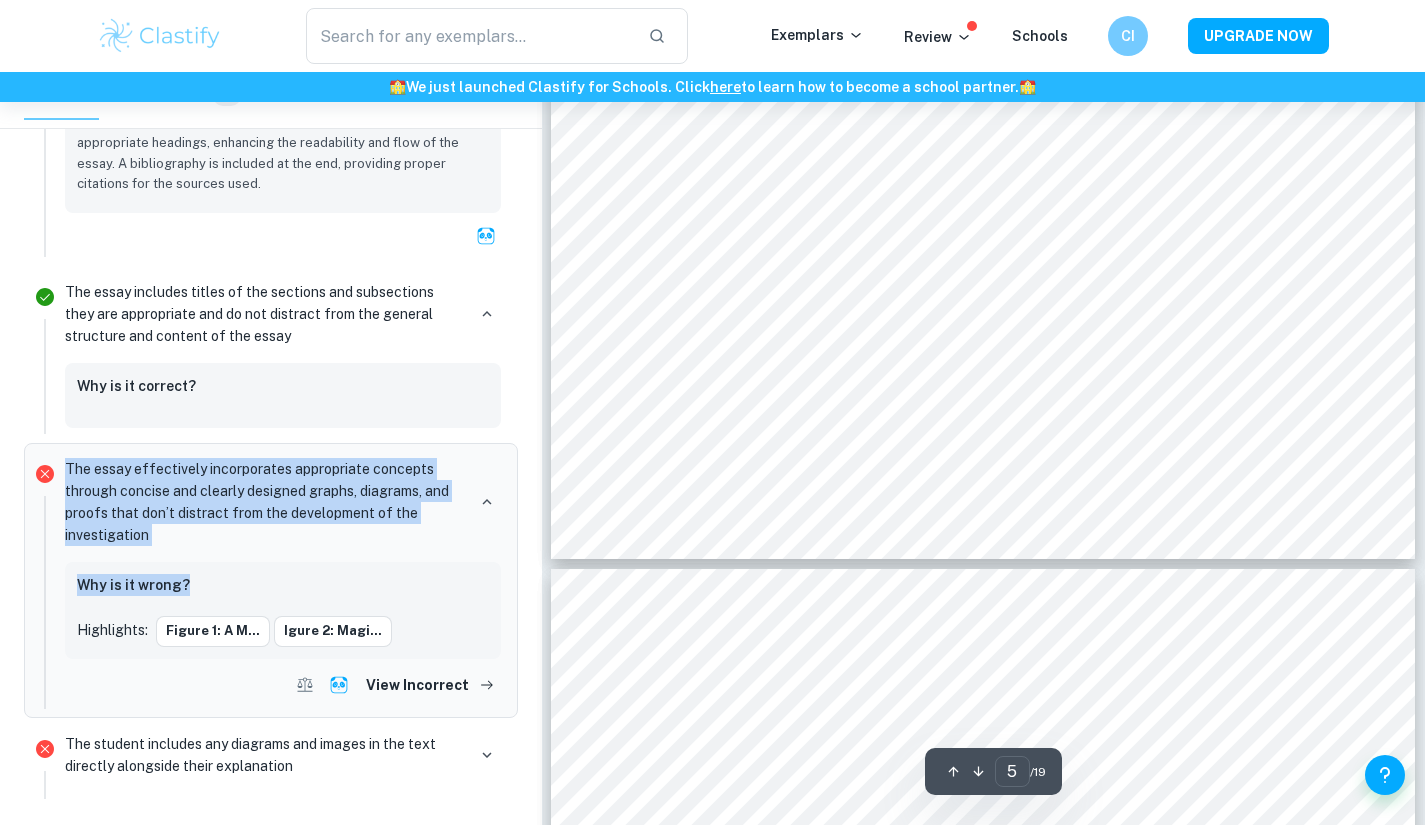 scroll, scrollTop: 4767, scrollLeft: 0, axis: vertical 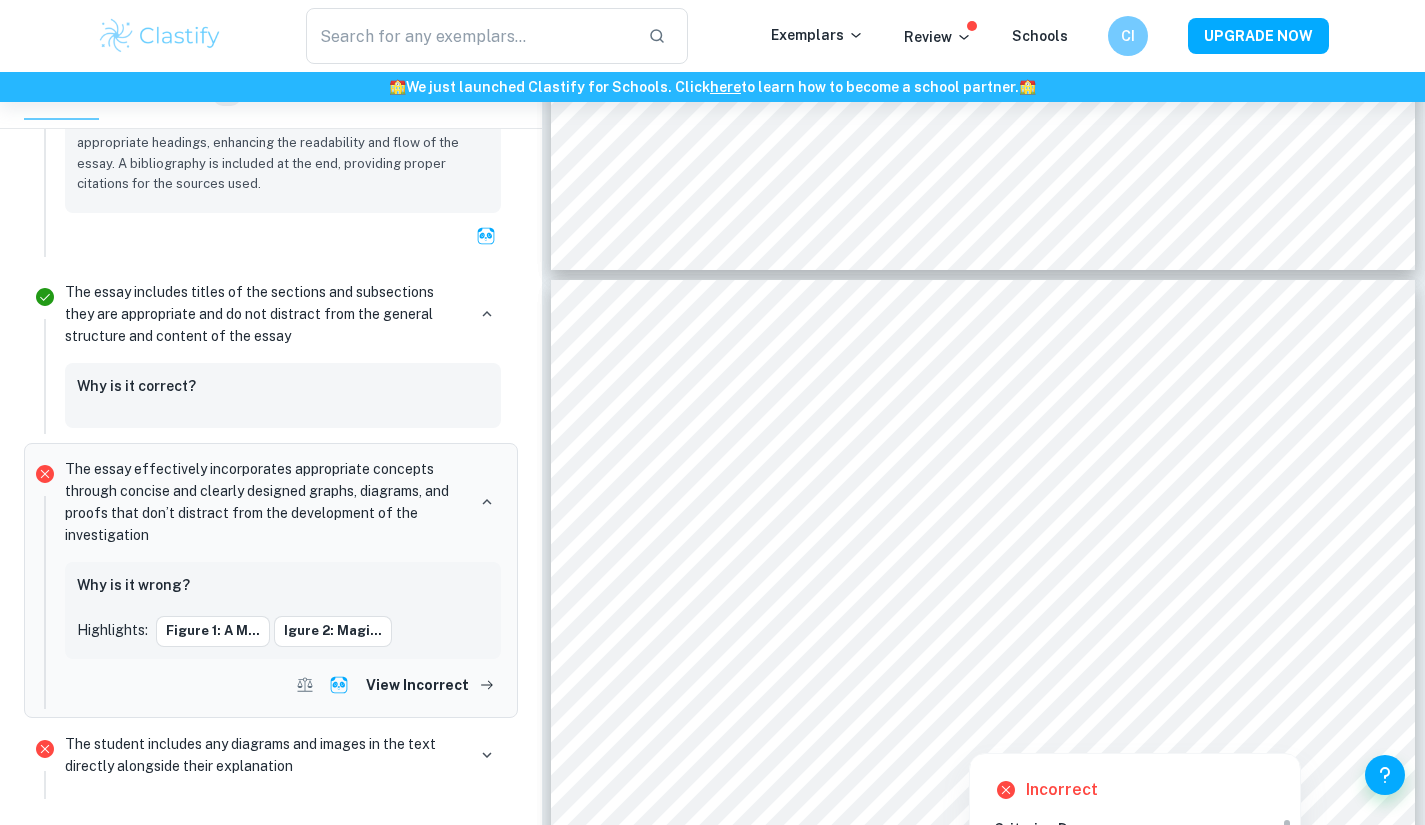 click at bounding box center (968, 732) 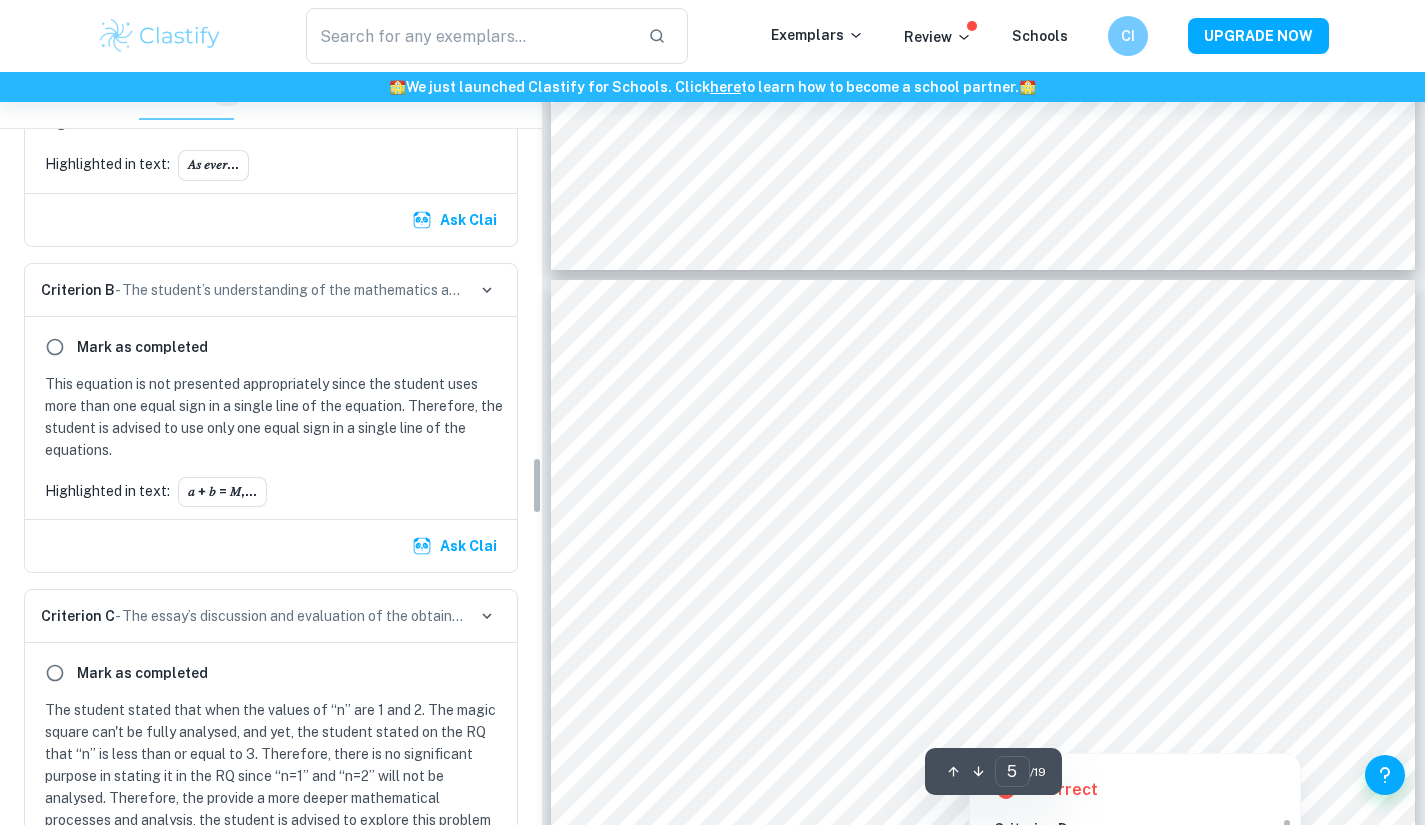 scroll, scrollTop: 5040, scrollLeft: 0, axis: vertical 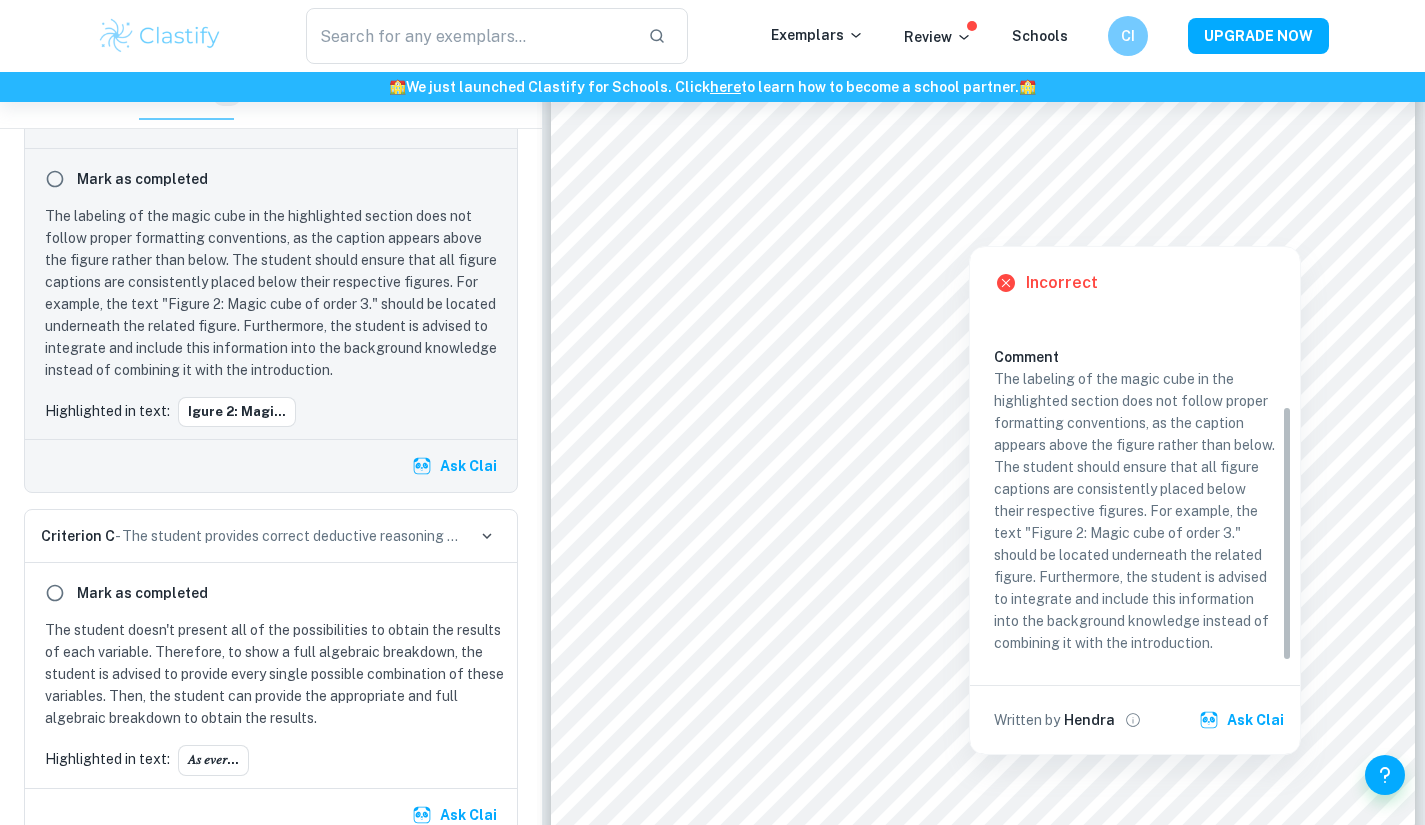 drag, startPoint x: 1223, startPoint y: 638, endPoint x: 1059, endPoint y: 461, distance: 241.29857 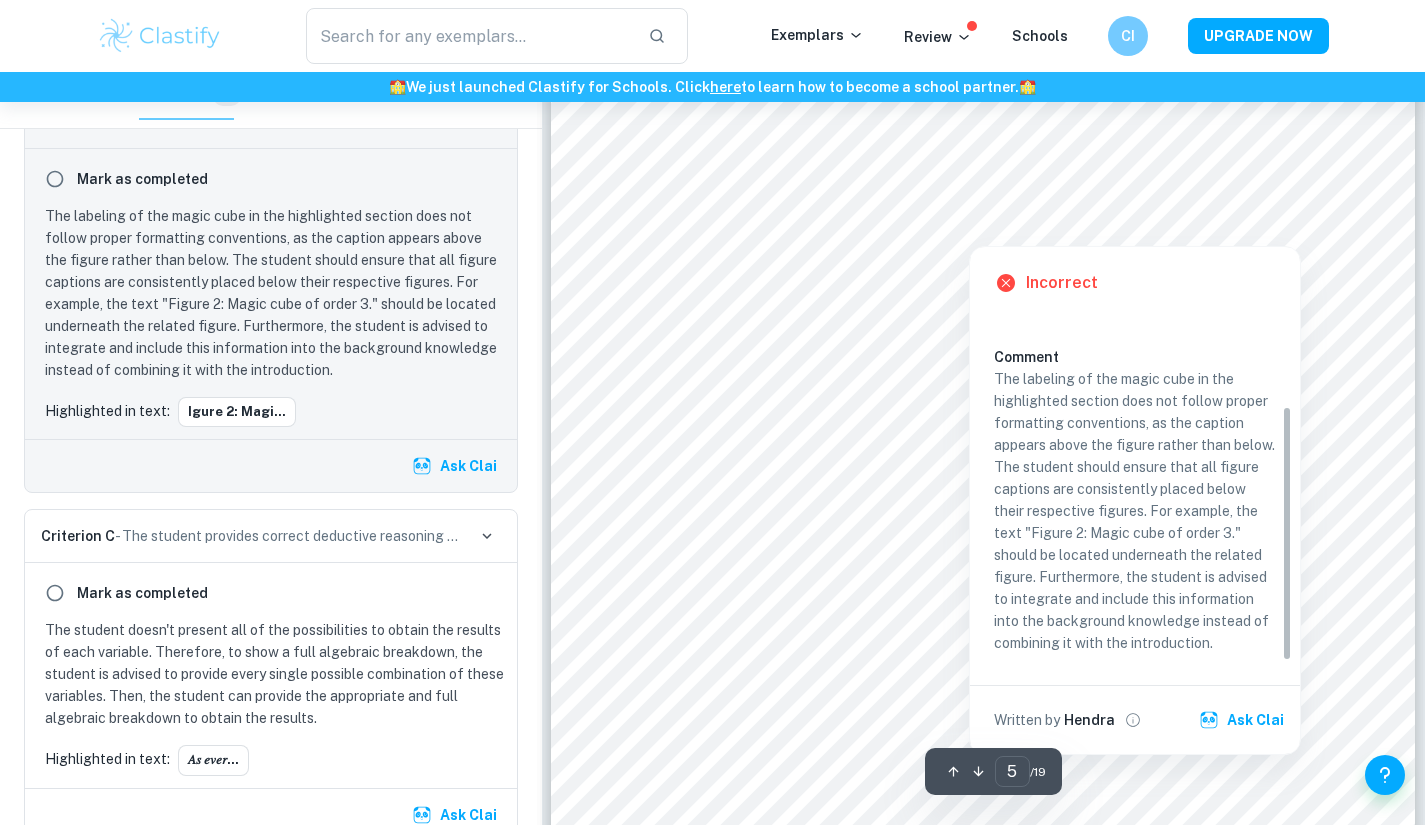 click at bounding box center [968, 225] 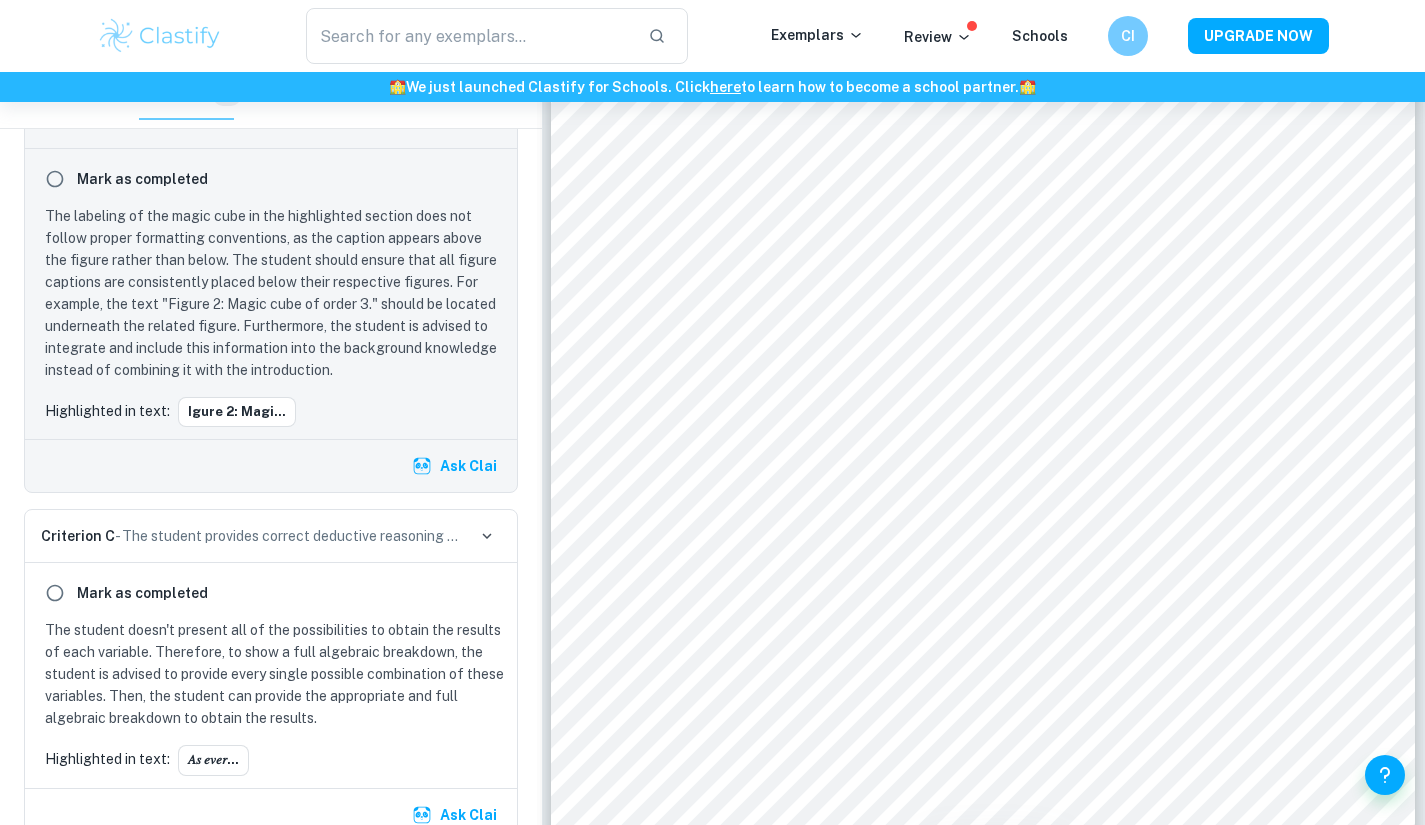 click at bounding box center [1081, 230] 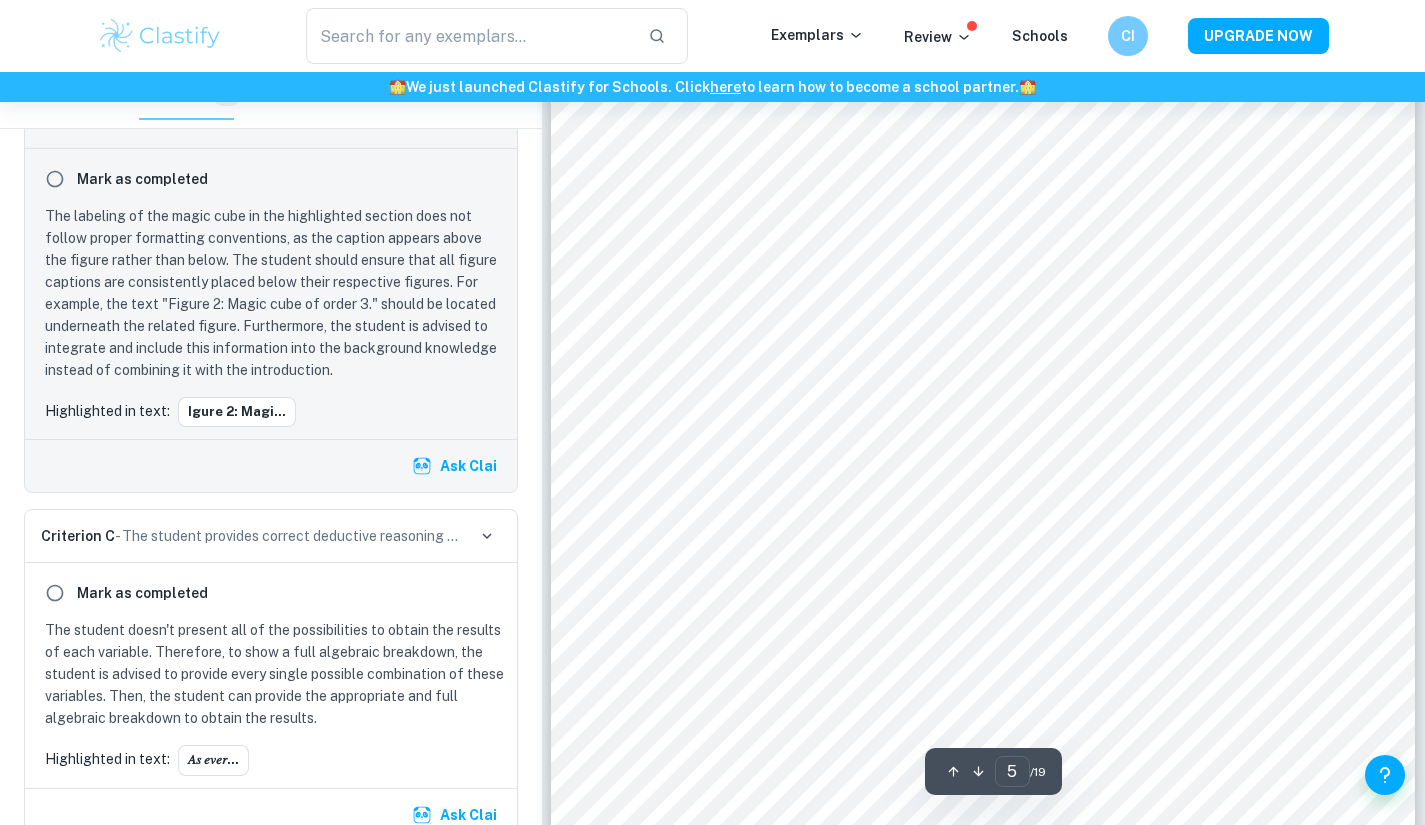 click on "Figure   2 : Magic cube of order 3. Image   edited   by Author, using   magic cube   by   [LAST]   ( [YEAR] ) . This essay will   explore the   properties   and rules   of magic squares   with order   𝑛   ≤   3 , comparing them with their three - dimensional cube counterparts. The field of magic squares is broad, and there exist many definitions for what makes a magic square ‘perfect’.   For   instance , there   exist   ‘ pandiagonal ’   magic squares   where   all   diagonals must sum to the magic constant , or   ‘ semimagic ’   squares where diagonals   are ignored entirely . ([LAST]   Contributors, [YEAR]) .   Magic   squares   can   also   be   constructed   with   repeating numbers,   negative integer s, or even geometric shapes   ([LAST], [YEAR]) .   Furthermore, the field of magic ‘shapes’ go beyond squares to magic stars and hexagons, none of which are within the scope of this essay. This investigation will only   explore simple   magic squares and magic cubes following the     -" at bounding box center (983, 384) 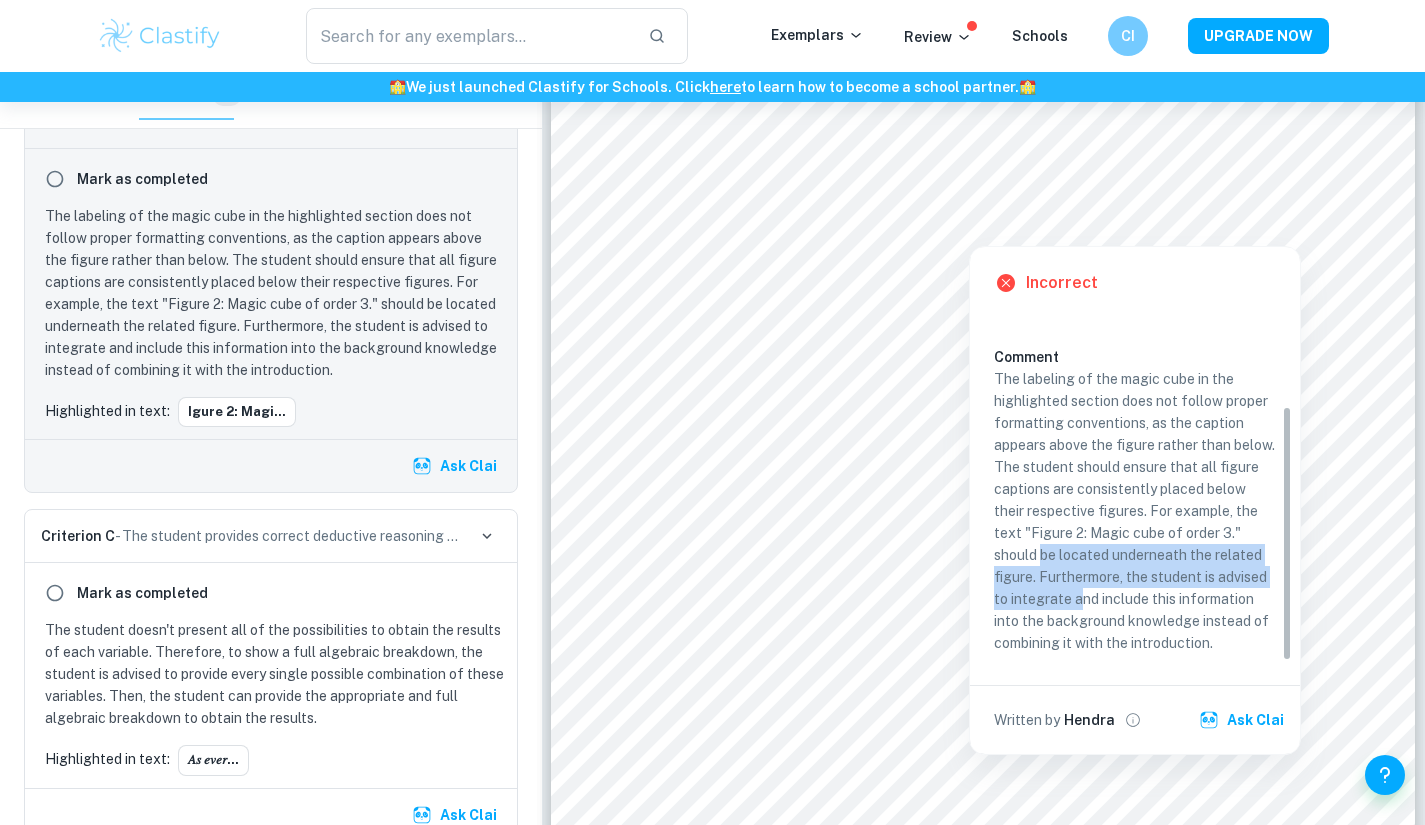 drag, startPoint x: 1040, startPoint y: 565, endPoint x: 1077, endPoint y: 589, distance: 44.102154 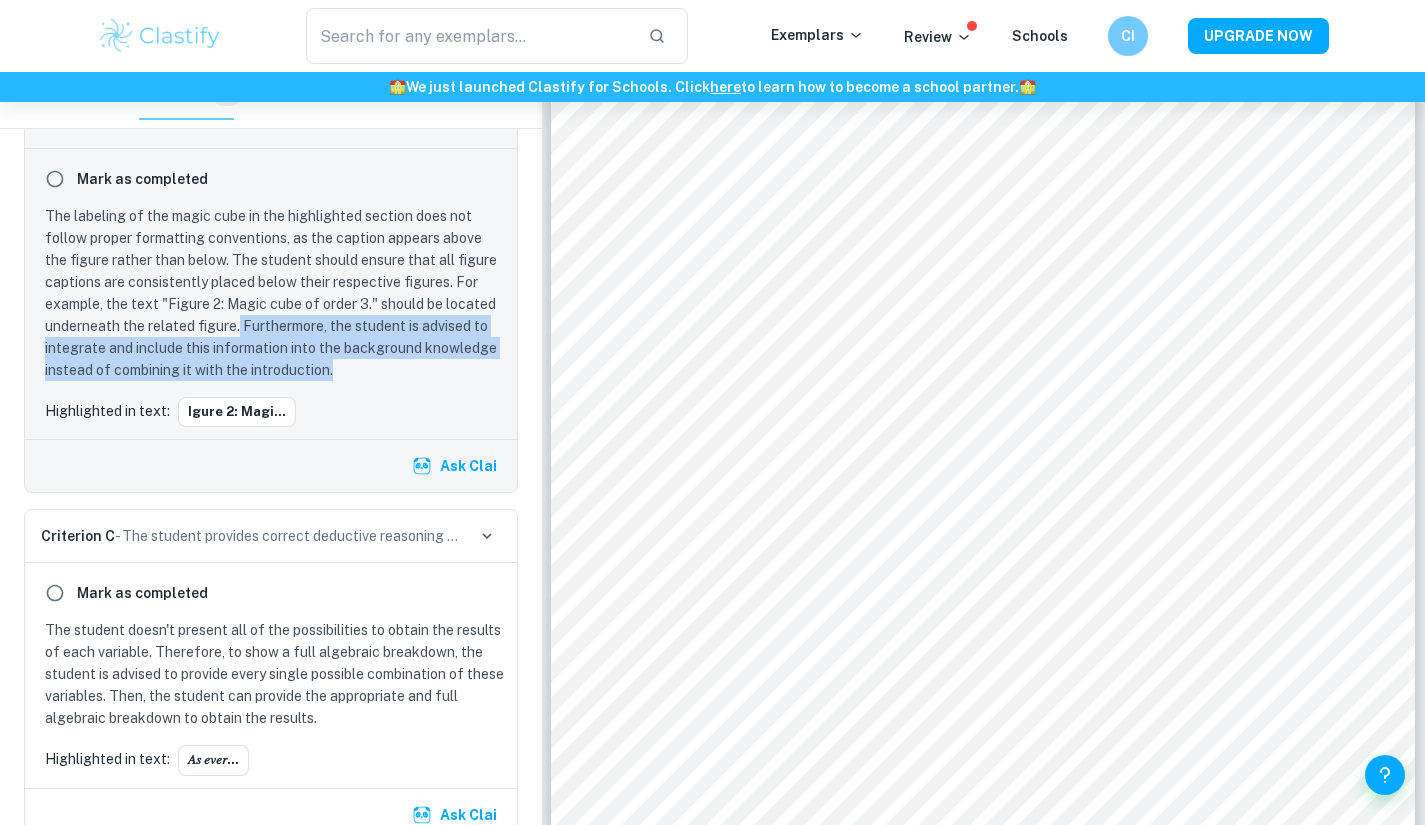 drag, startPoint x: 241, startPoint y: 476, endPoint x: 388, endPoint y: 524, distance: 154.63829 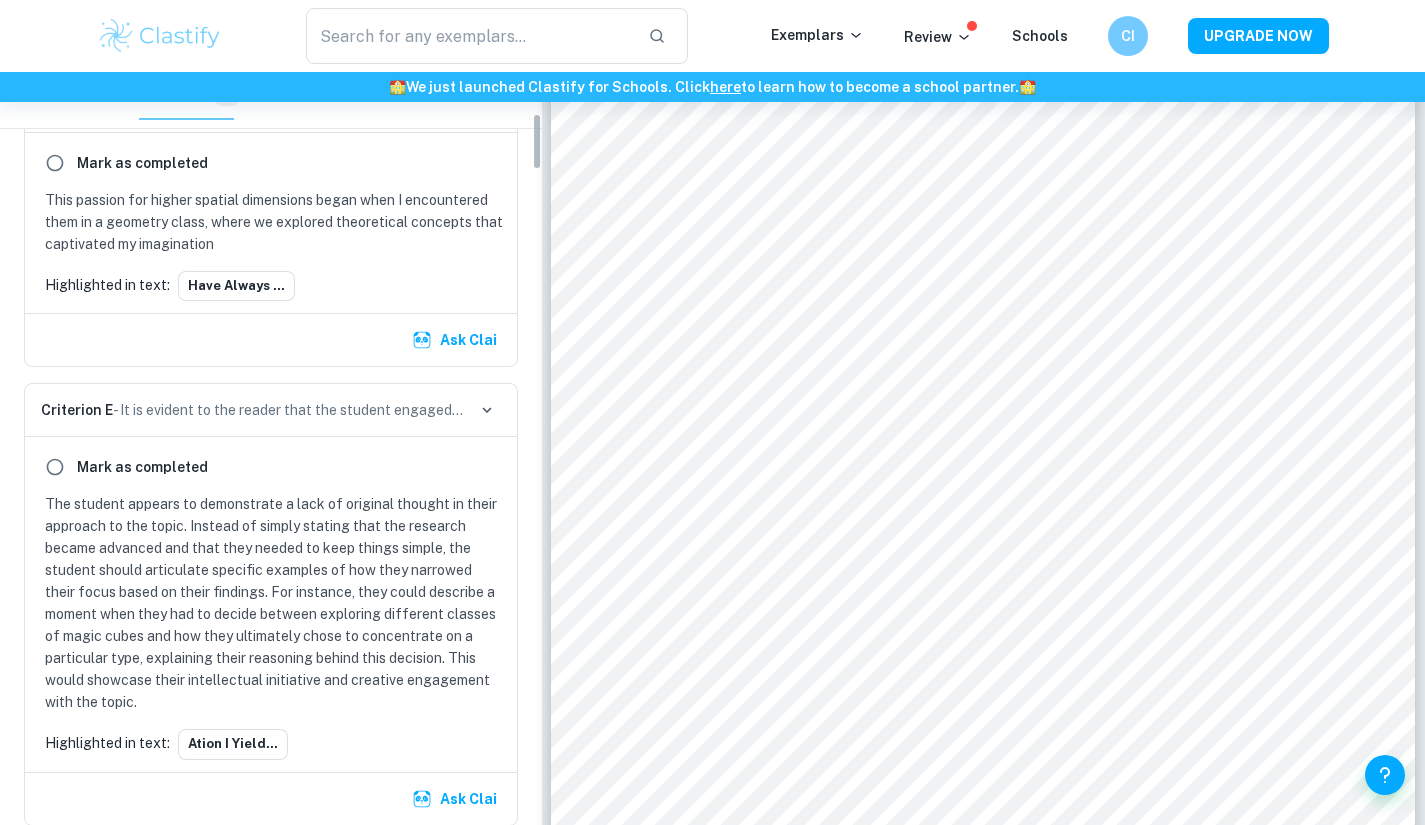 scroll, scrollTop: 301, scrollLeft: 0, axis: vertical 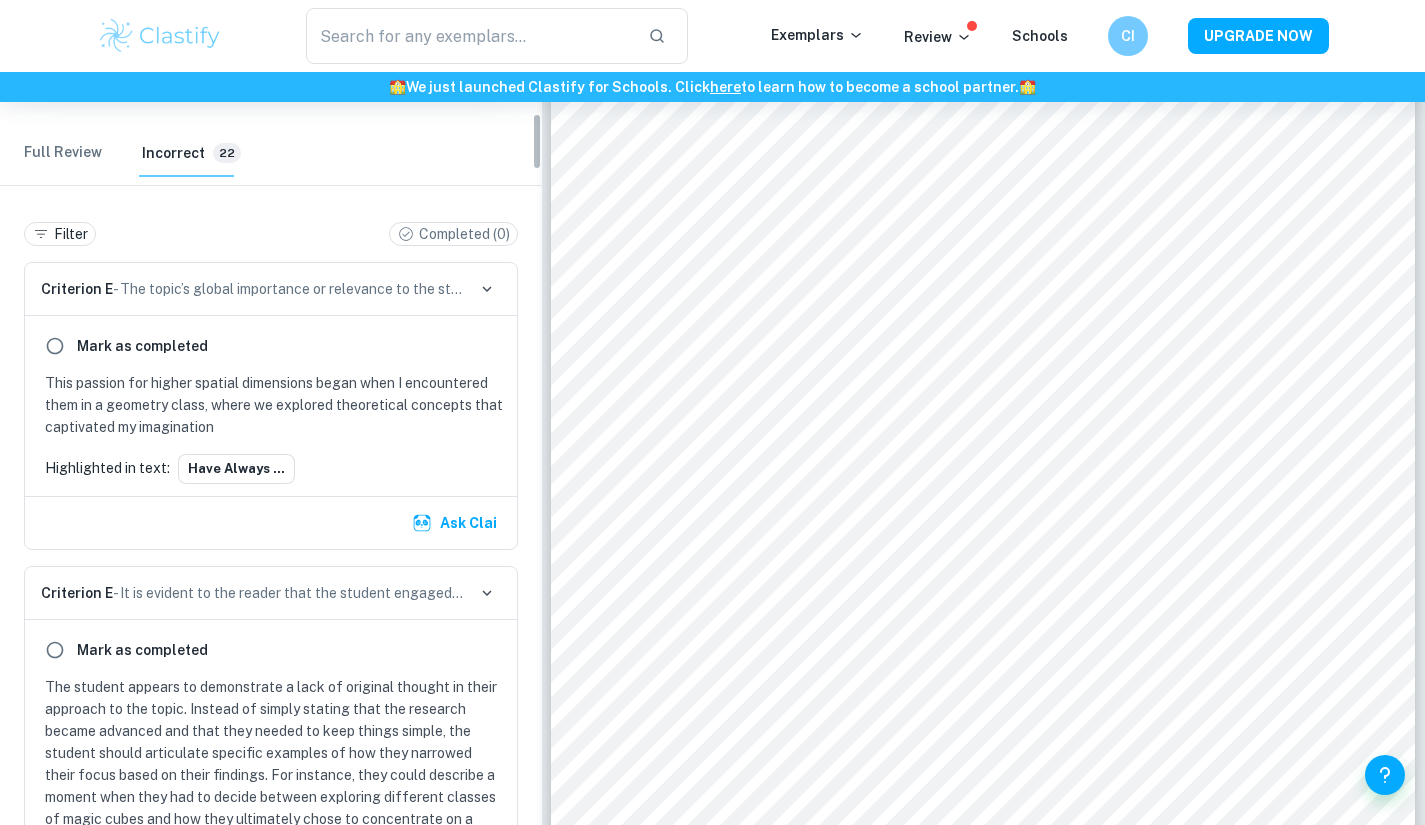 drag, startPoint x: 538, startPoint y: 499, endPoint x: 512, endPoint y: 137, distance: 362.9325 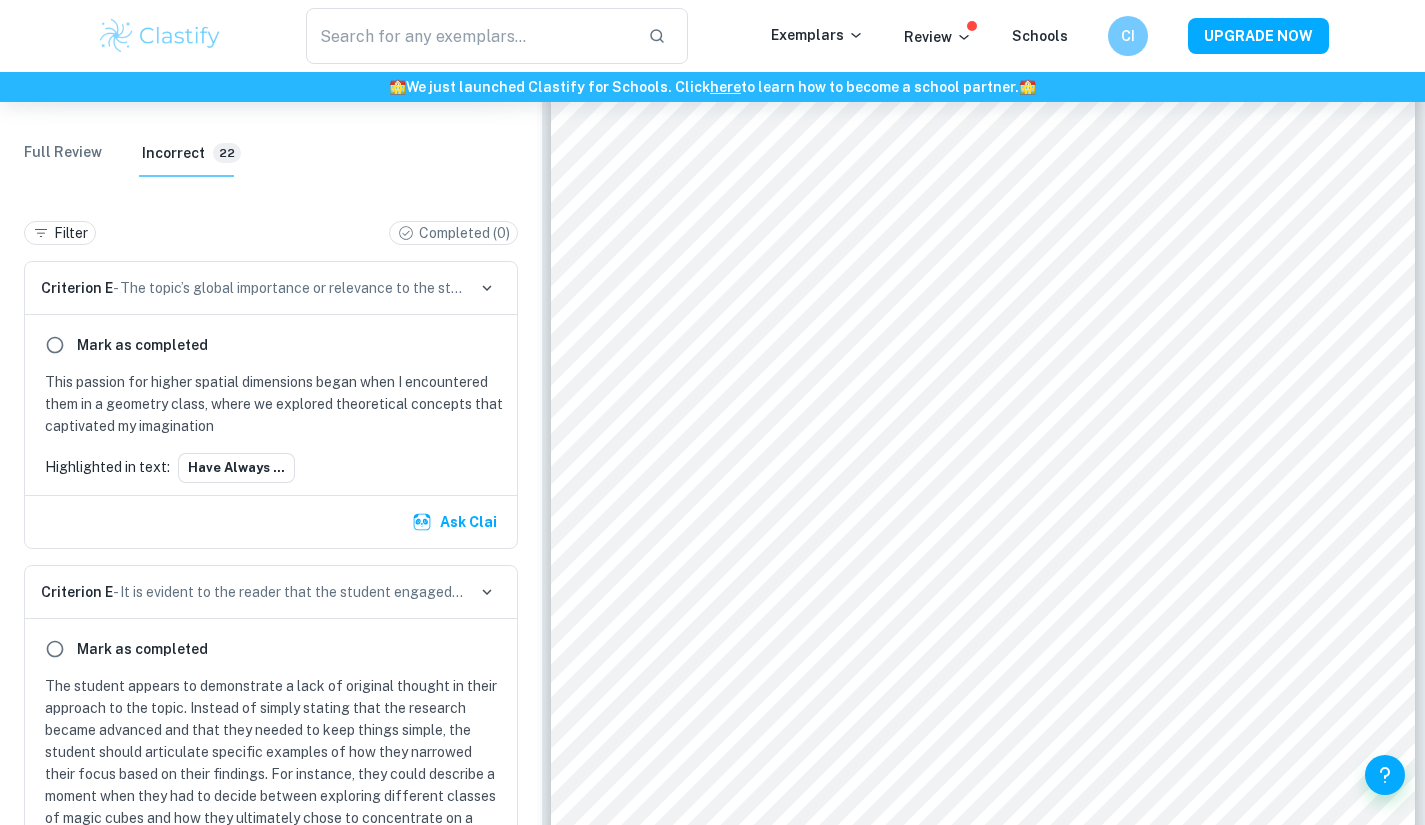 click on "Full Review" at bounding box center (63, 153) 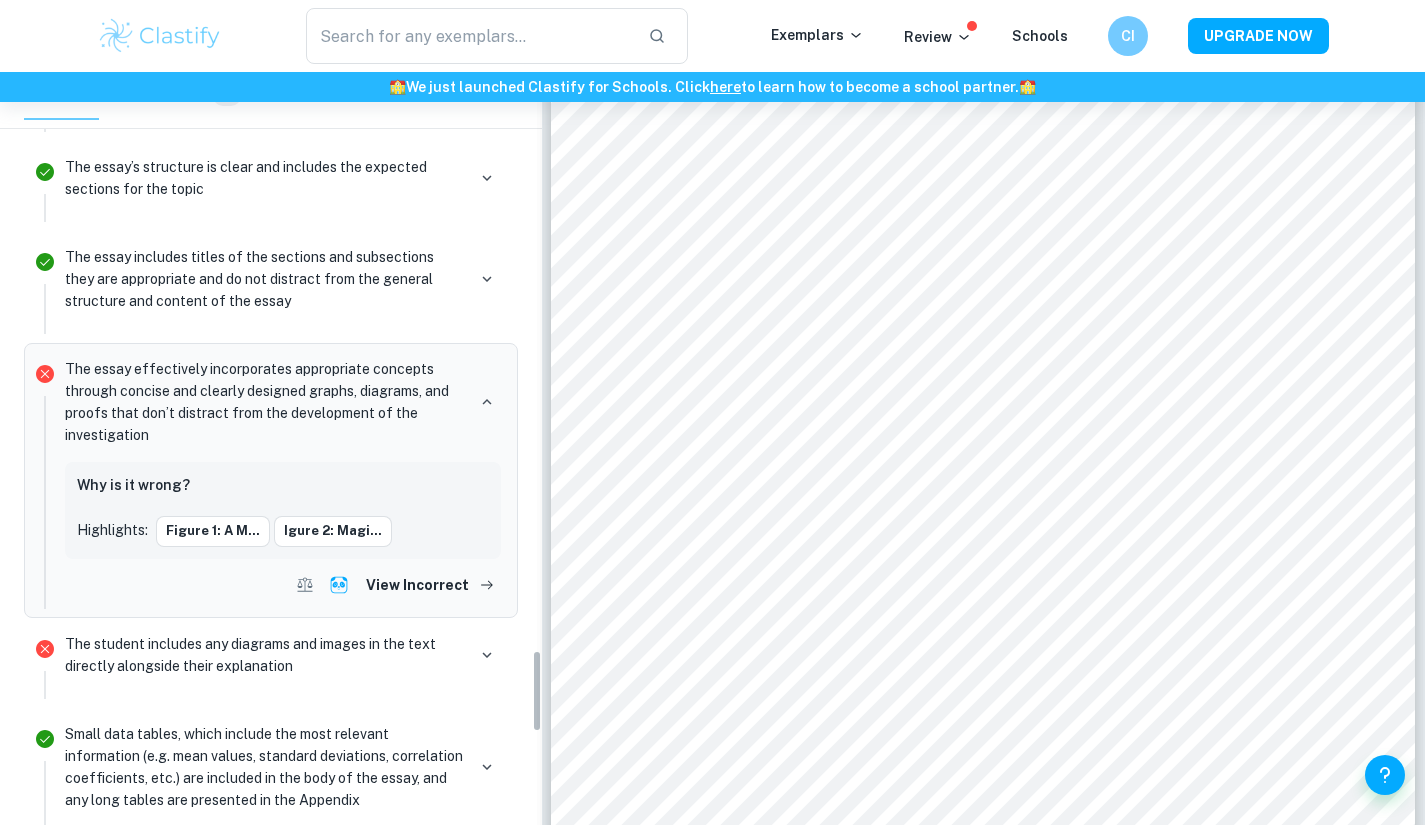 scroll, scrollTop: 5283, scrollLeft: 0, axis: vertical 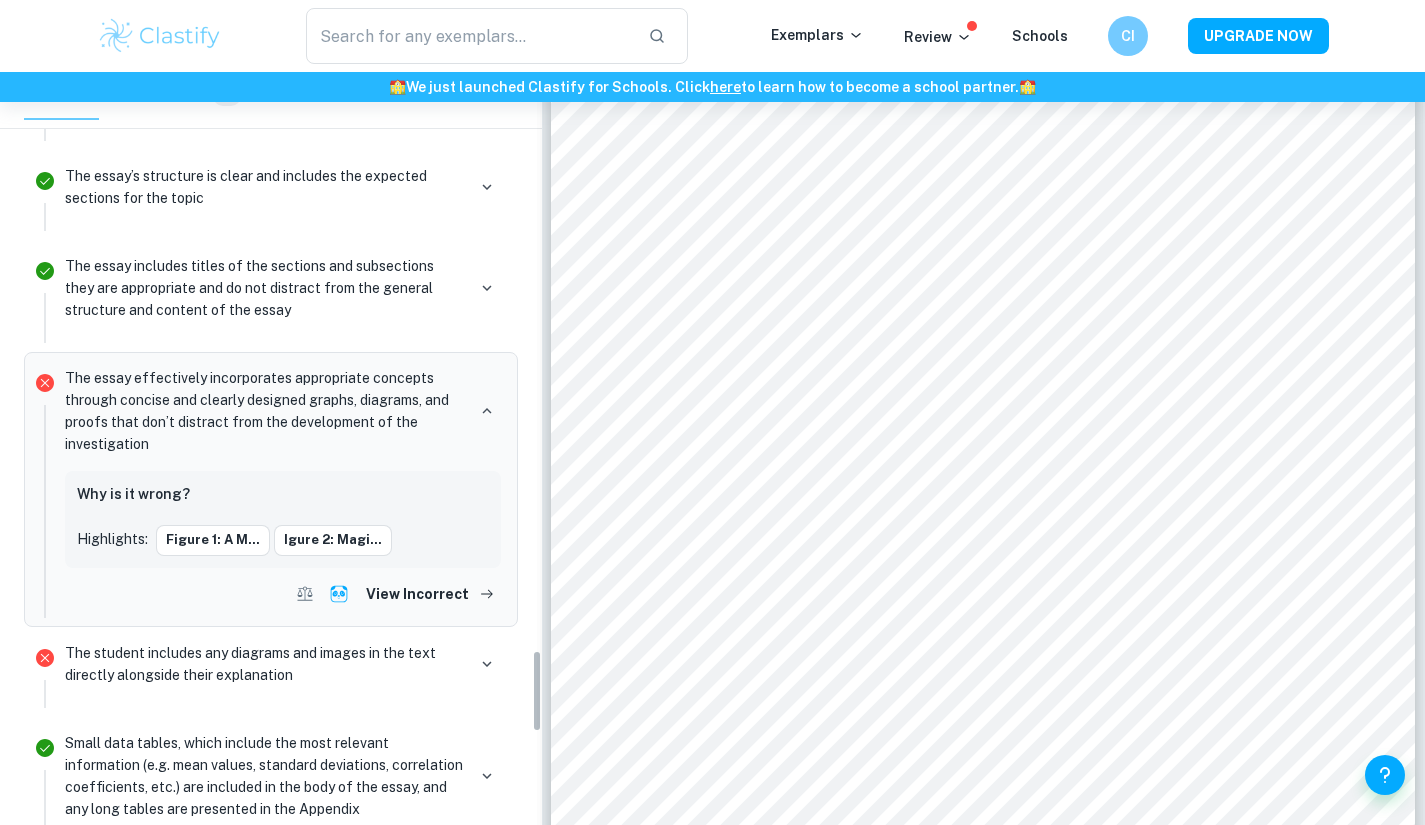 drag, startPoint x: 534, startPoint y: 129, endPoint x: 515, endPoint y: 675, distance: 546.3305 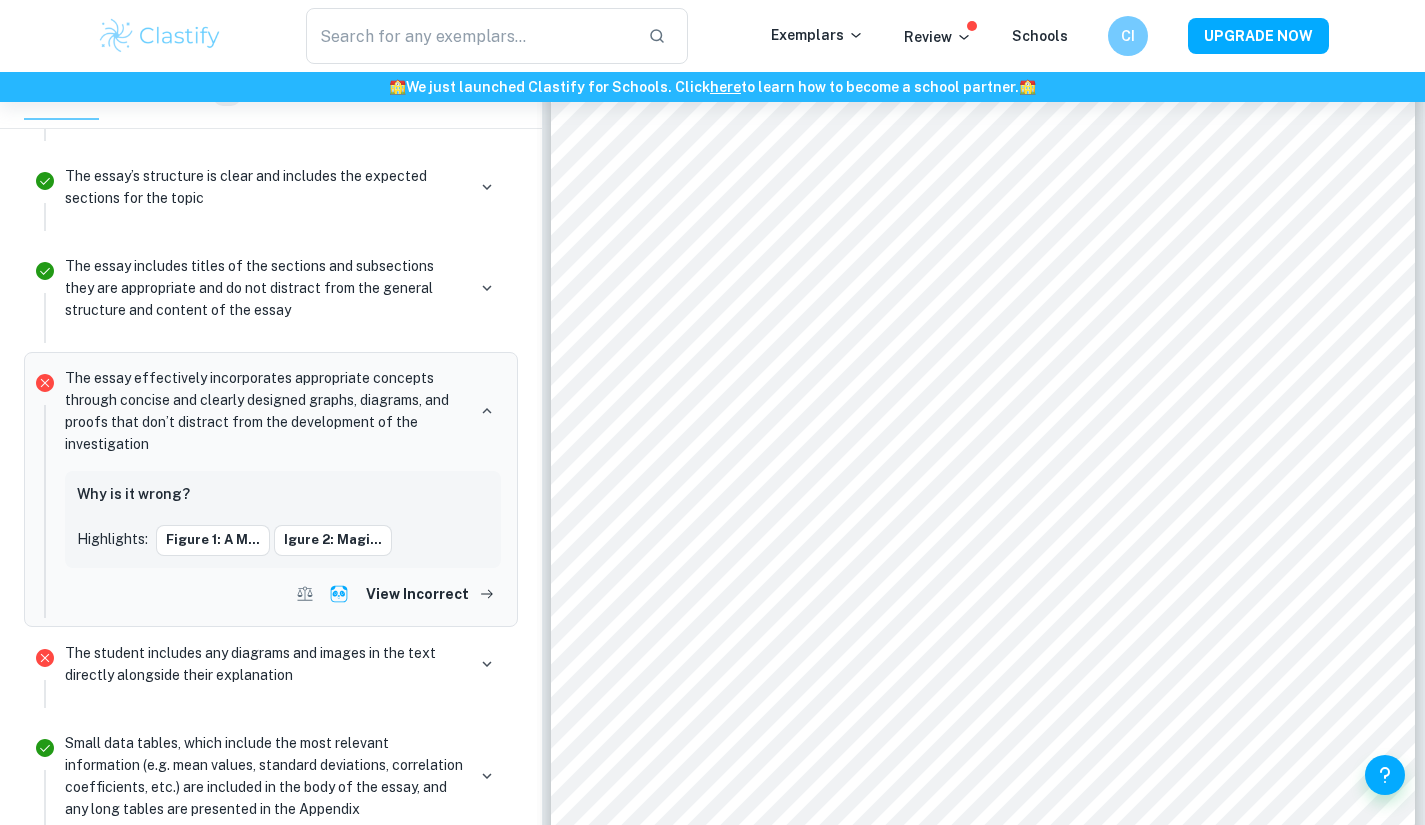 click on "Figure 1: A m..." at bounding box center (213, 540) 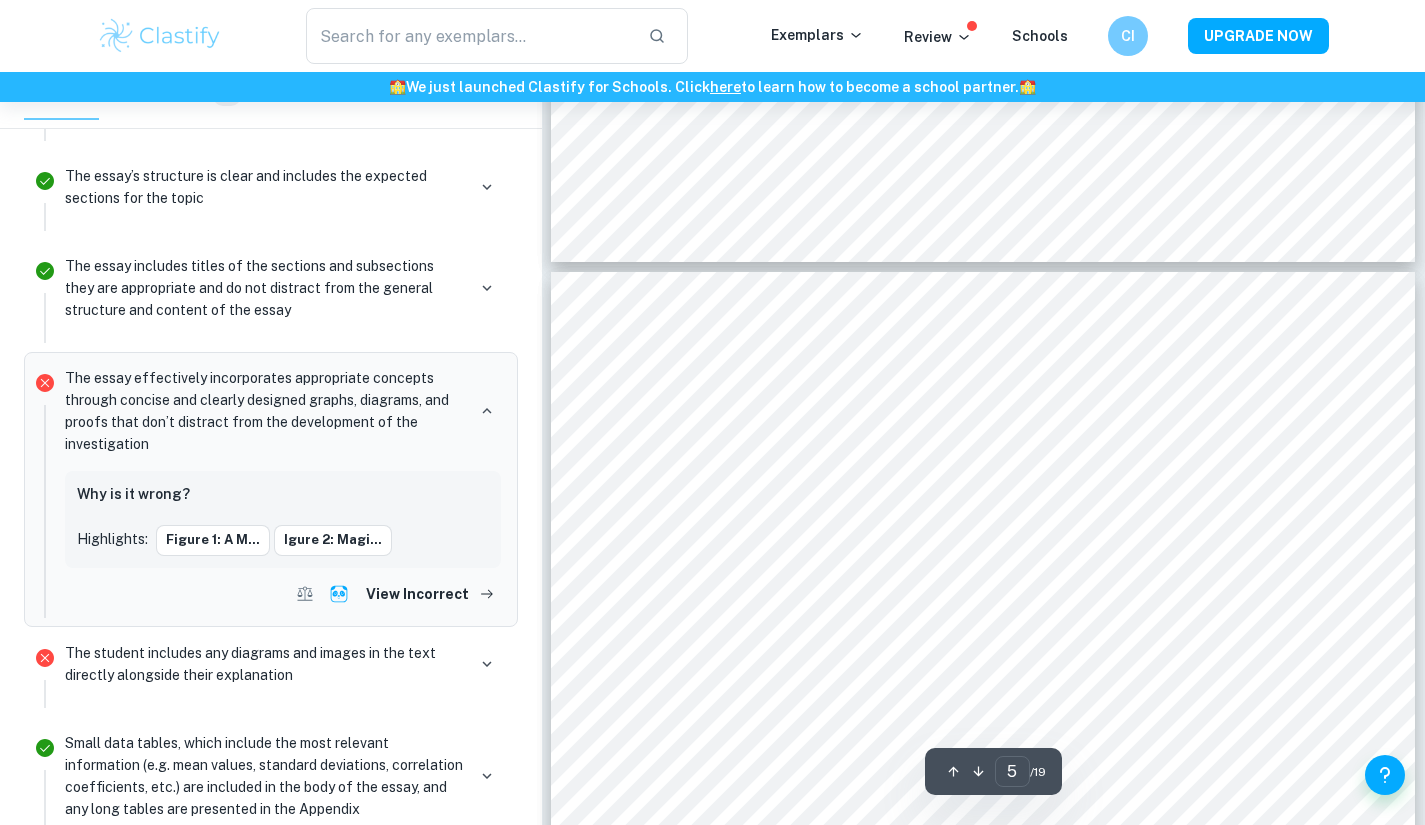 scroll, scrollTop: 4767, scrollLeft: 0, axis: vertical 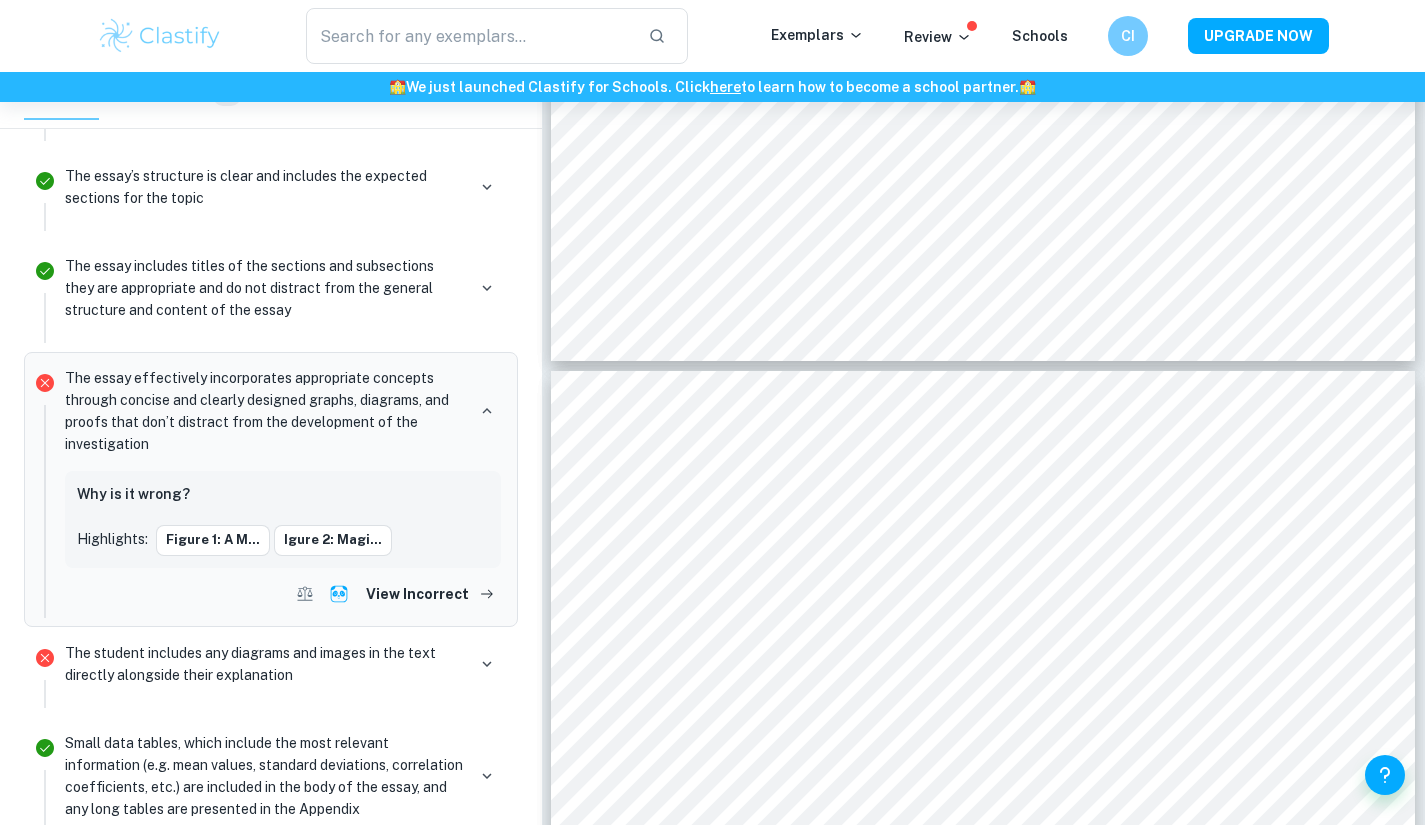 click on "View Incorrect" at bounding box center (429, 594) 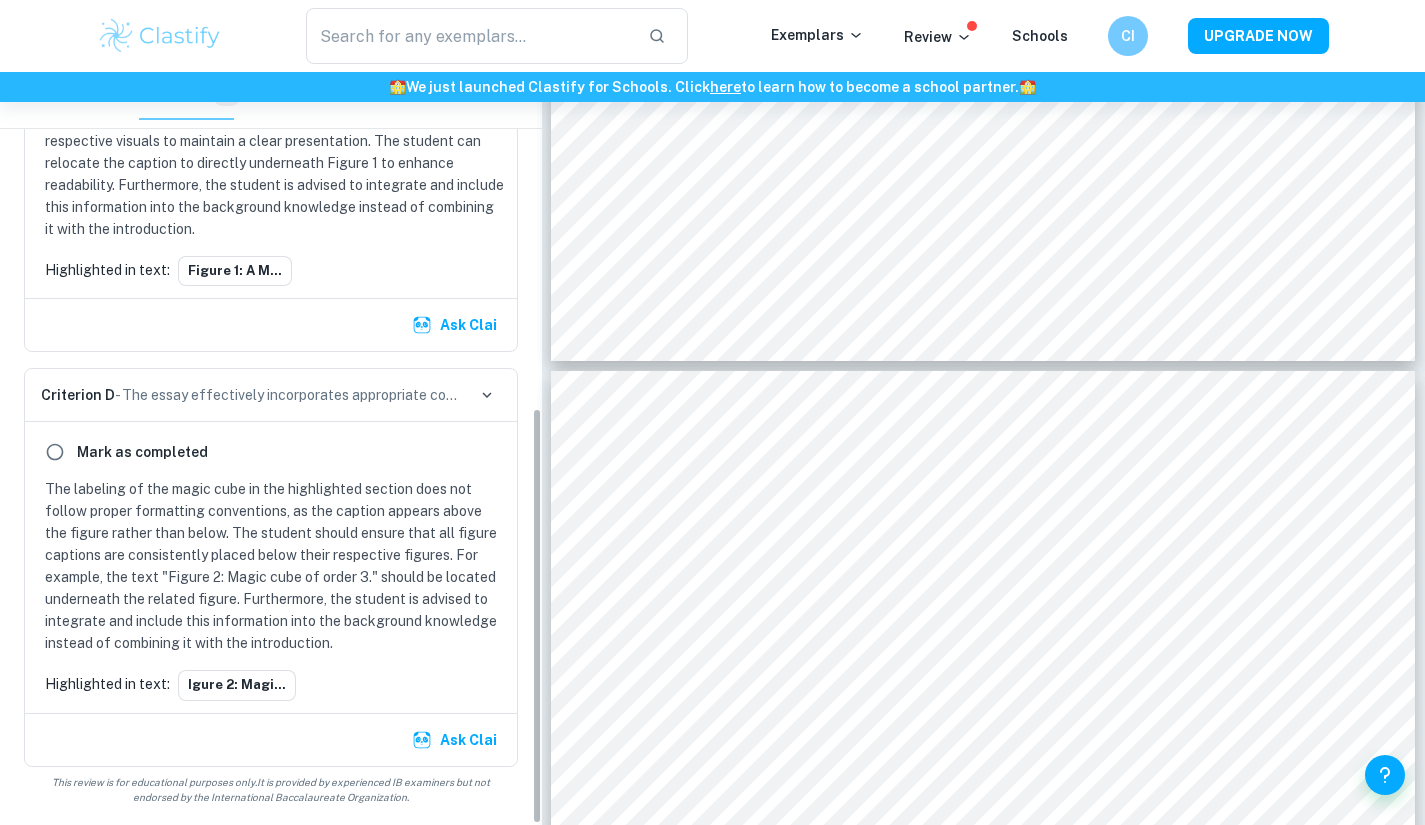 scroll, scrollTop: 608, scrollLeft: 0, axis: vertical 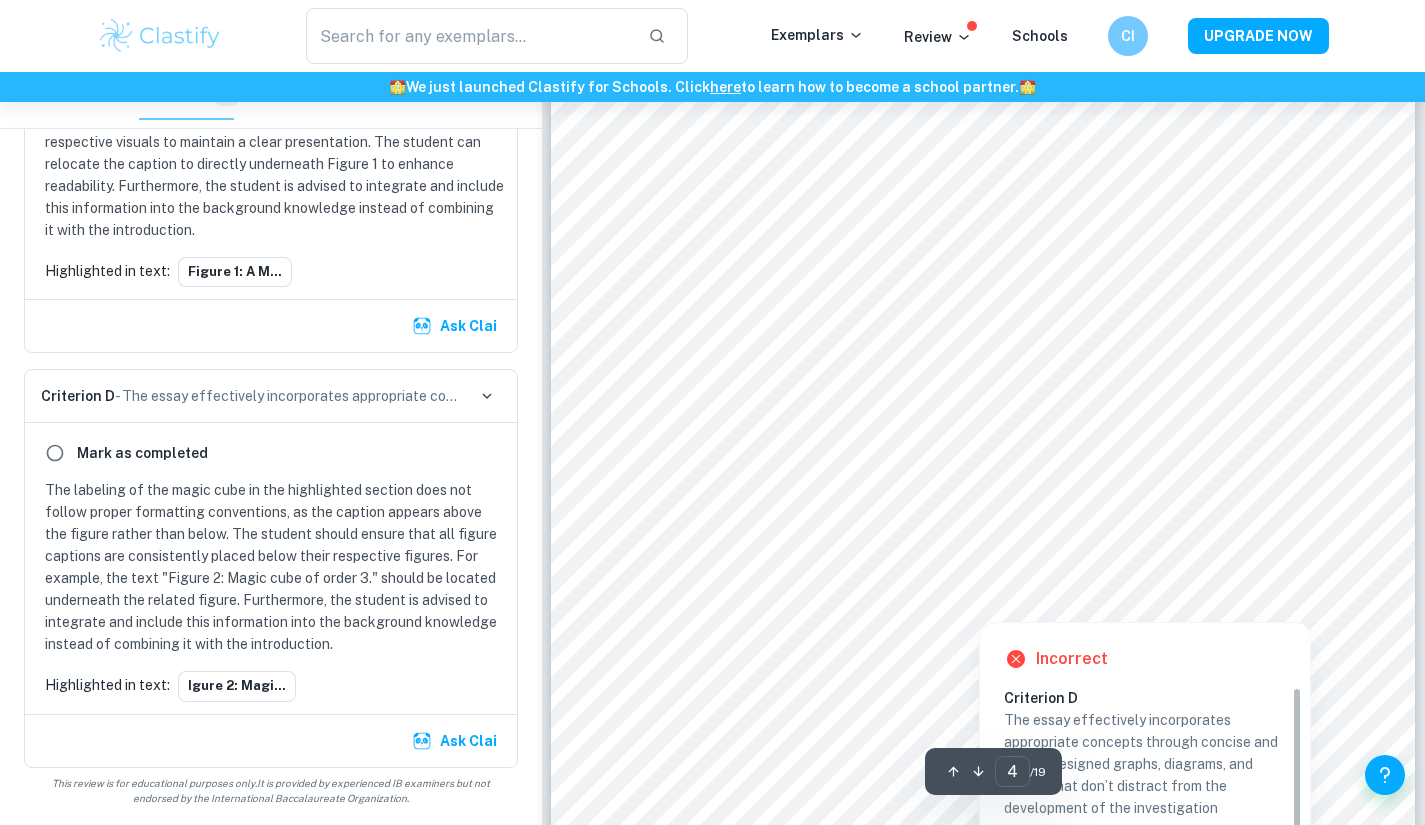 click at bounding box center [983, 583] 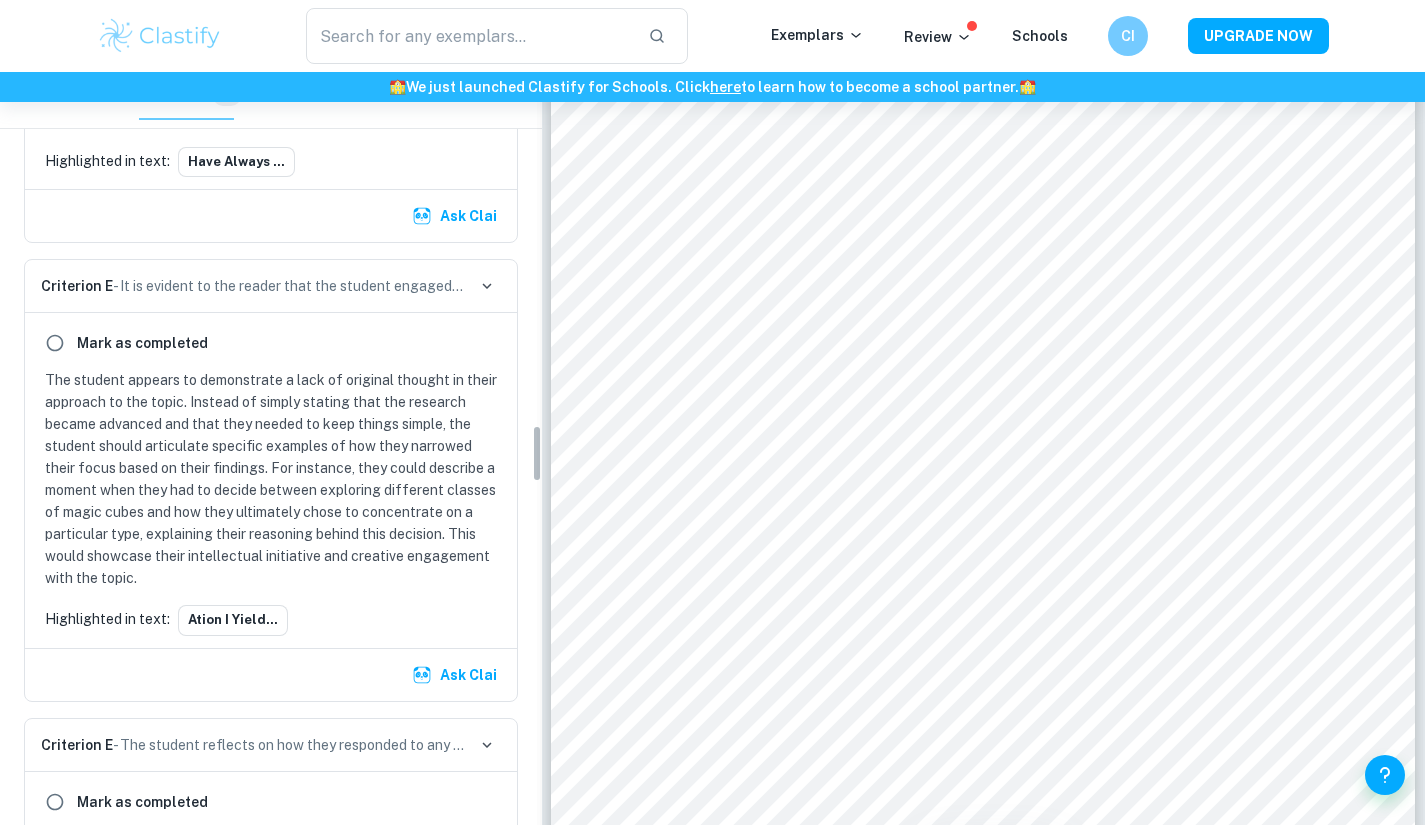 scroll, scrollTop: 4625, scrollLeft: 0, axis: vertical 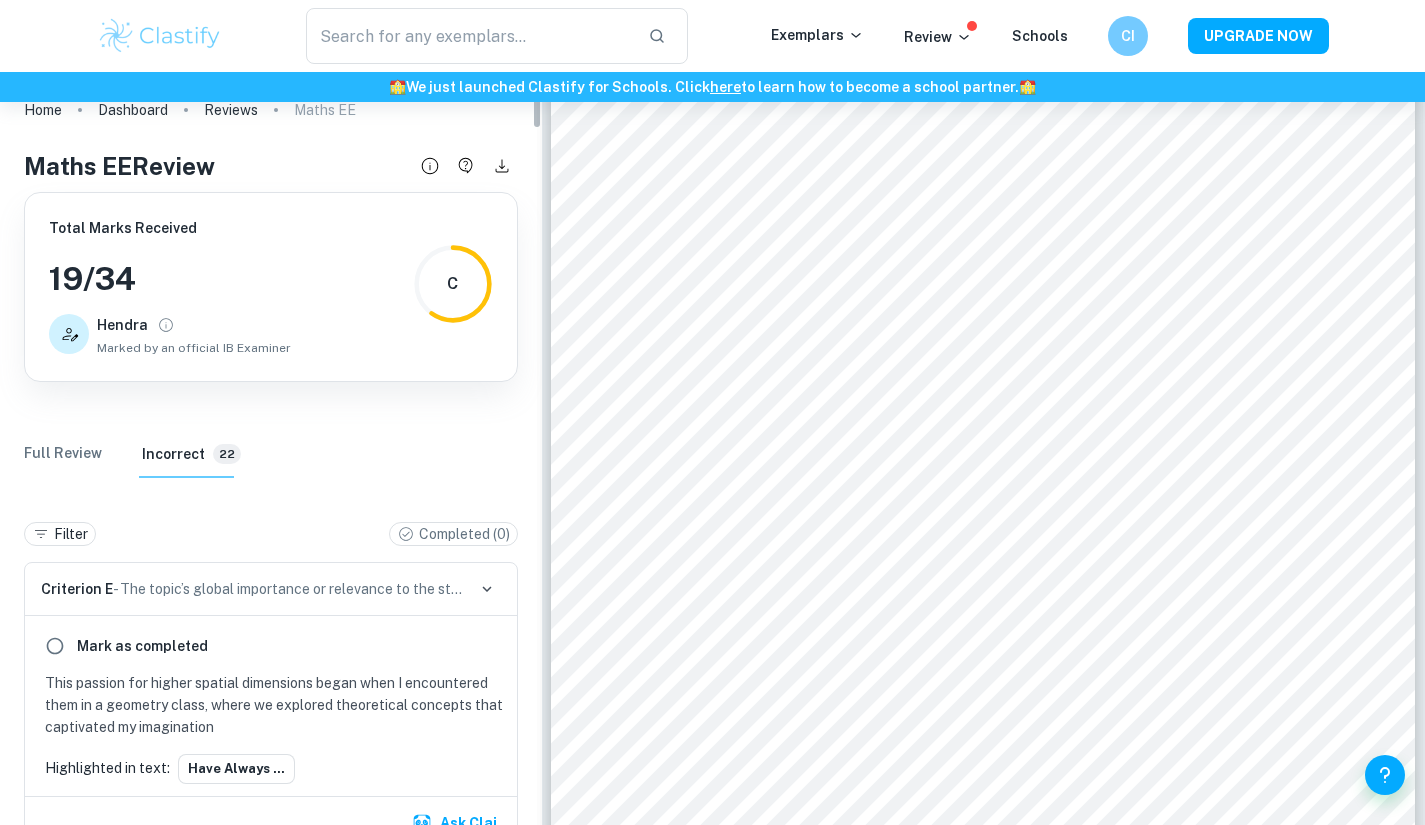 drag, startPoint x: 540, startPoint y: 444, endPoint x: 548, endPoint y: 71, distance: 373.0858 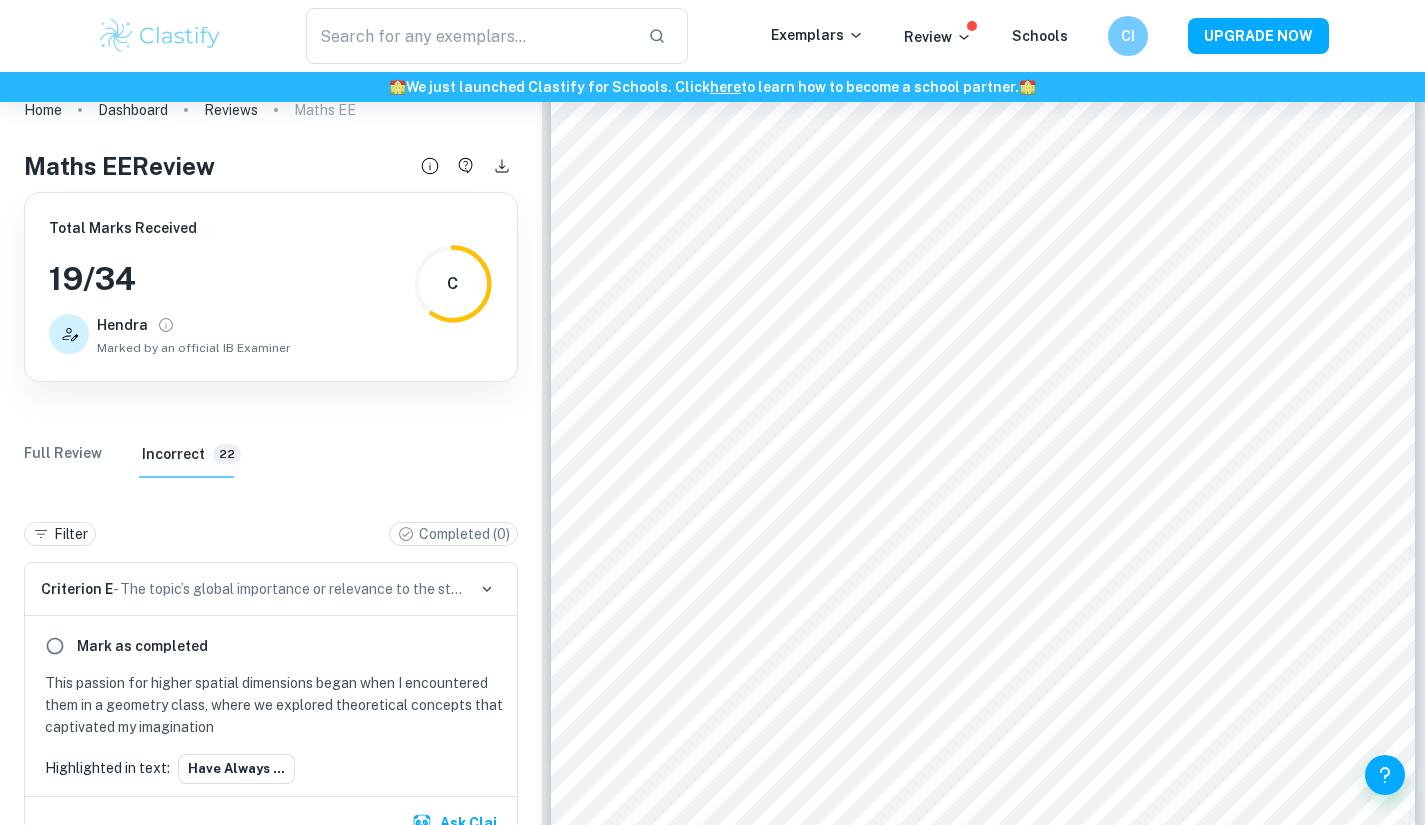 click on "Full Review" at bounding box center (63, 454) 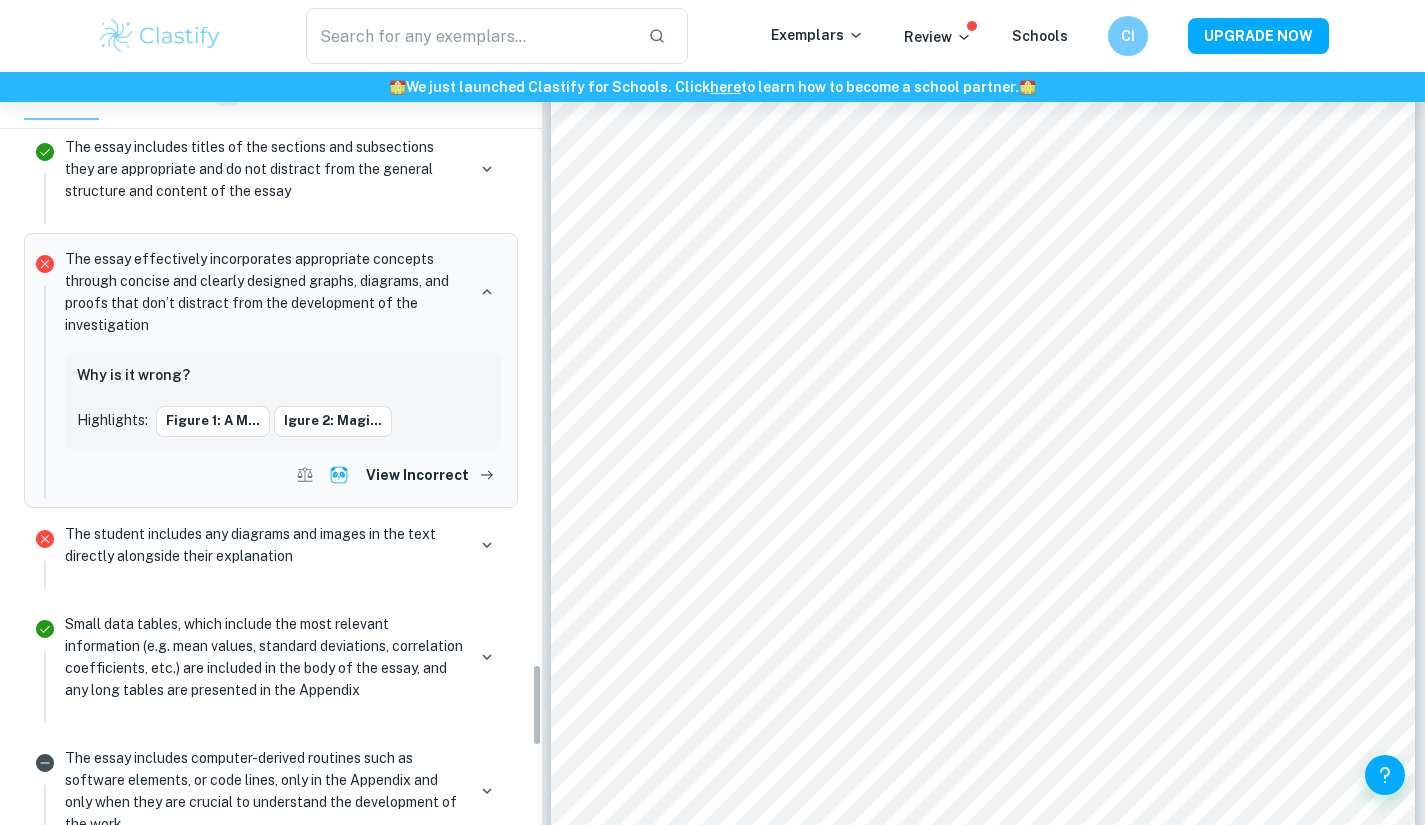 scroll, scrollTop: 5420, scrollLeft: 0, axis: vertical 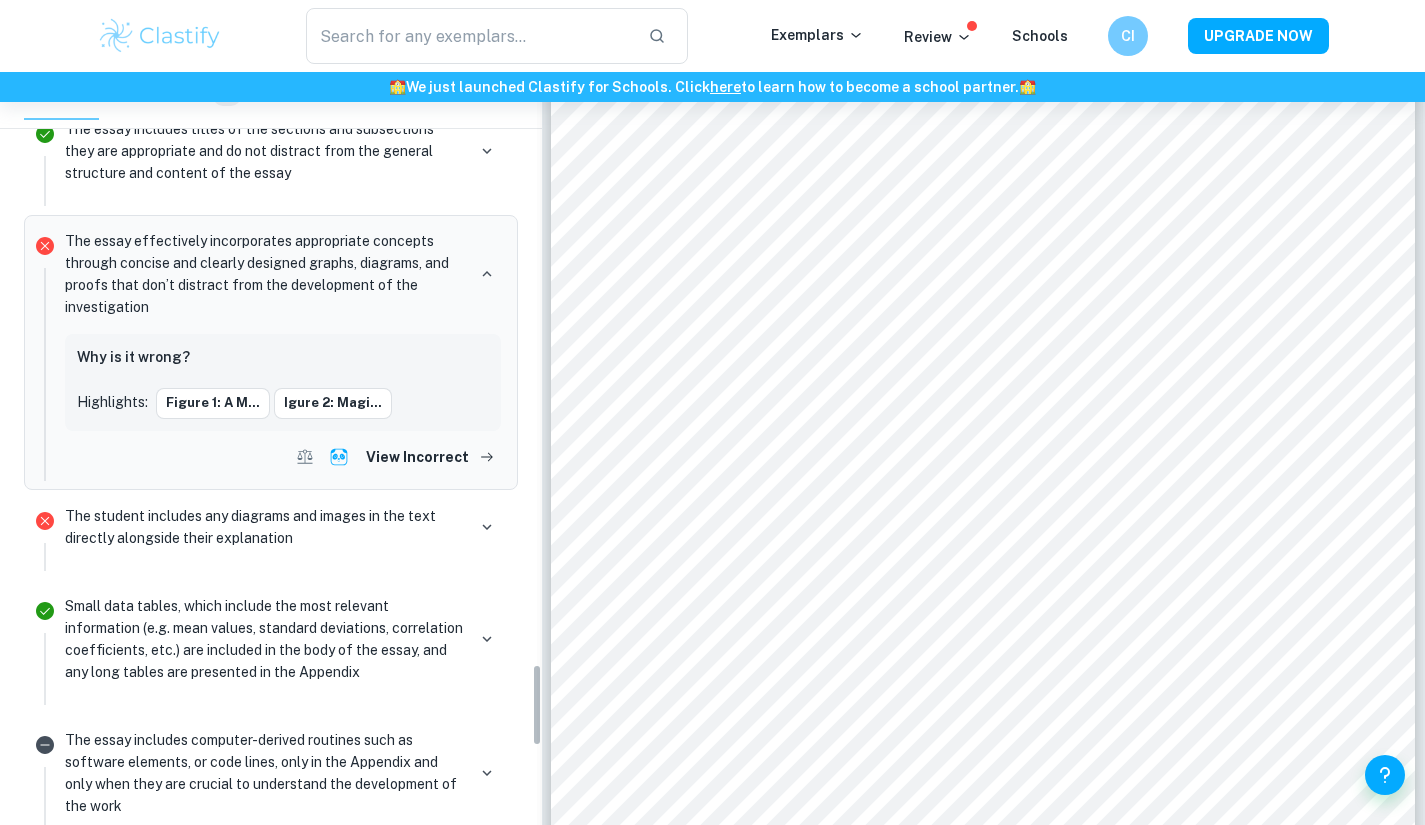 drag, startPoint x: 539, startPoint y: 128, endPoint x: 609, endPoint y: 721, distance: 597.11725 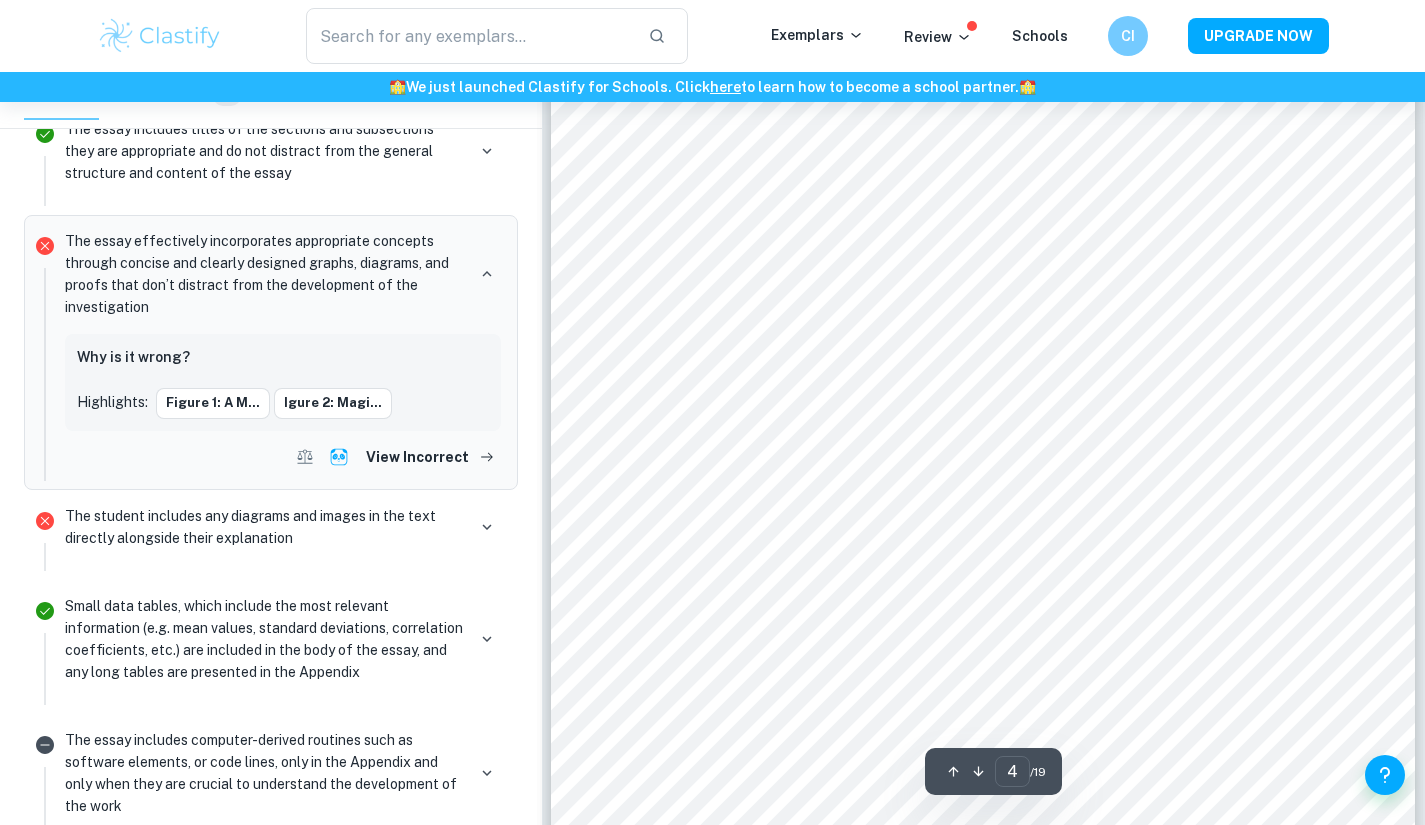 click 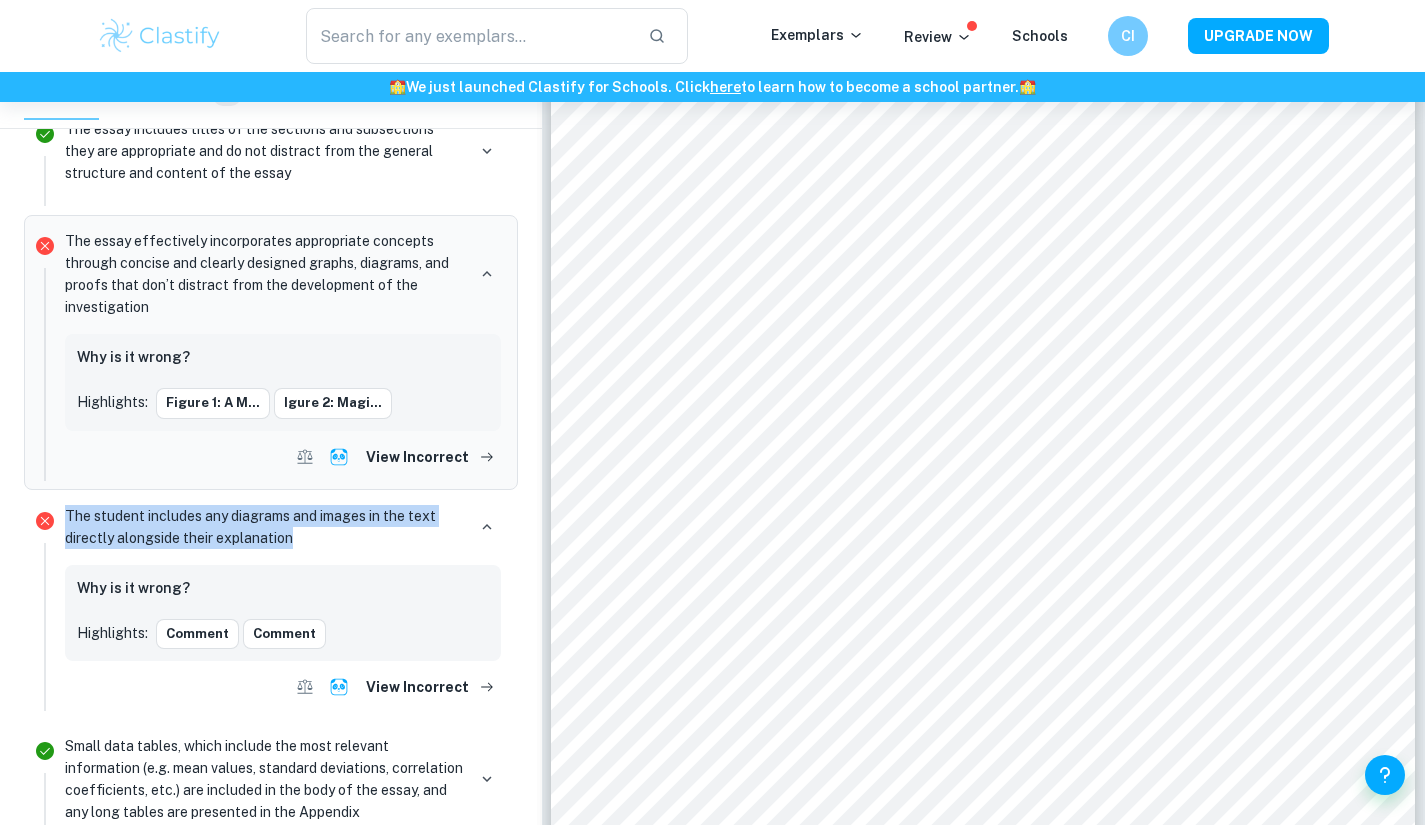 copy on "The student includes any diagrams and images in the text directly alongside their explanation" 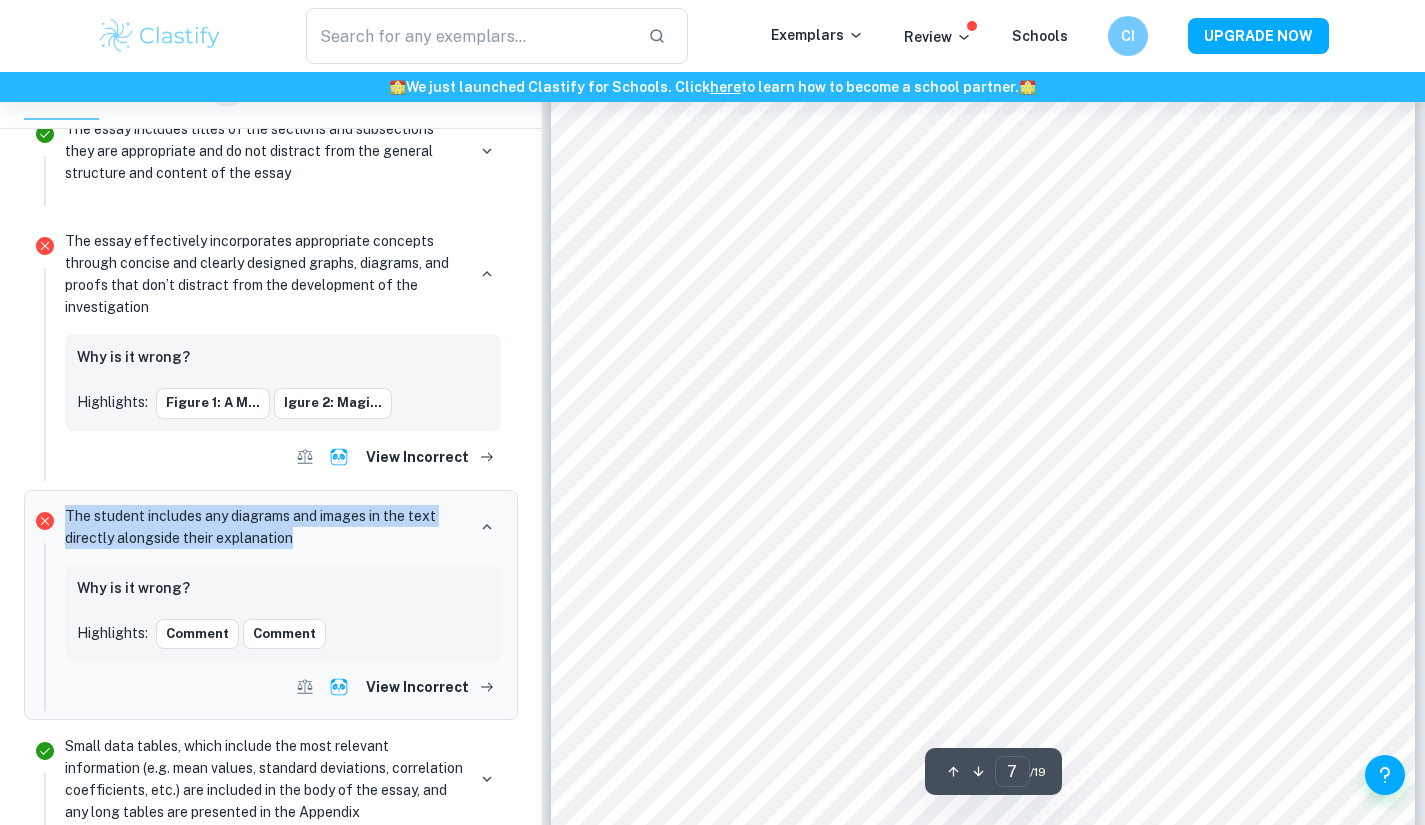 scroll, scrollTop: 8530, scrollLeft: 0, axis: vertical 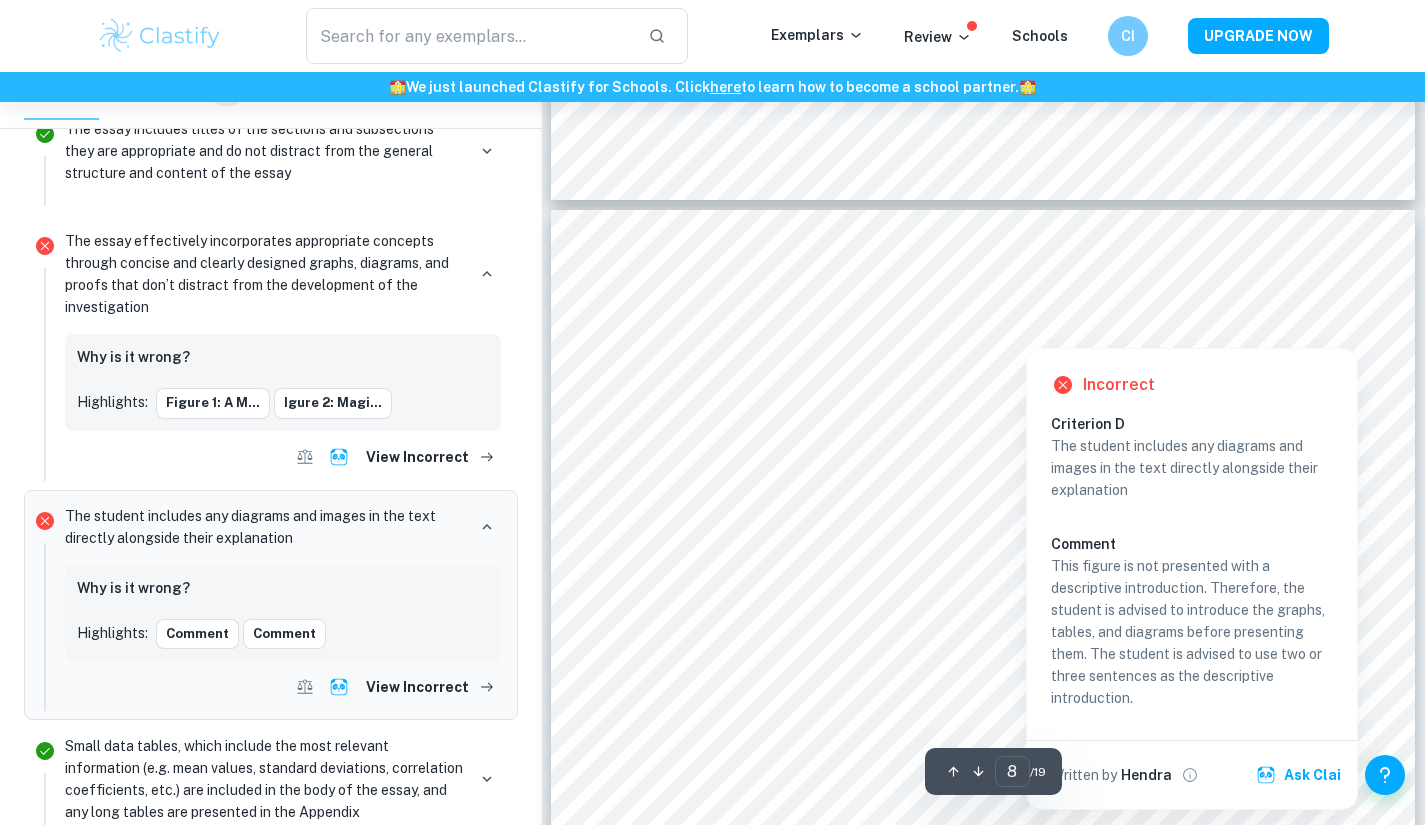 click at bounding box center (1025, 326) 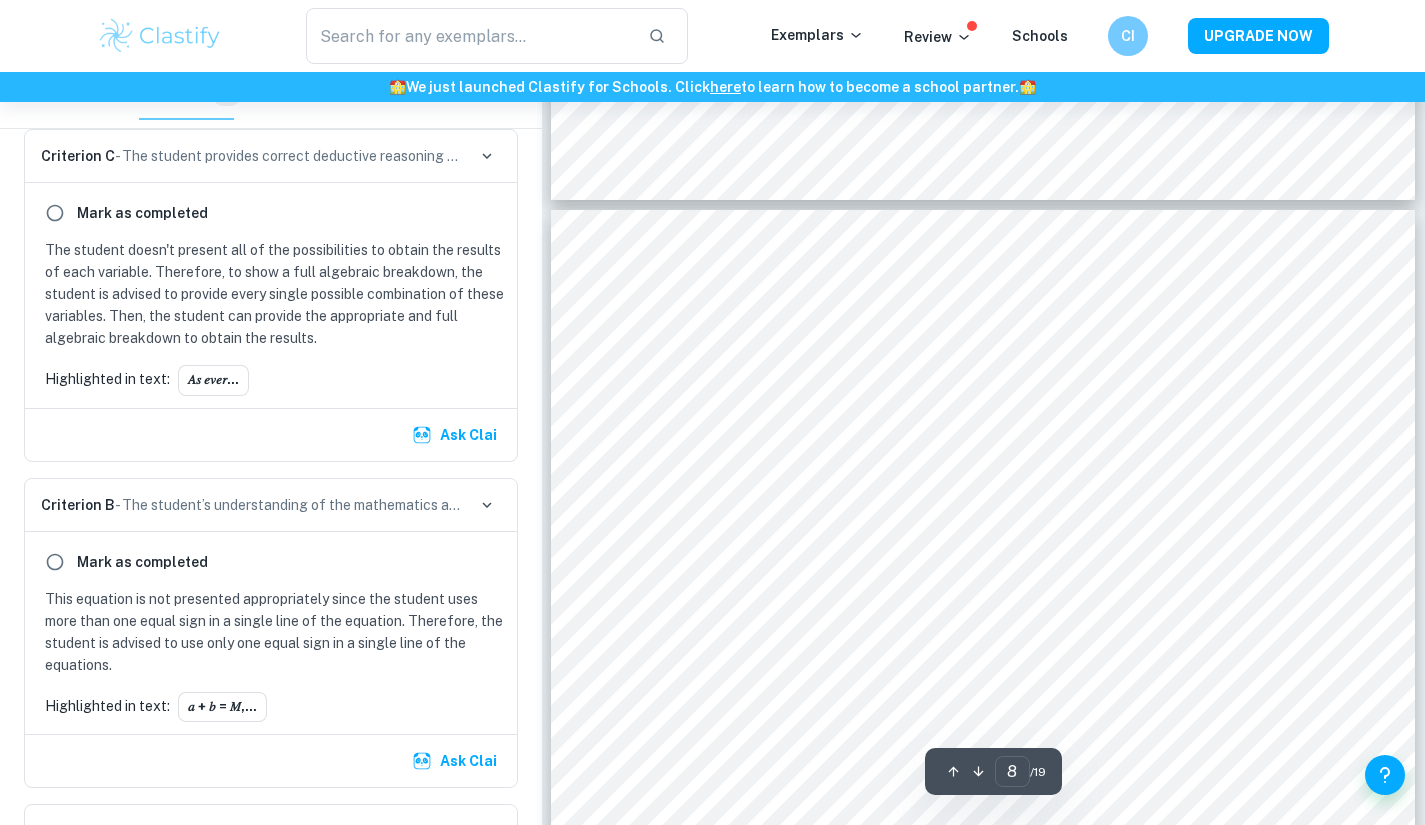 scroll, scrollTop: 6499, scrollLeft: 0, axis: vertical 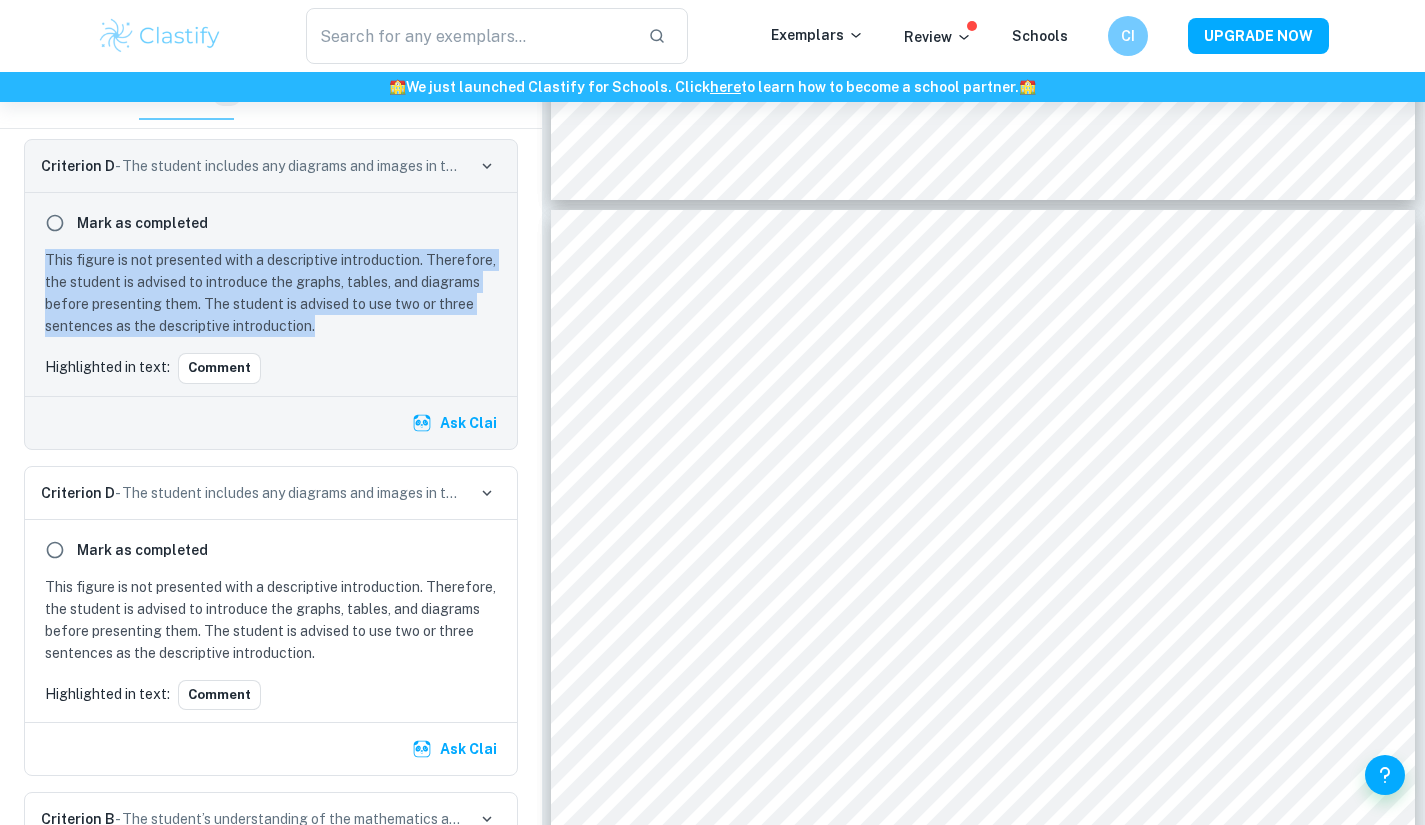 drag, startPoint x: 45, startPoint y: 412, endPoint x: 408, endPoint y: 479, distance: 369.1314 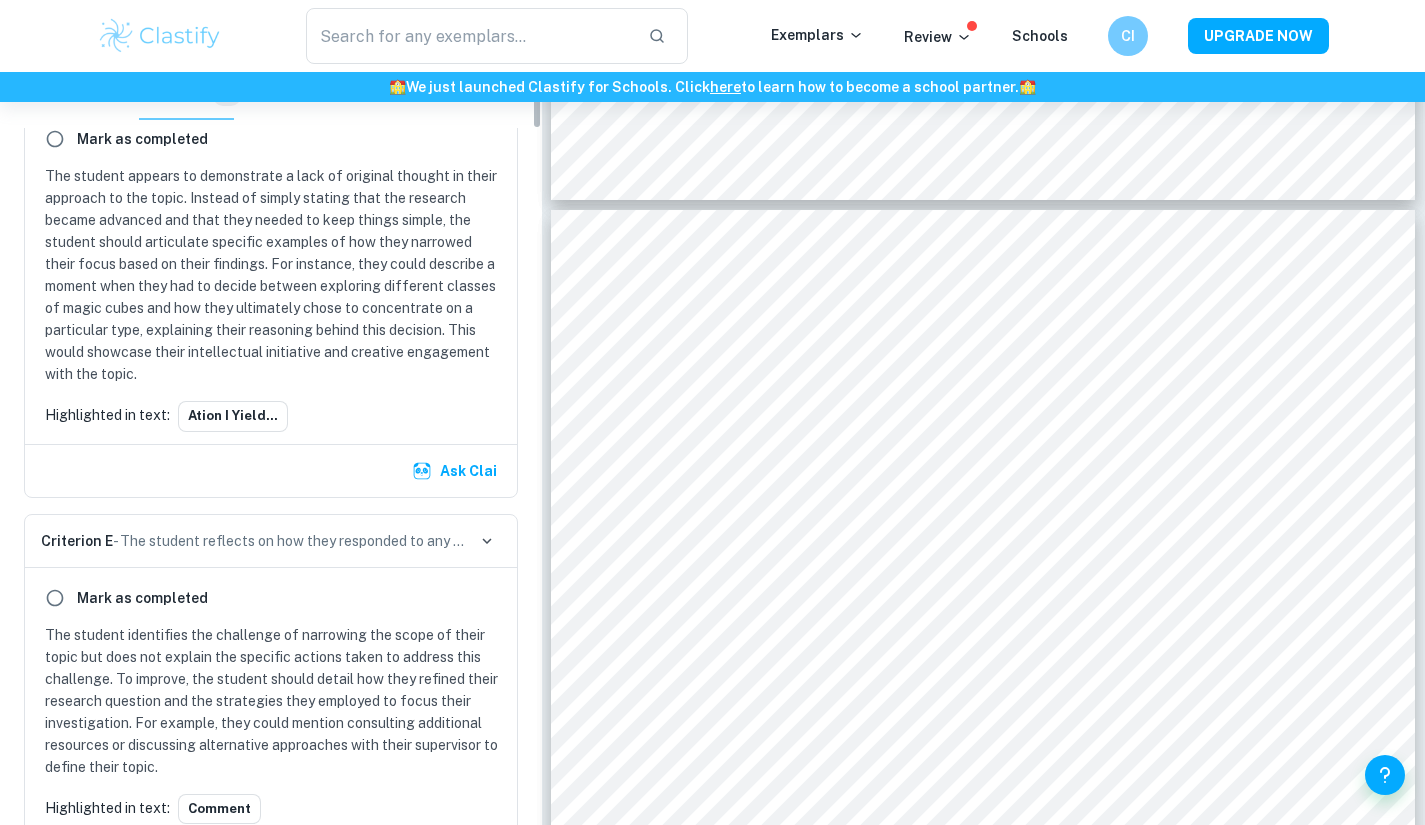 scroll, scrollTop: 0, scrollLeft: 0, axis: both 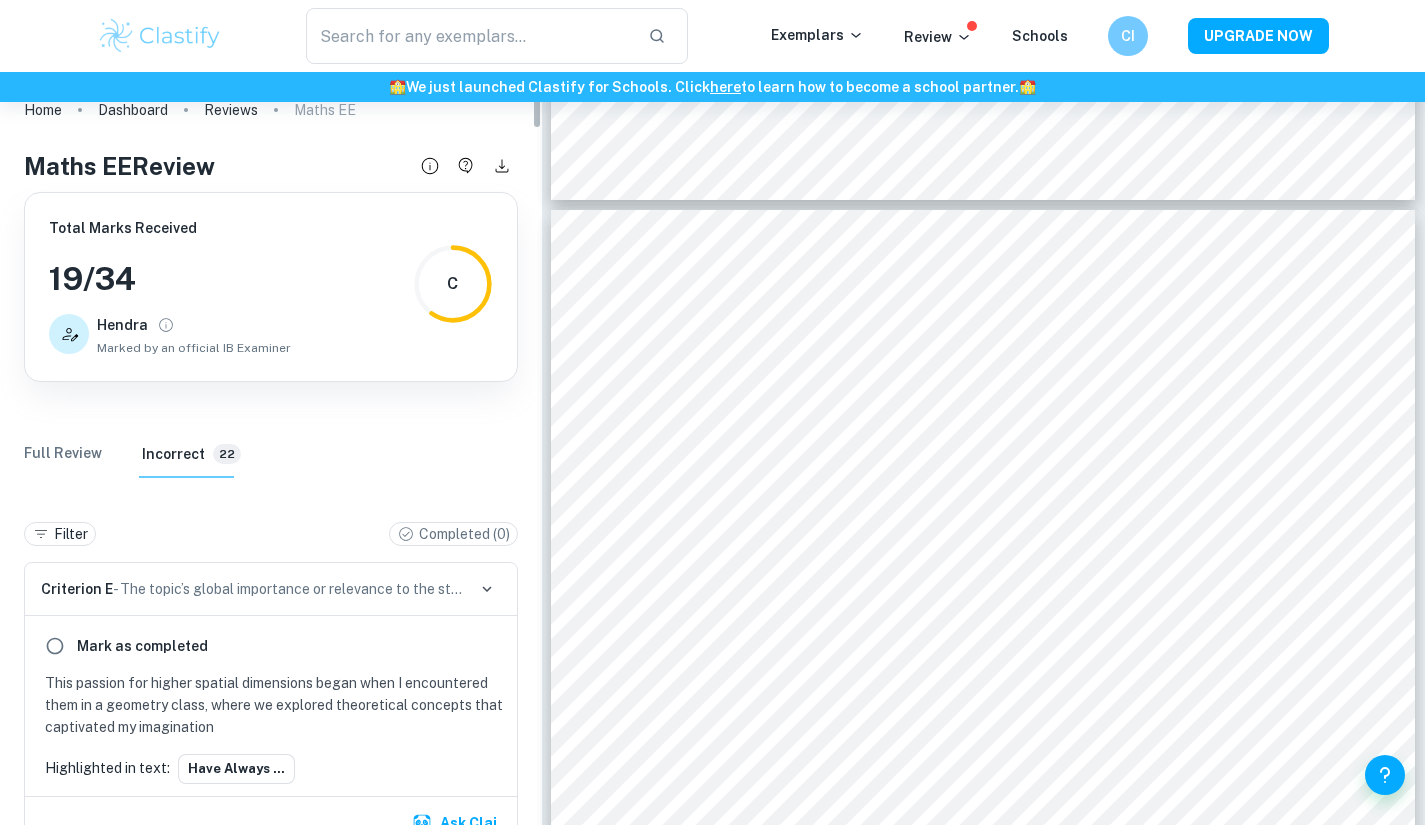drag, startPoint x: 538, startPoint y: 601, endPoint x: 504, endPoint y: 85, distance: 517.11896 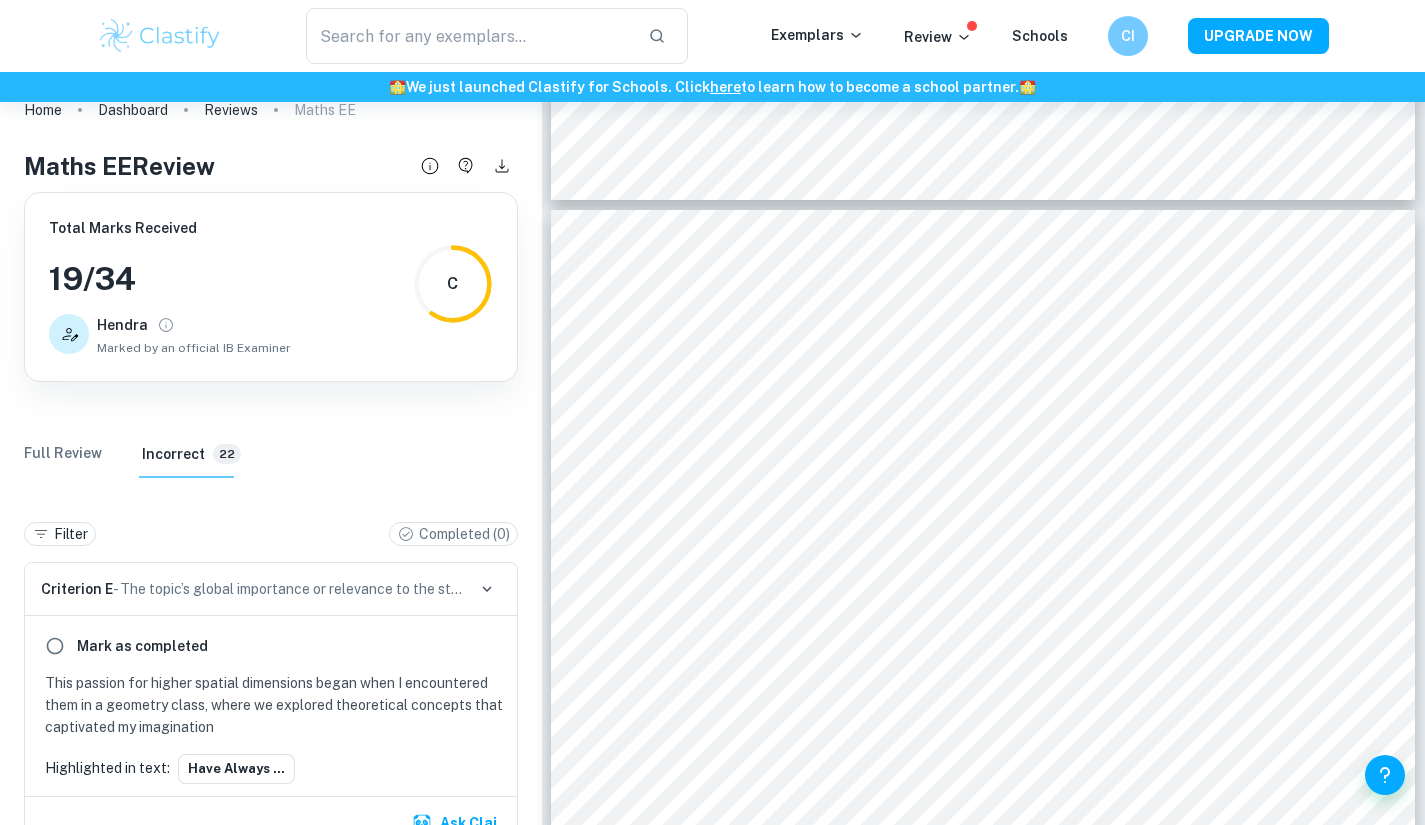 click on "Full Review" at bounding box center [63, 454] 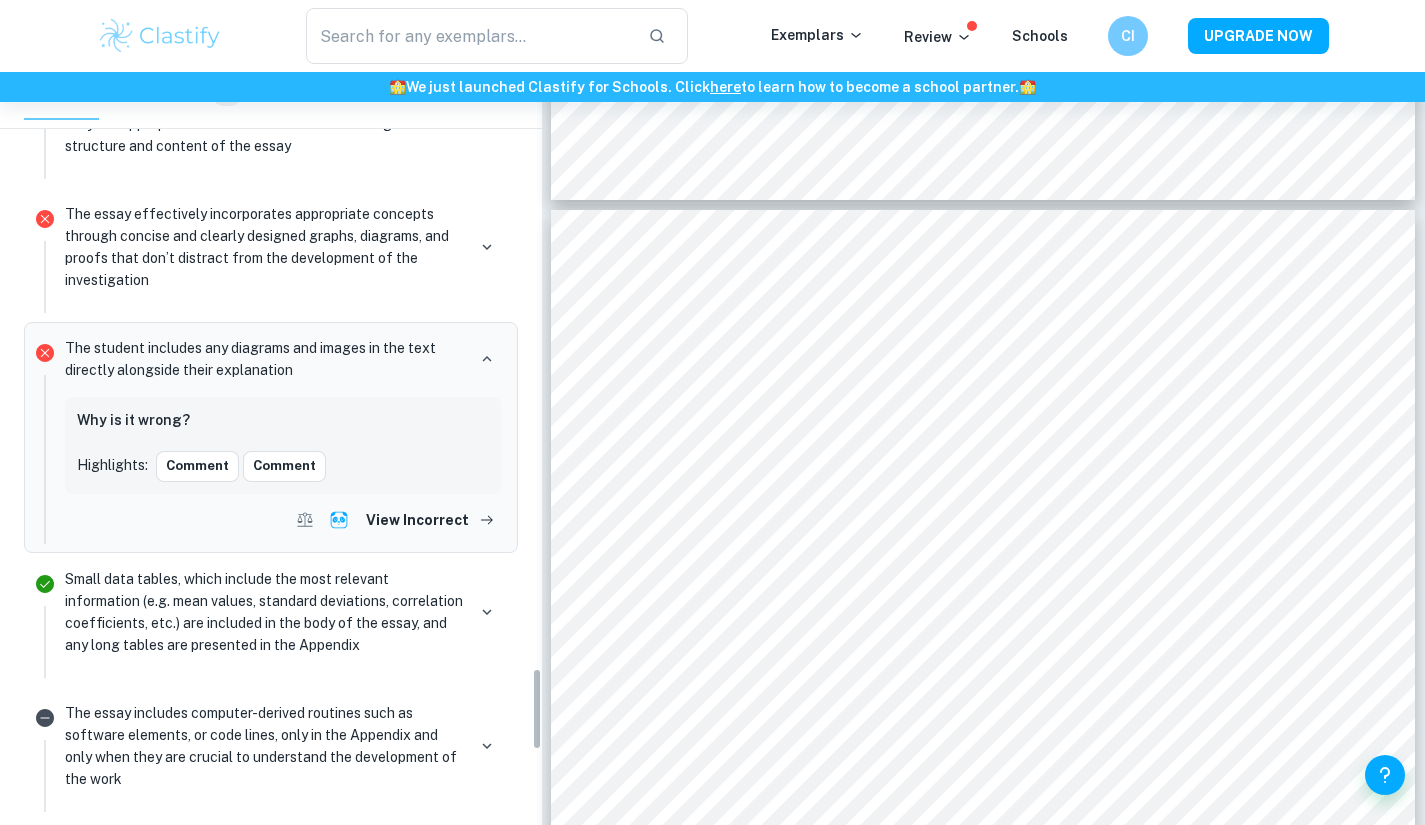 scroll, scrollTop: 5429, scrollLeft: 0, axis: vertical 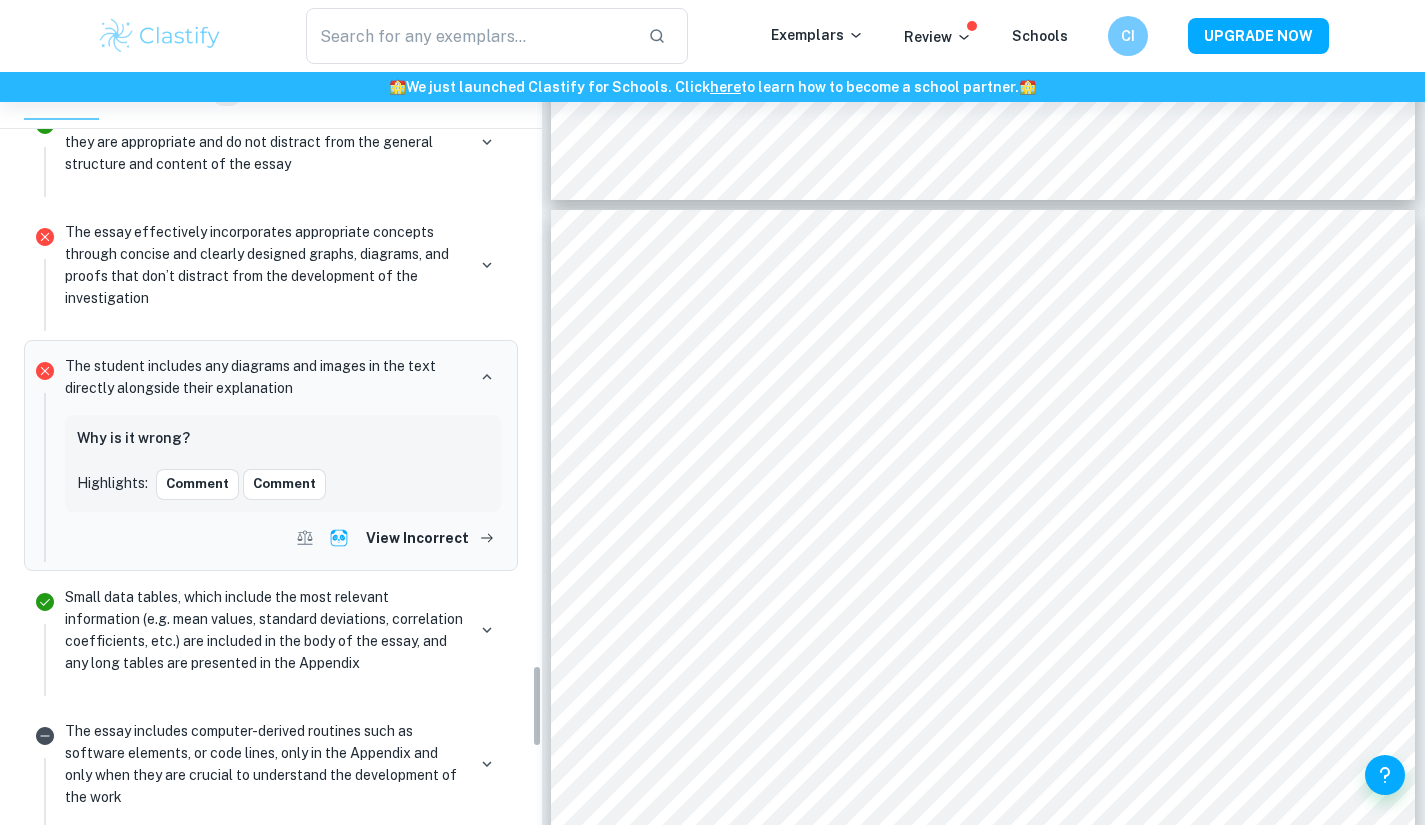 drag, startPoint x: 539, startPoint y: 131, endPoint x: 583, endPoint y: 725, distance: 595.6274 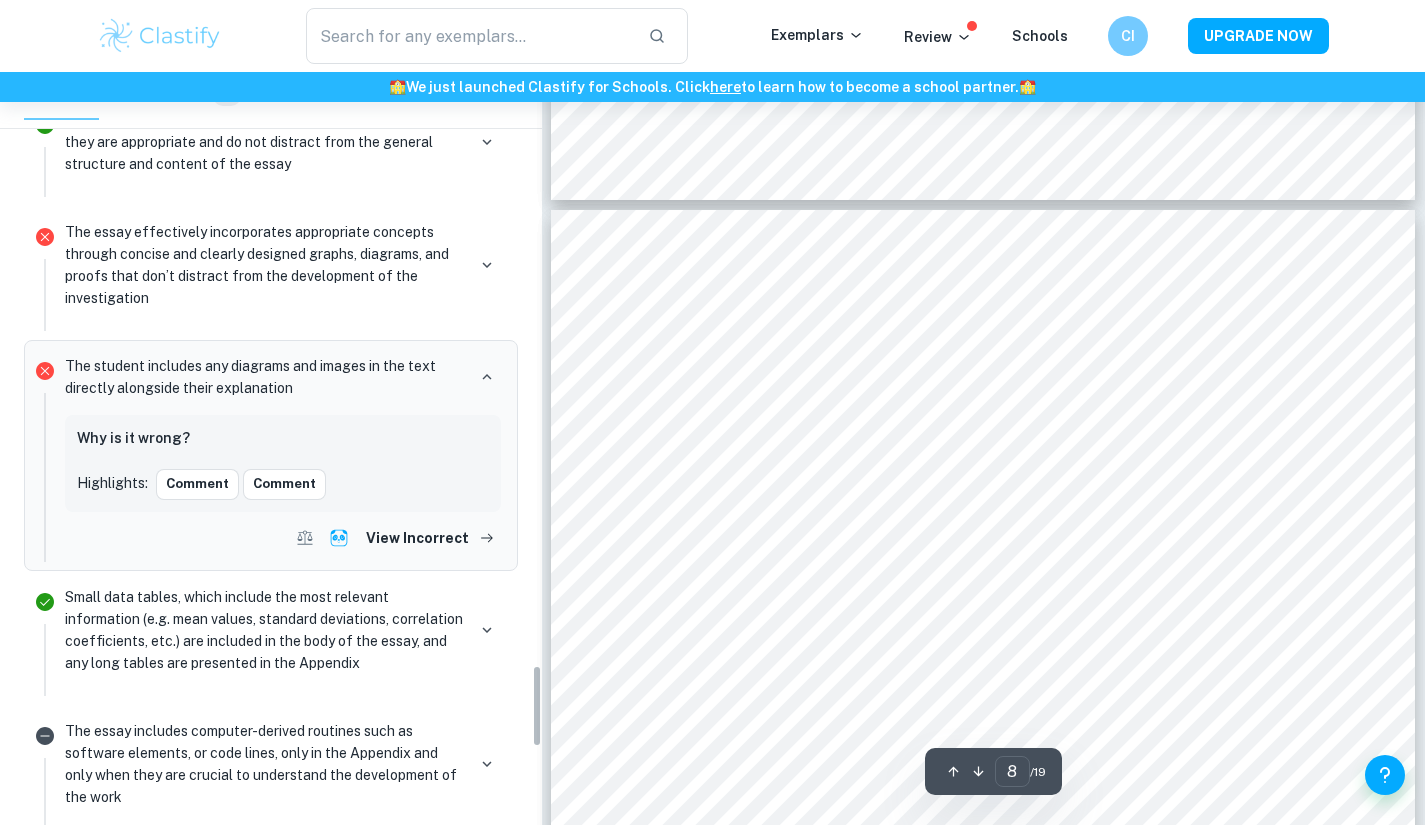 click on "Comment" at bounding box center [284, 484] 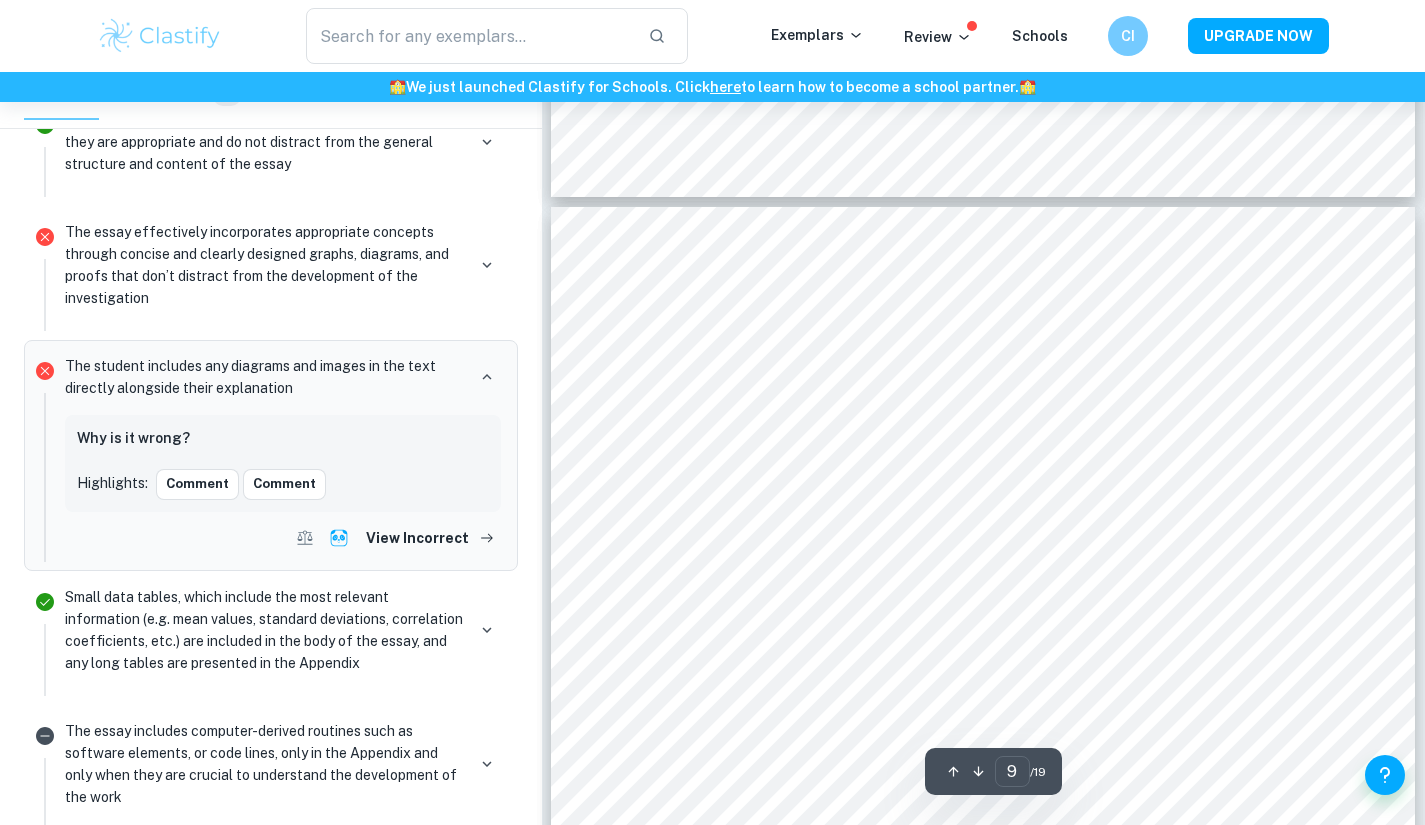 scroll, scrollTop: 9837, scrollLeft: 0, axis: vertical 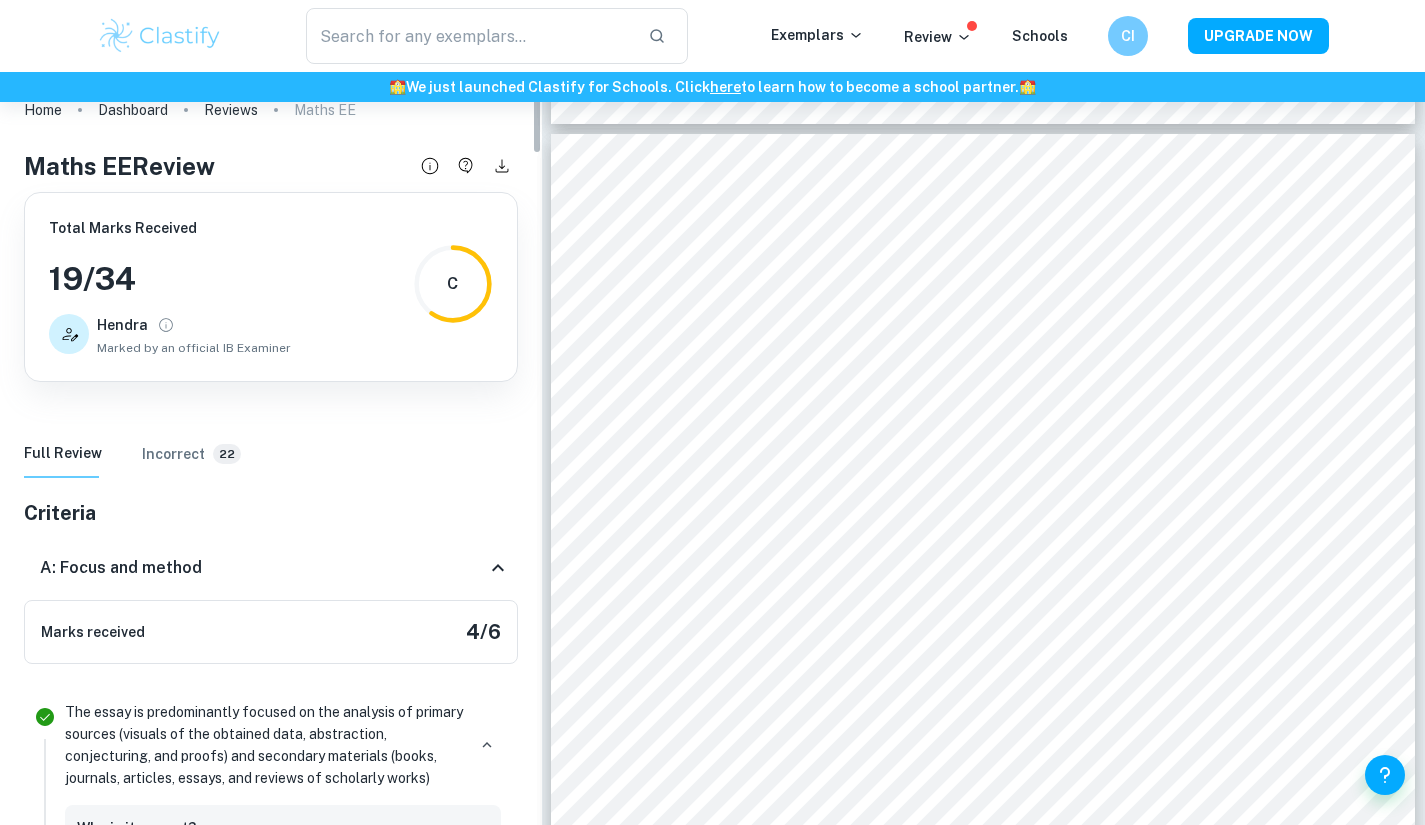 drag, startPoint x: 540, startPoint y: 695, endPoint x: 570, endPoint y: 93, distance: 602.7471 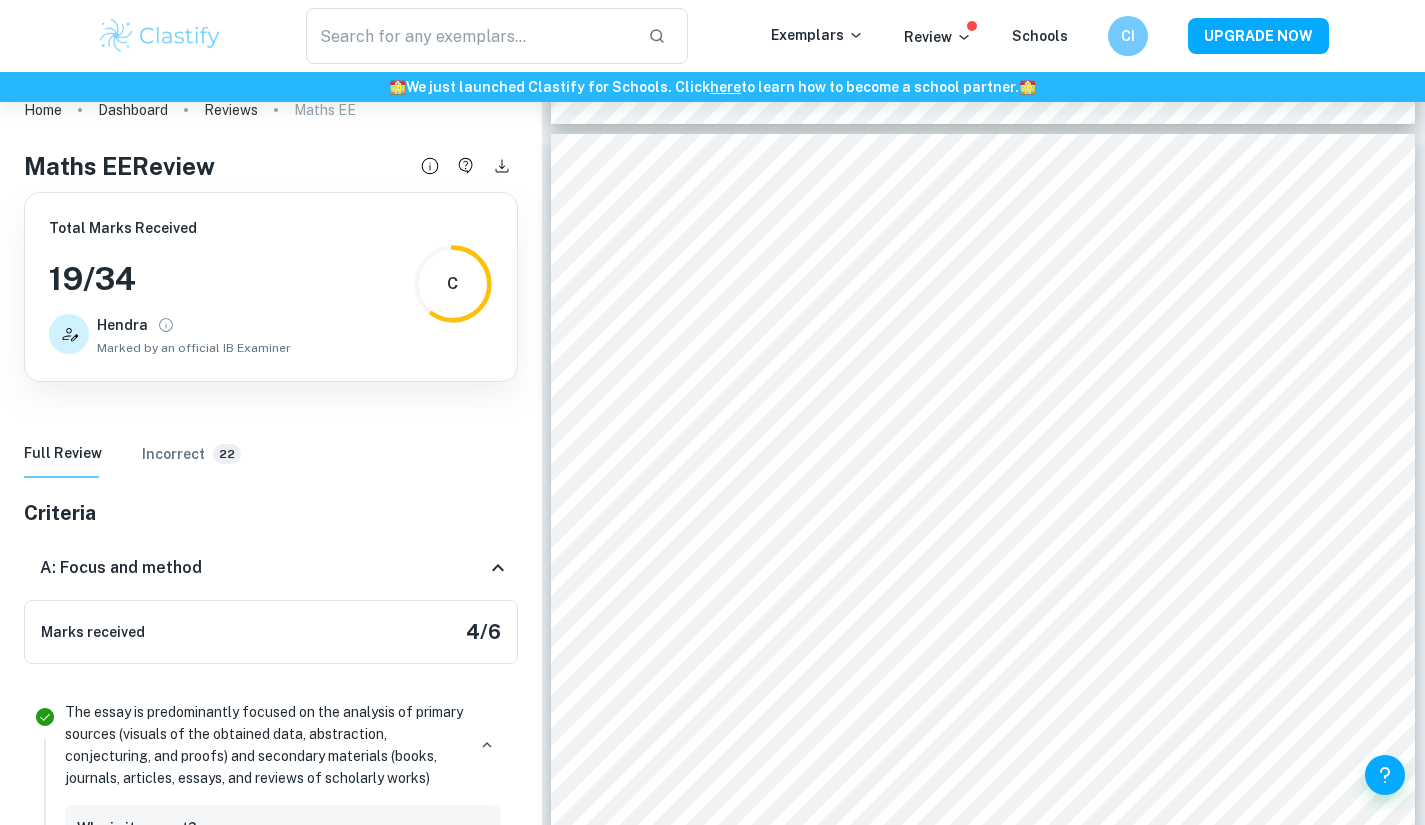 click on "Full Review" at bounding box center (63, 454) 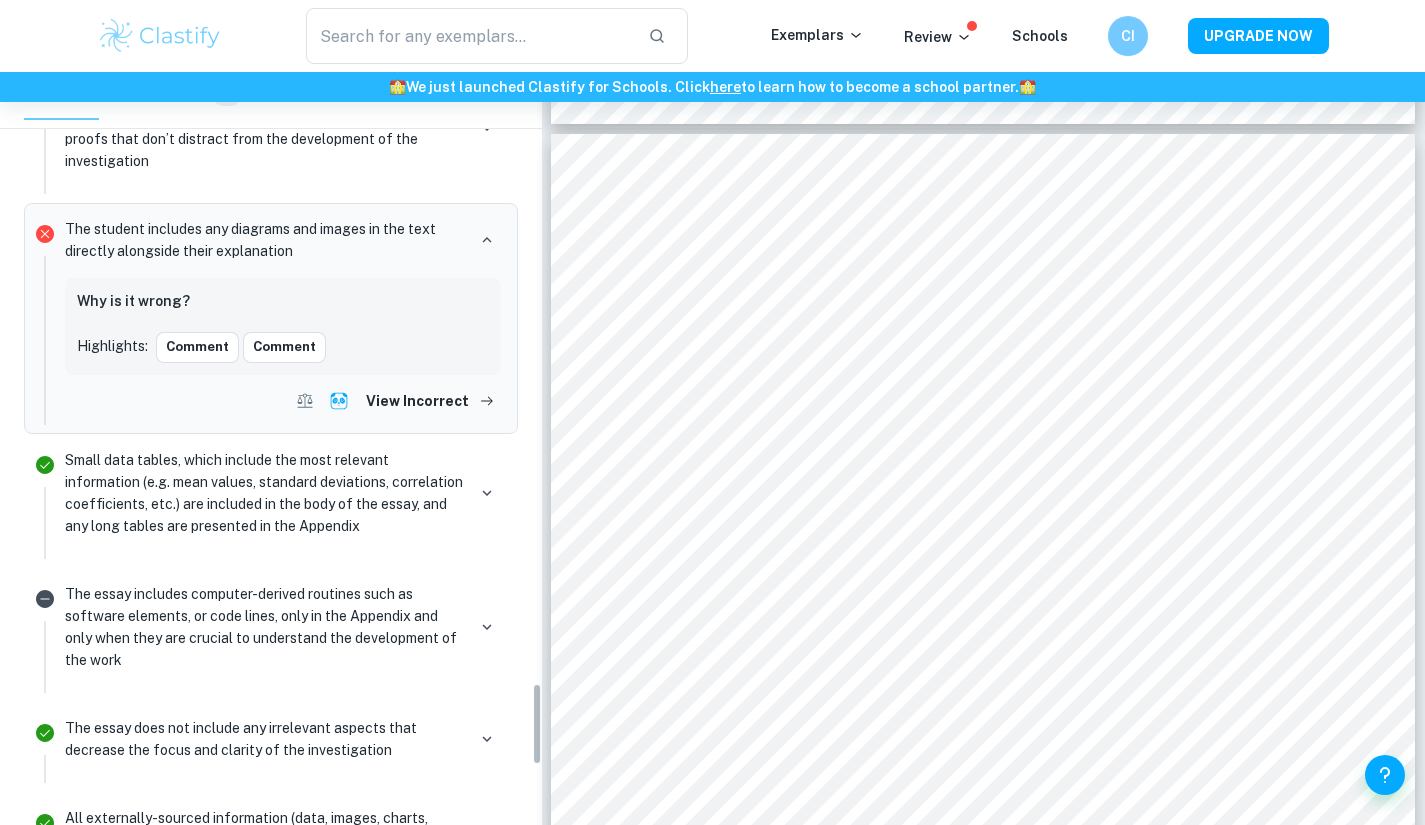 scroll, scrollTop: 5612, scrollLeft: 0, axis: vertical 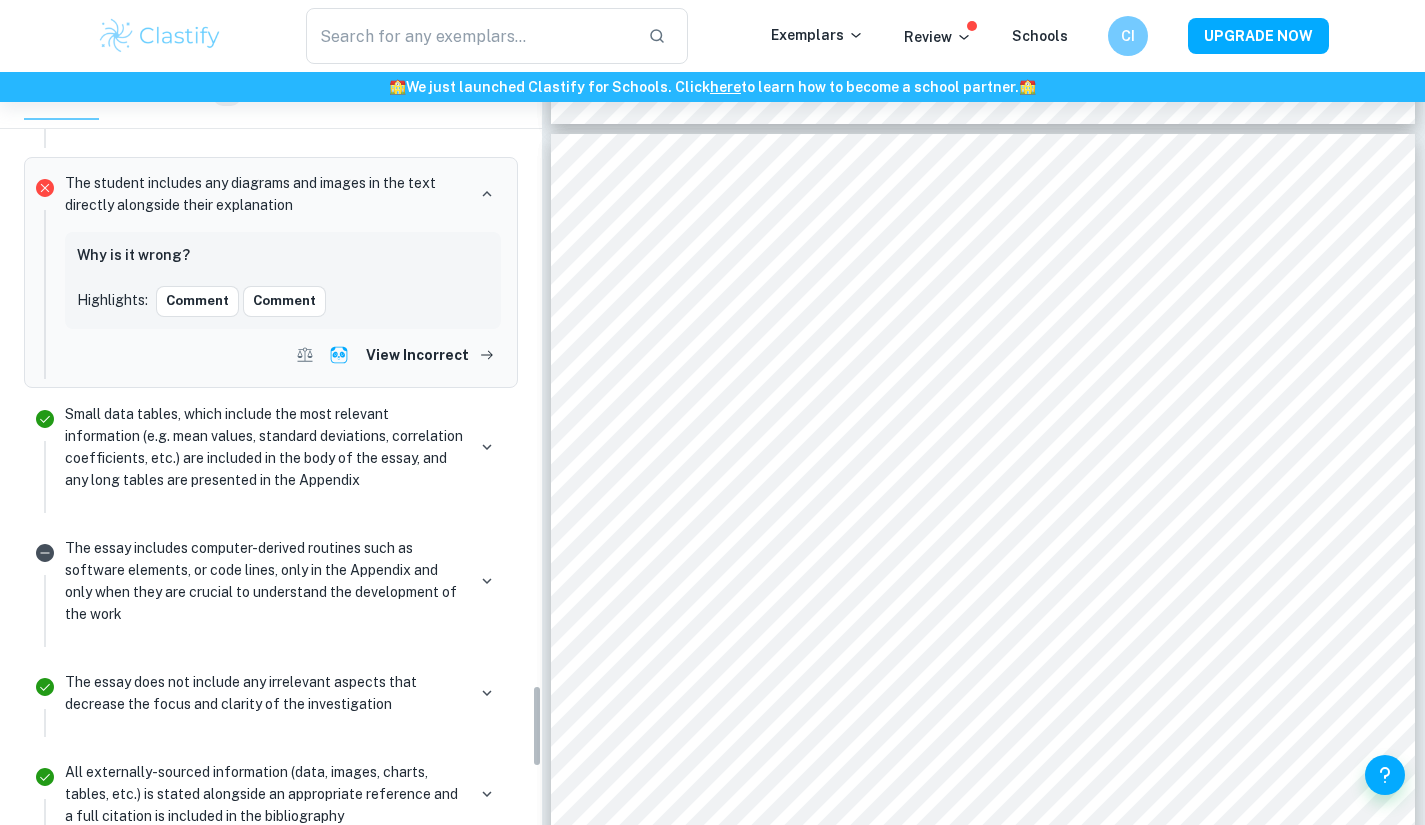 drag, startPoint x: 538, startPoint y: 135, endPoint x: 518, endPoint y: 741, distance: 606.32996 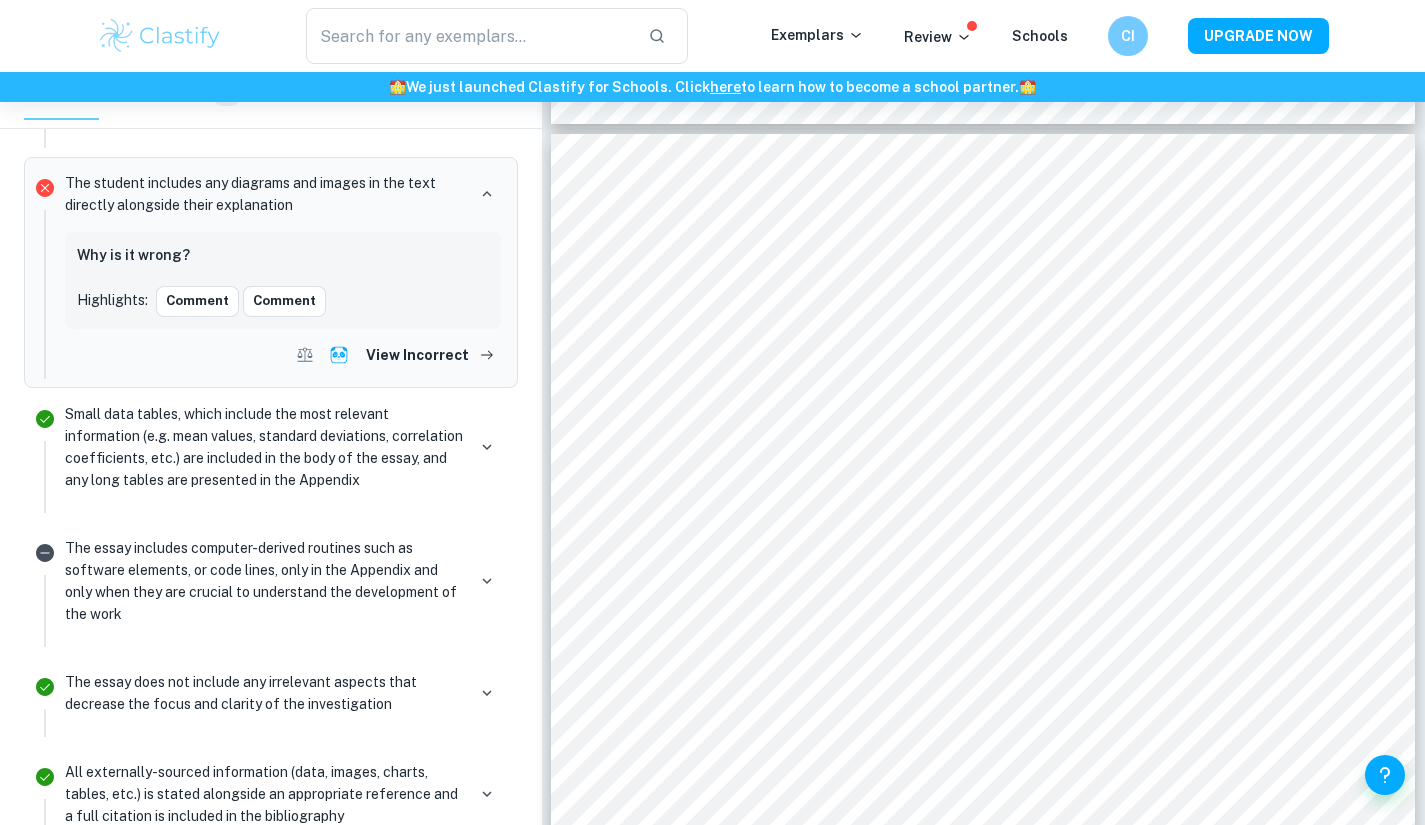 click at bounding box center (487, 447) 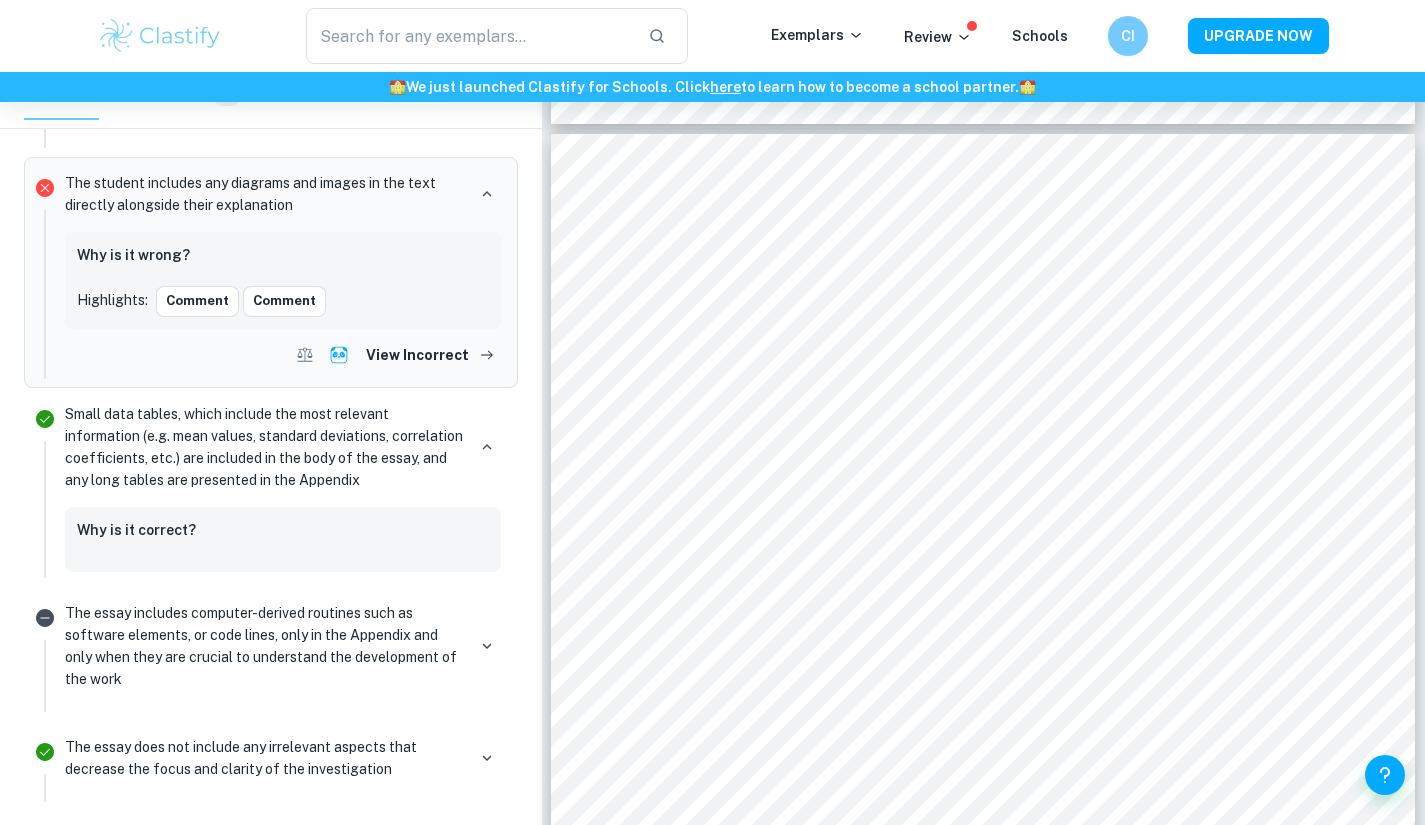 click on "Small data tables, which include the most relevant information (e.g. mean values, standard deviations, correlation coefficients, etc.)  are included in the body of the essay, and any long tables are presented in the Appendix" at bounding box center [265, 447] 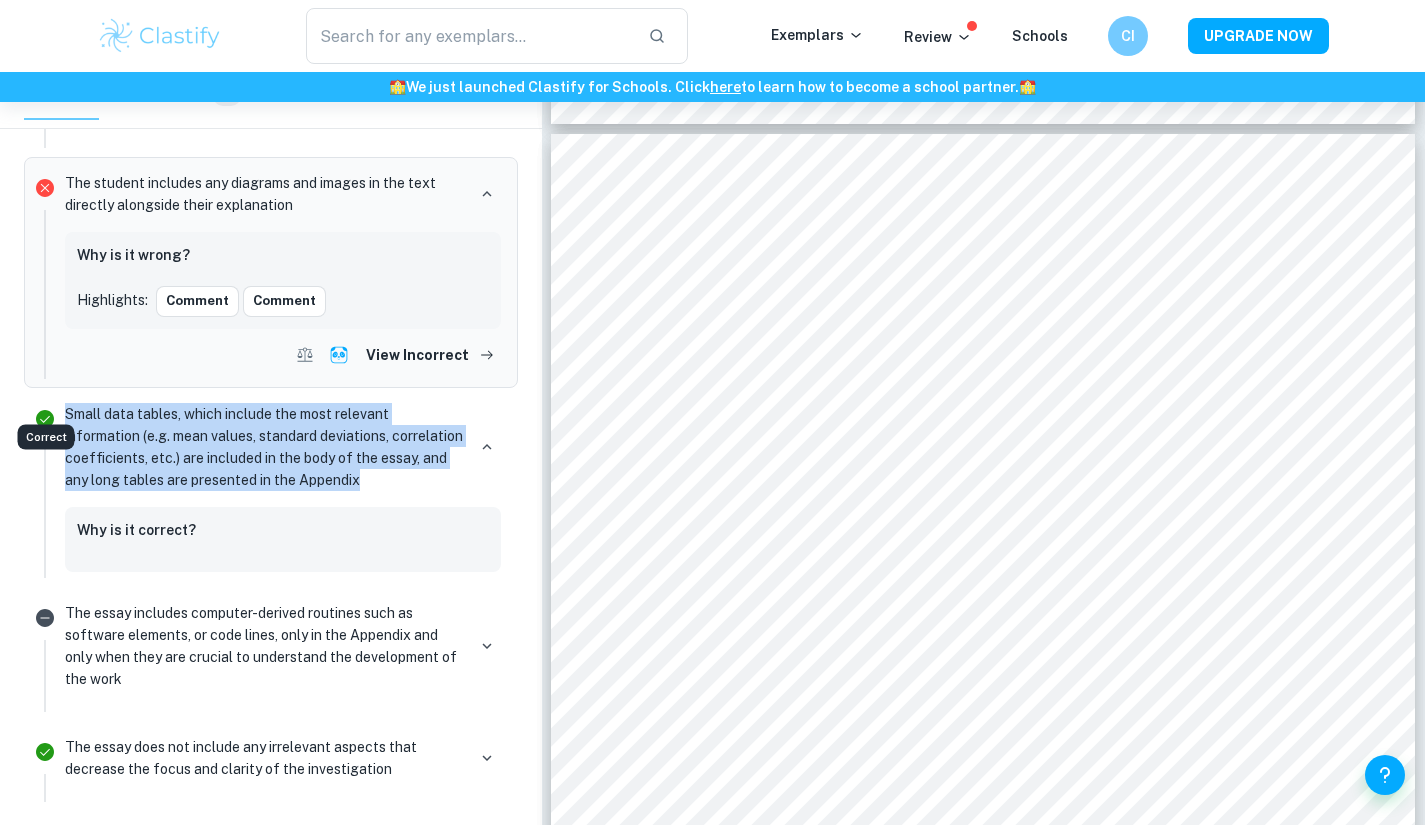 copy on "Small data tables, which include the most relevant information (e.g. mean values, standard deviations, correlation coefficients, etc.)  are included in the body of the essay, and any long tables are presented in the Appendix" 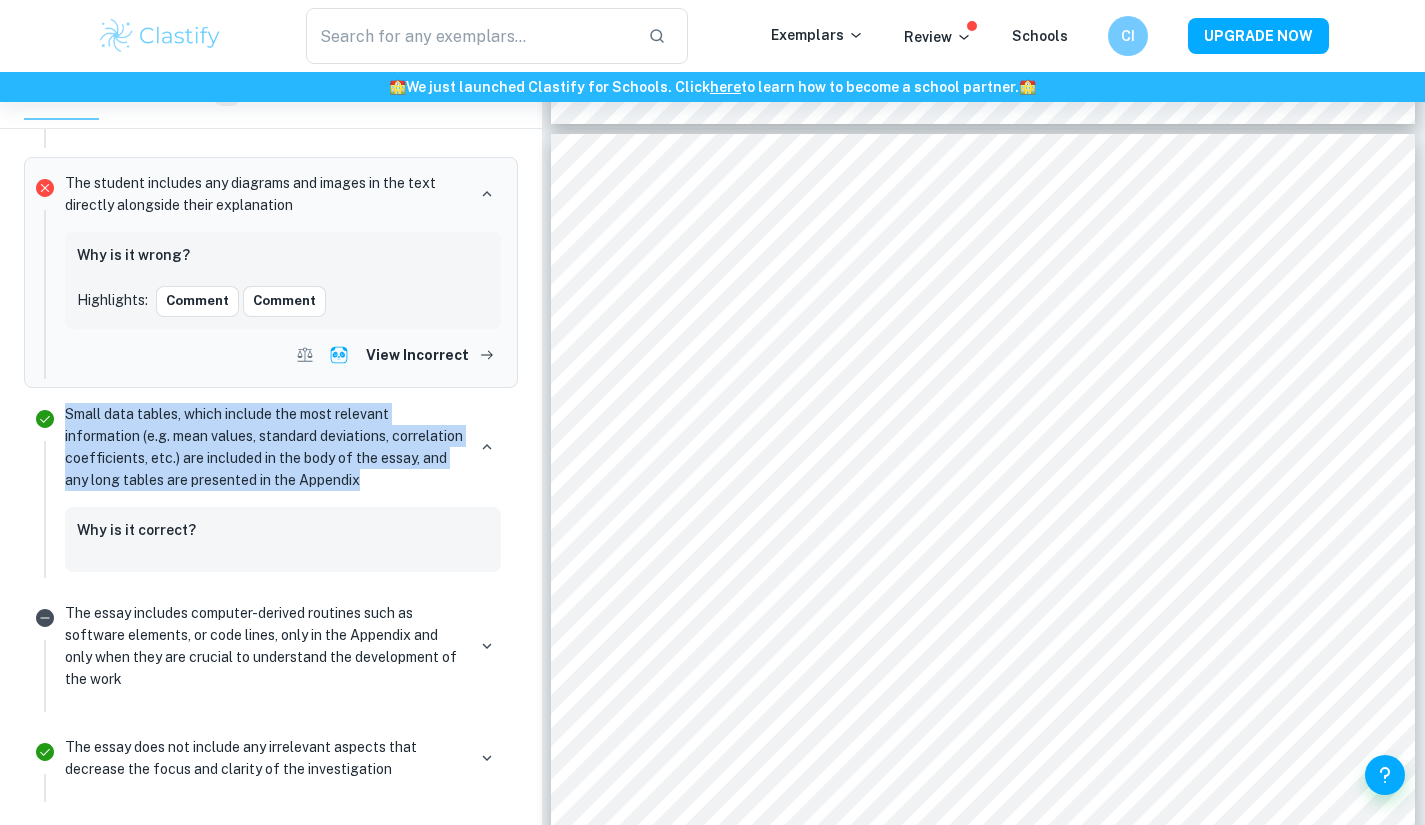drag, startPoint x: 451, startPoint y: 464, endPoint x: 66, endPoint y: 383, distance: 393.42853 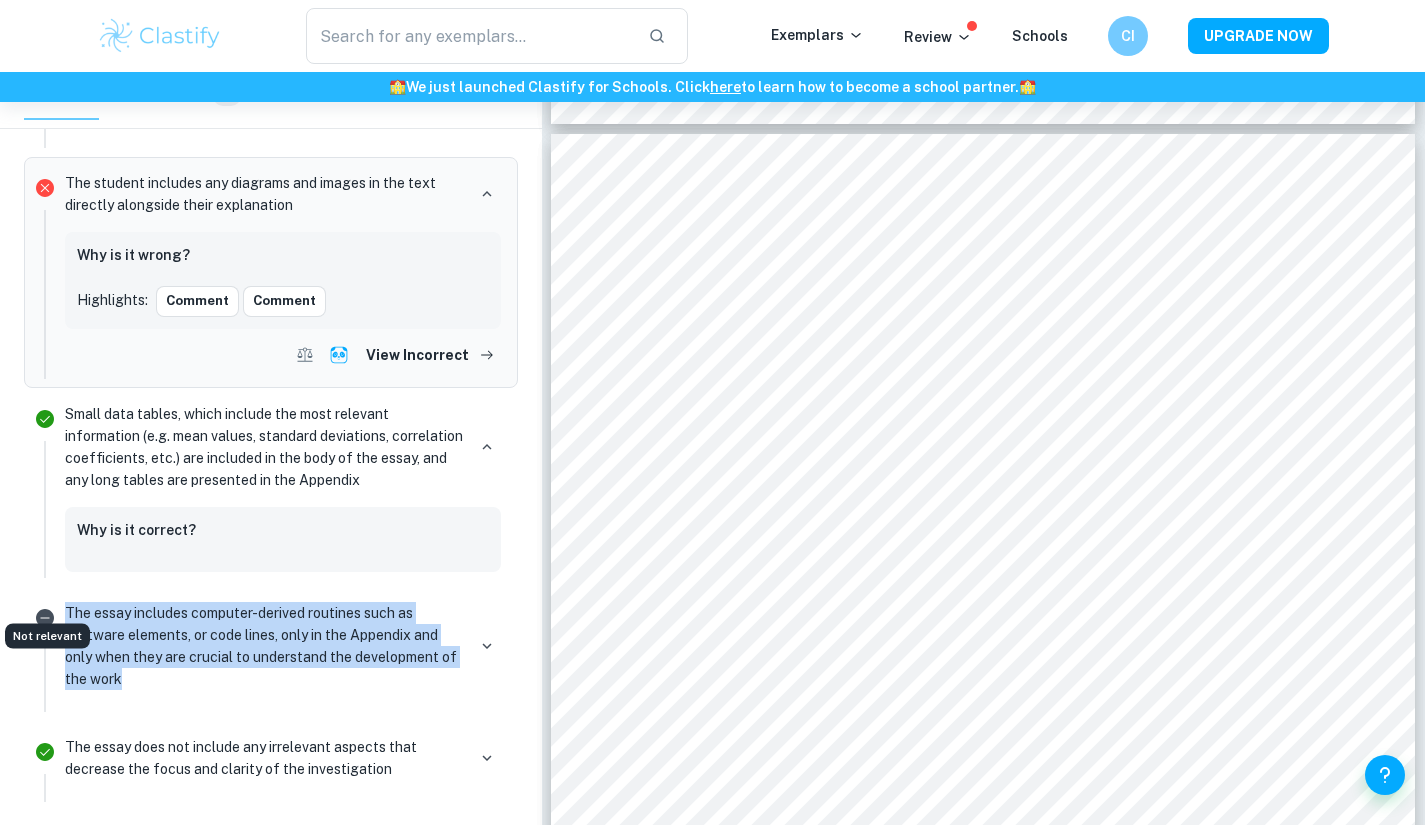 drag, startPoint x: 183, startPoint y: 672, endPoint x: 54, endPoint y: 594, distance: 150.74814 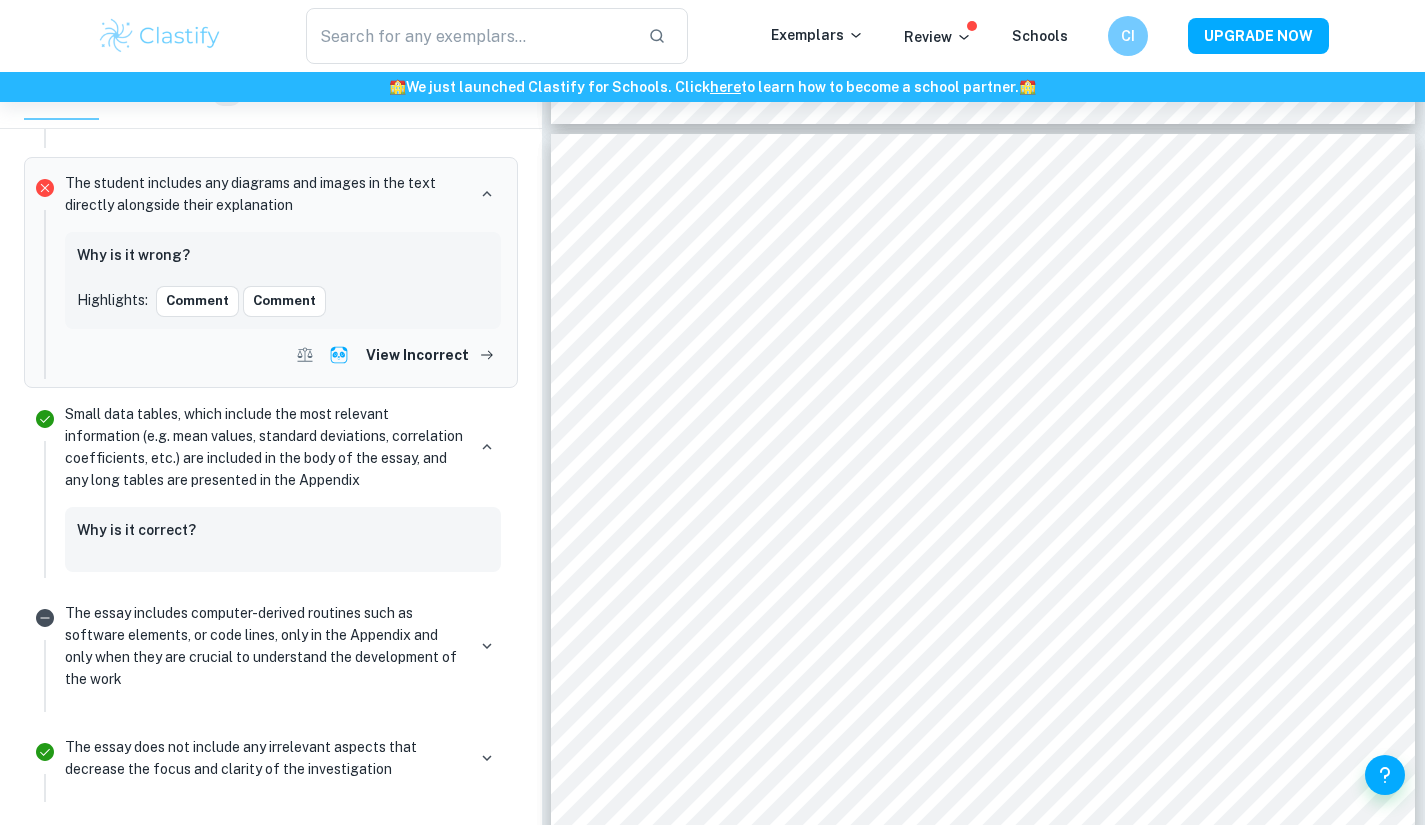 drag, startPoint x: 407, startPoint y: 749, endPoint x: 66, endPoint y: 682, distance: 347.51978 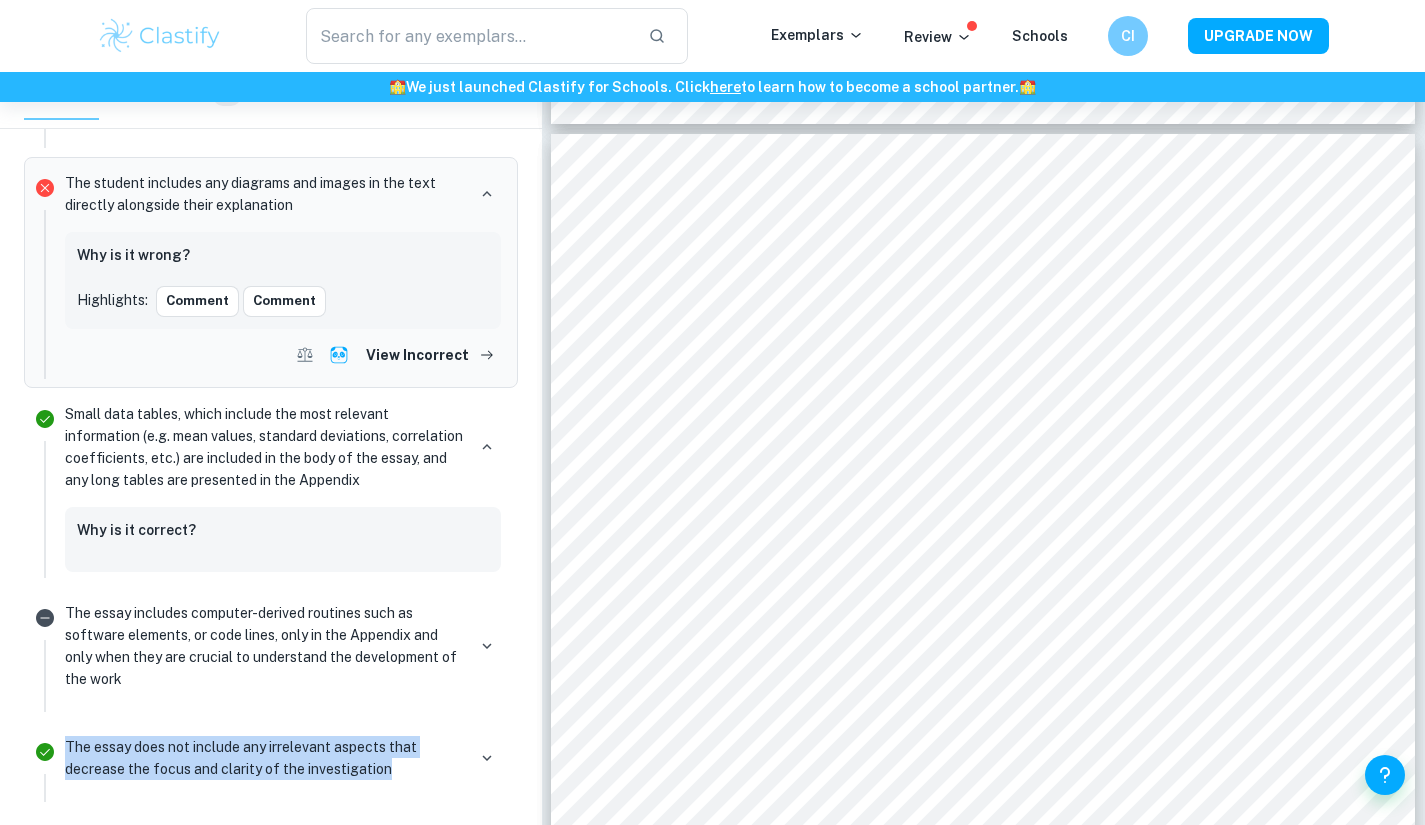 drag, startPoint x: 394, startPoint y: 750, endPoint x: 64, endPoint y: 736, distance: 330.29684 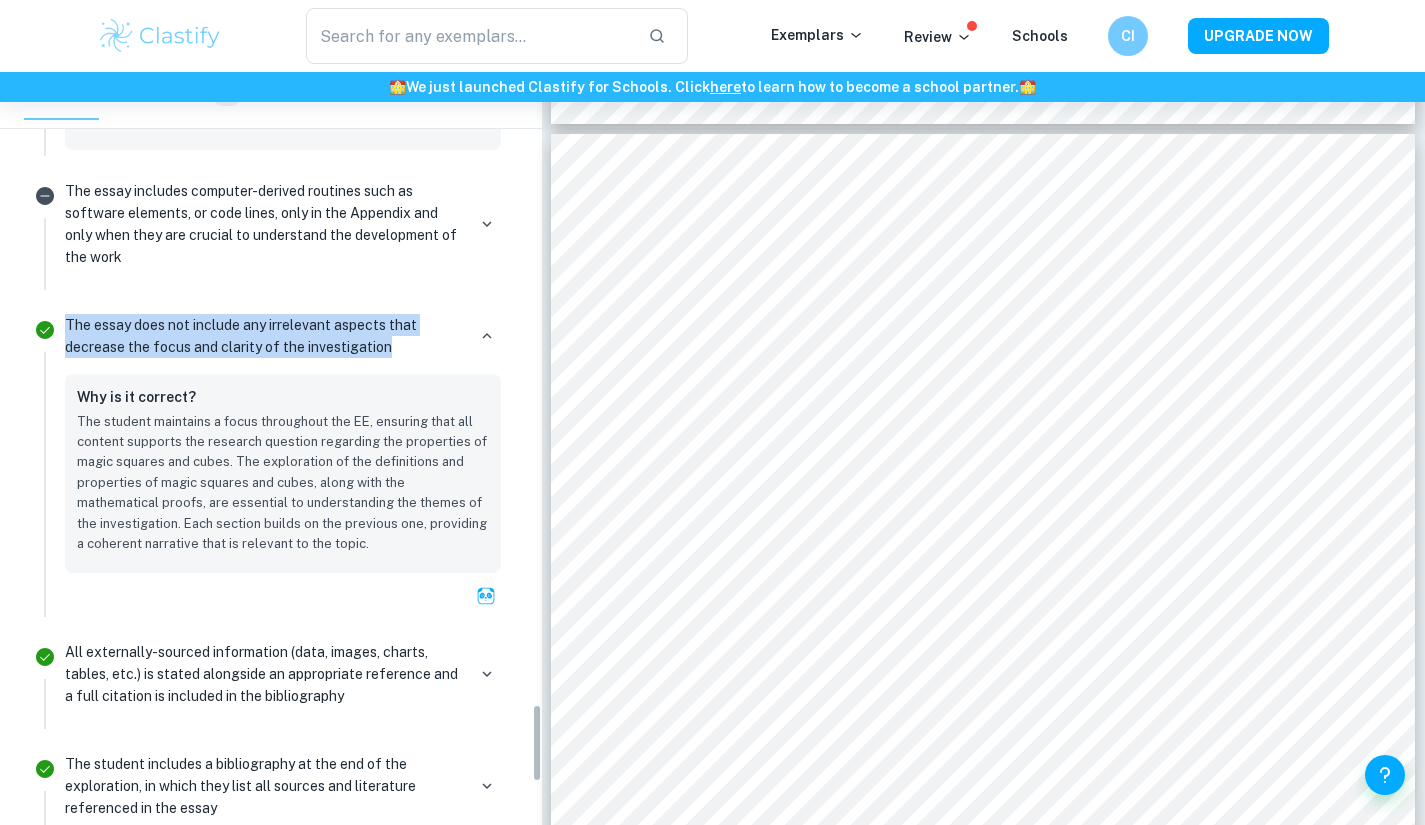 scroll, scrollTop: 6035, scrollLeft: 0, axis: vertical 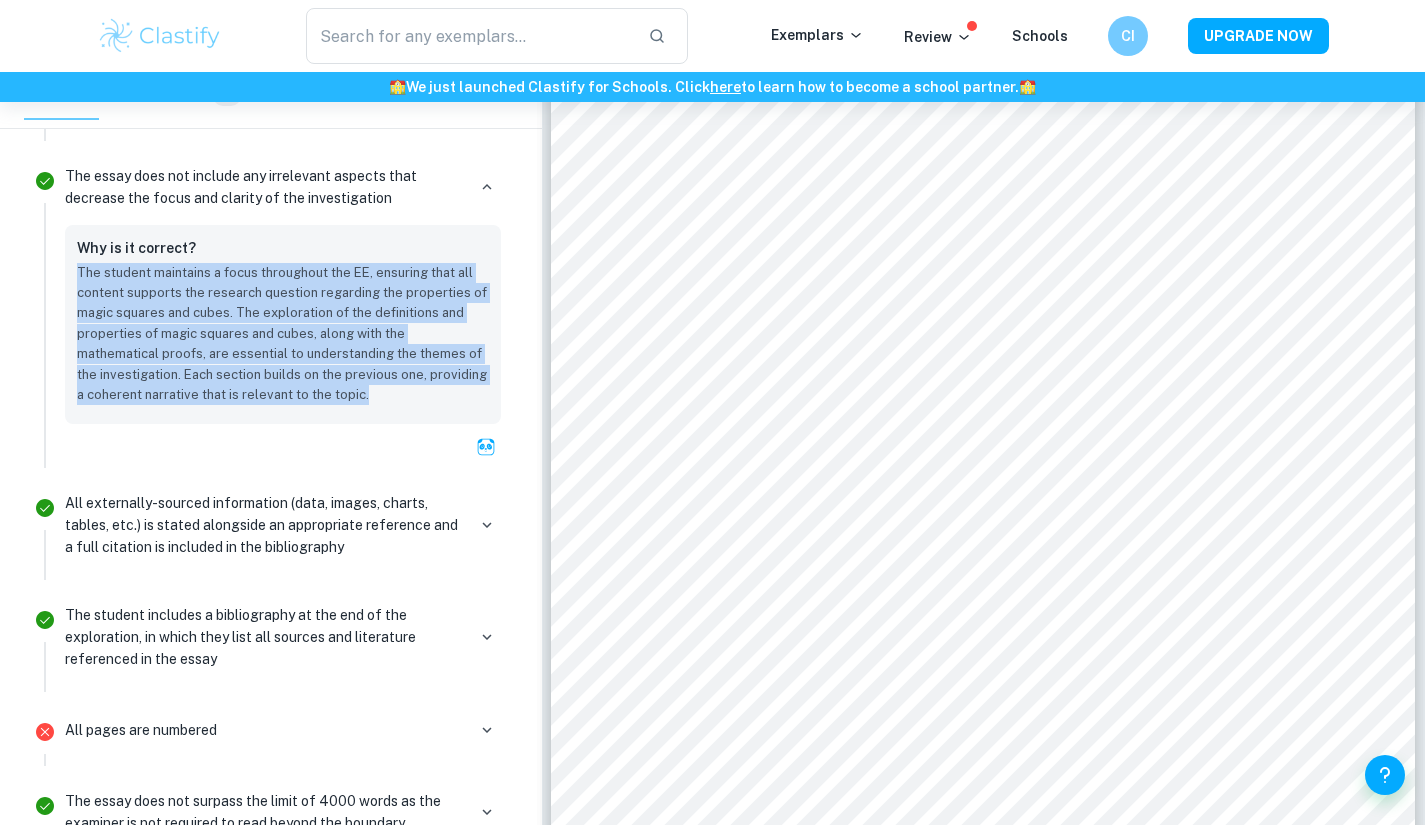 drag, startPoint x: 79, startPoint y: 394, endPoint x: 414, endPoint y: 386, distance: 335.09552 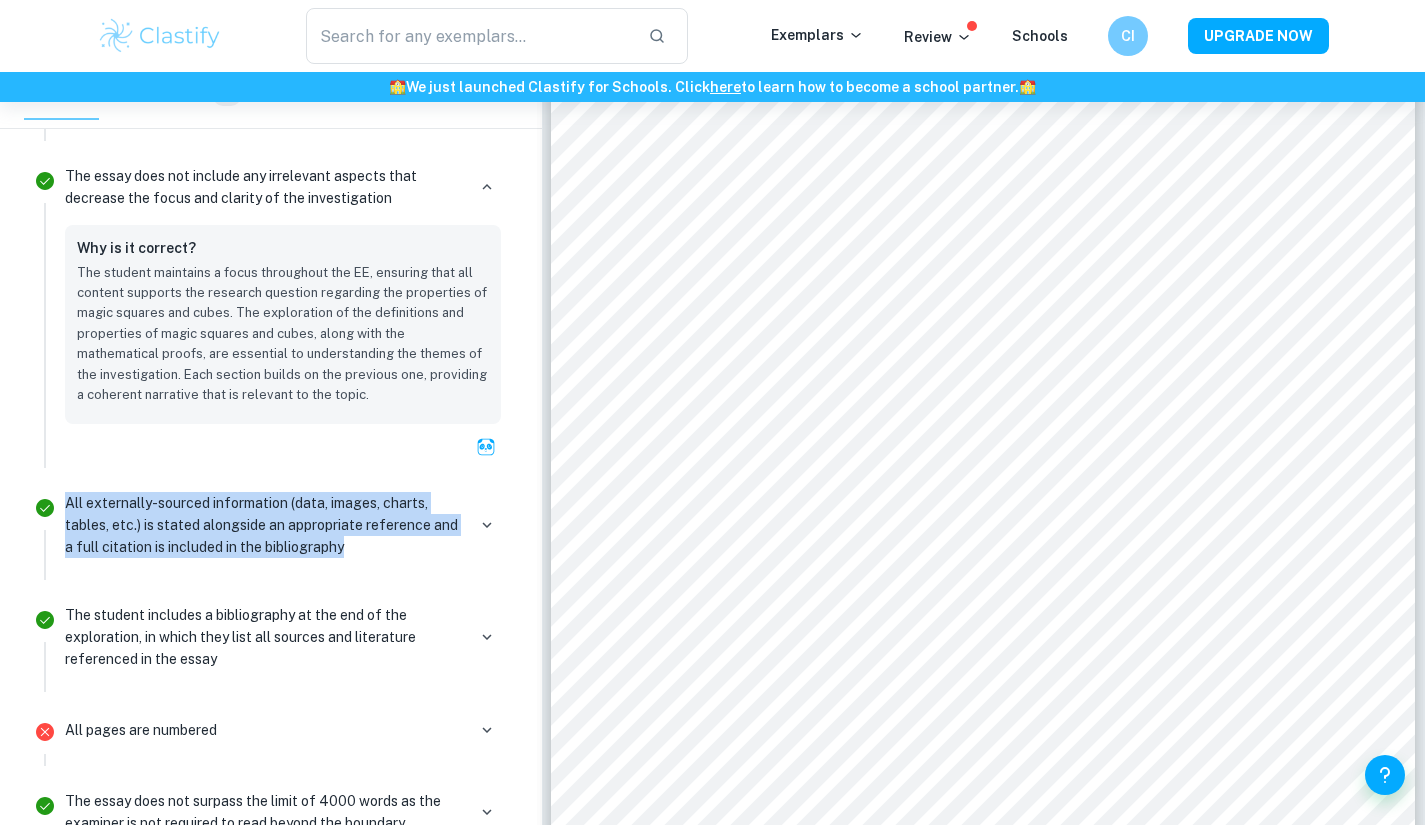 drag, startPoint x: 406, startPoint y: 529, endPoint x: 67, endPoint y: 477, distance: 342.96503 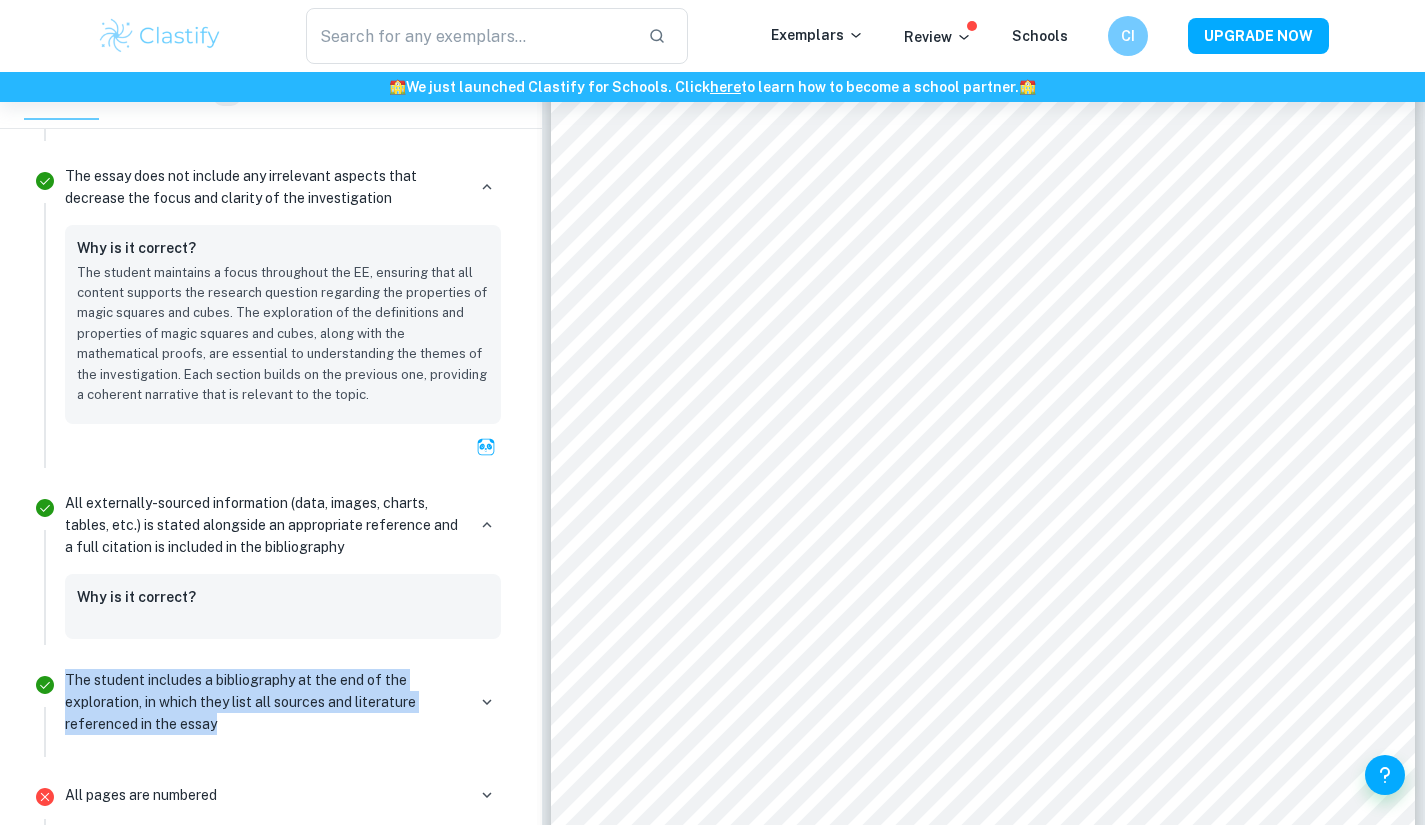 drag, startPoint x: 270, startPoint y: 723, endPoint x: 59, endPoint y: 654, distance: 221.9955 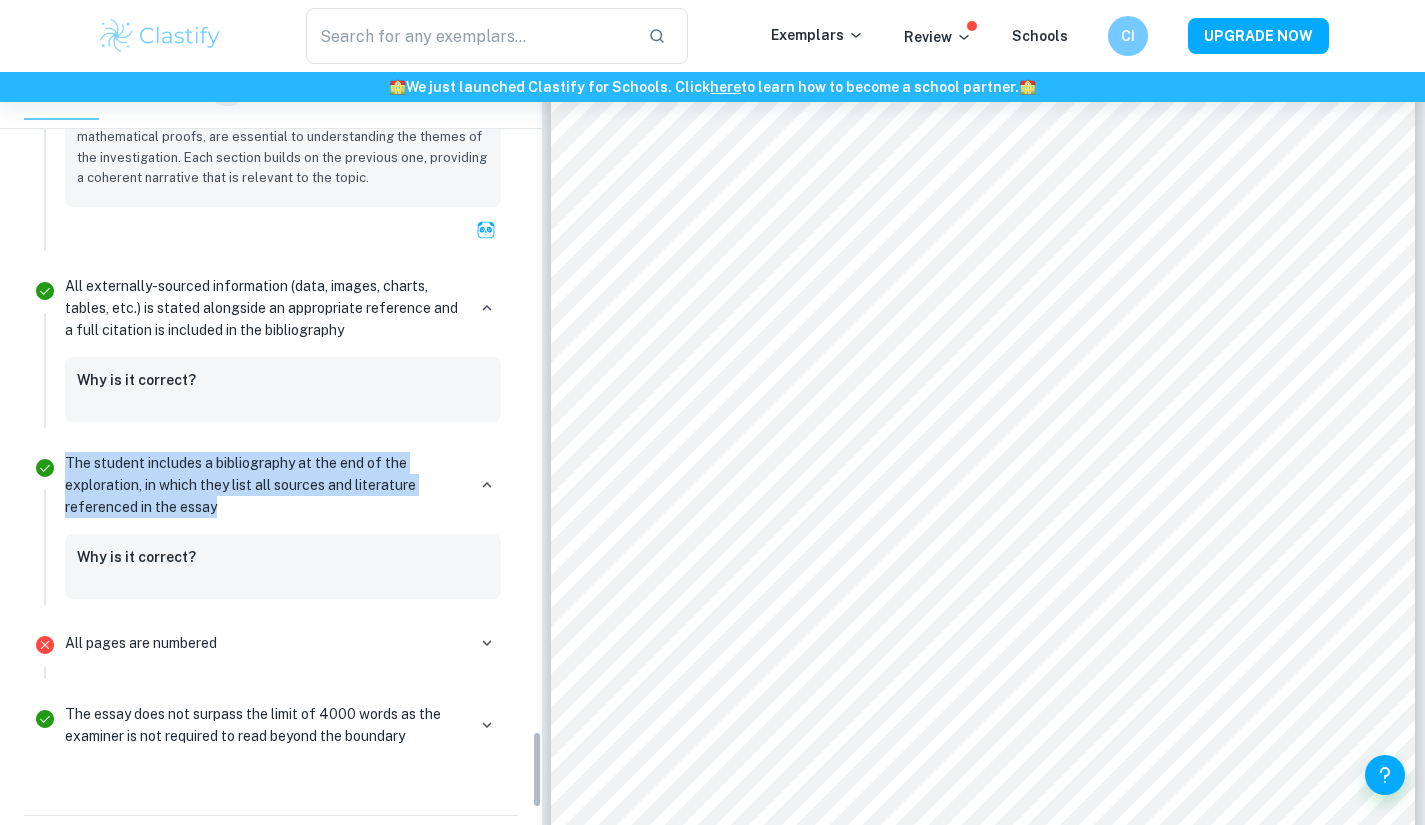 scroll, scrollTop: 6407, scrollLeft: 0, axis: vertical 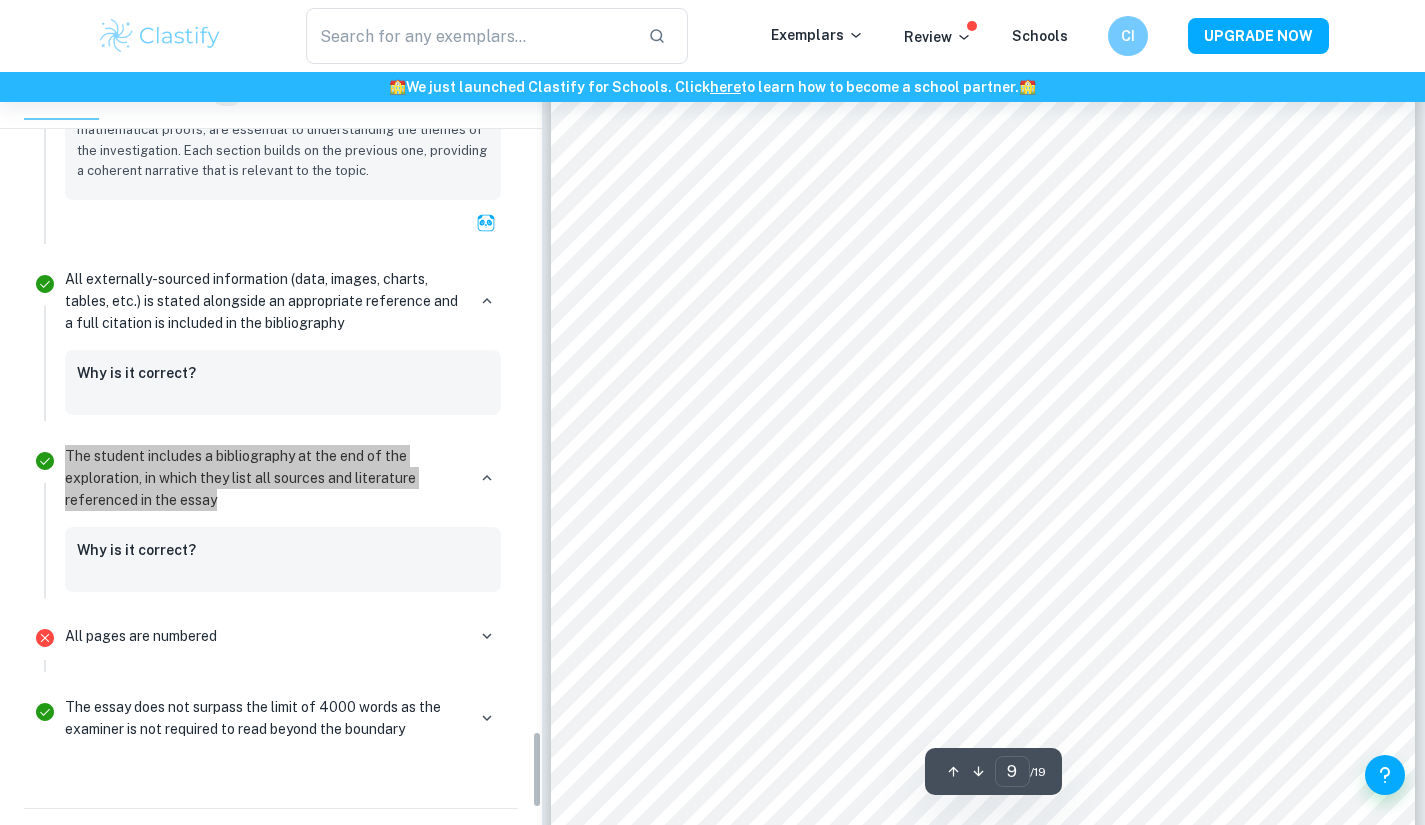 click on "All externally-sourced information (data, images, charts, tables, etc.) is stated alongside an appropriate reference and a full citation is included in the bibliography" at bounding box center [283, 301] 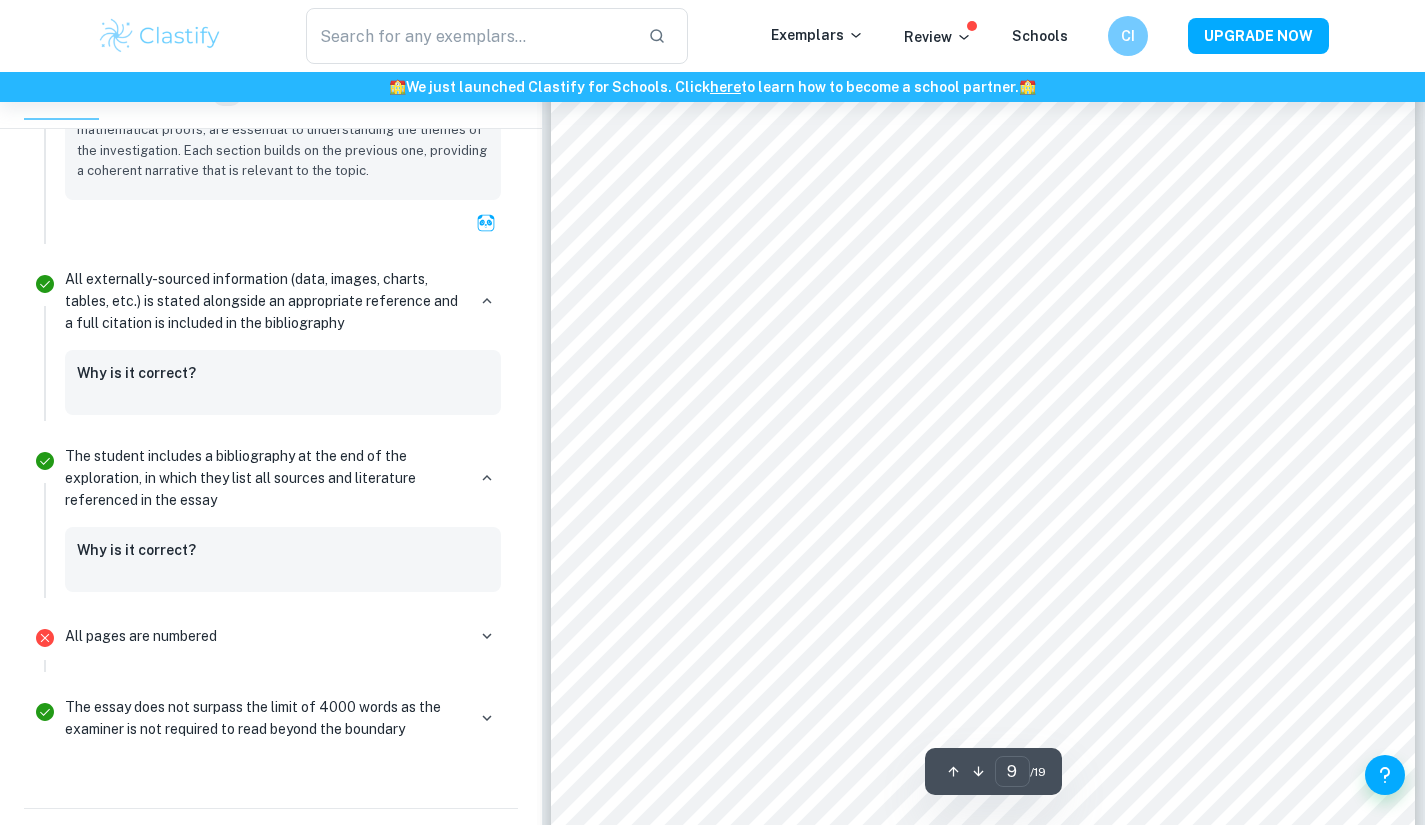 click 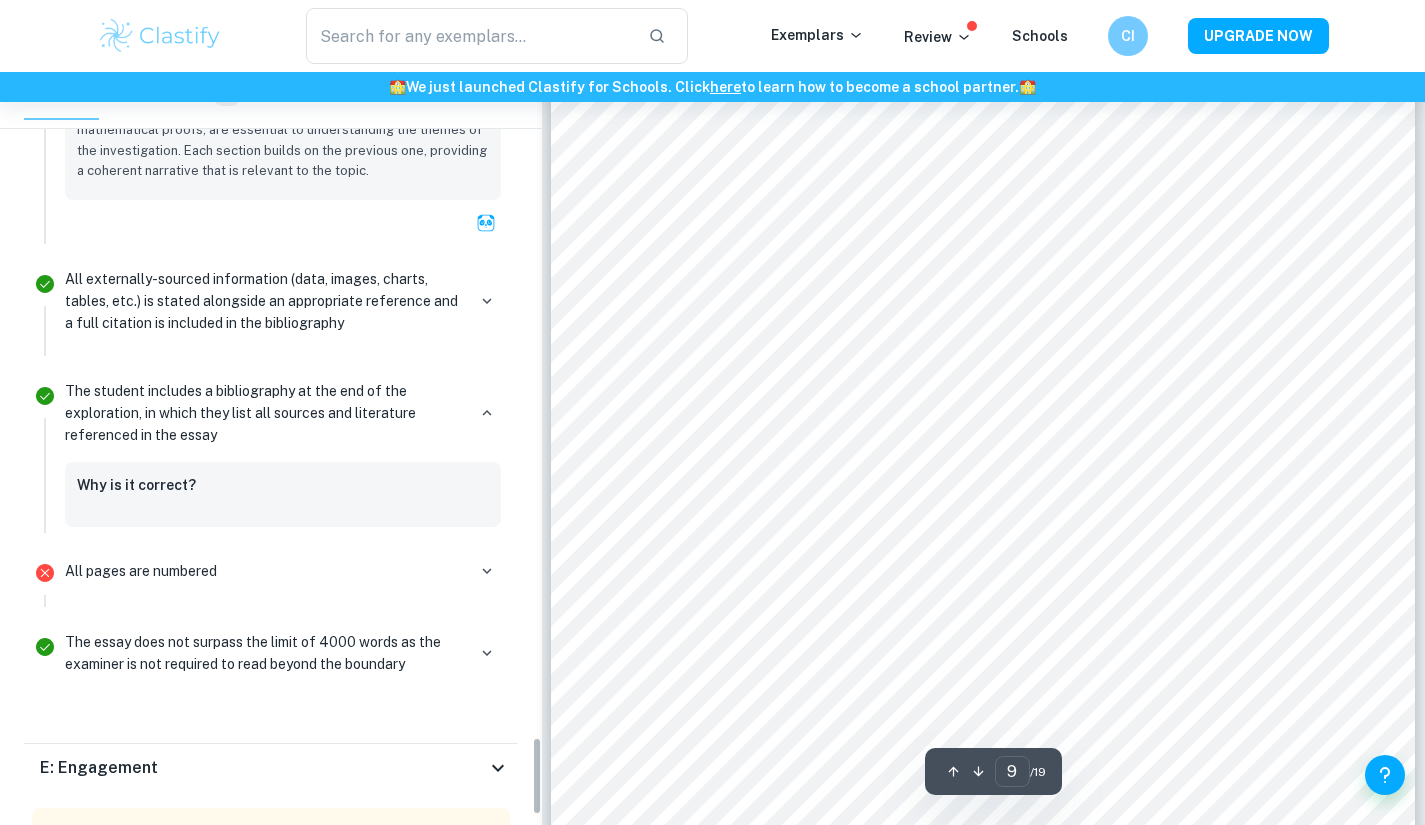 click 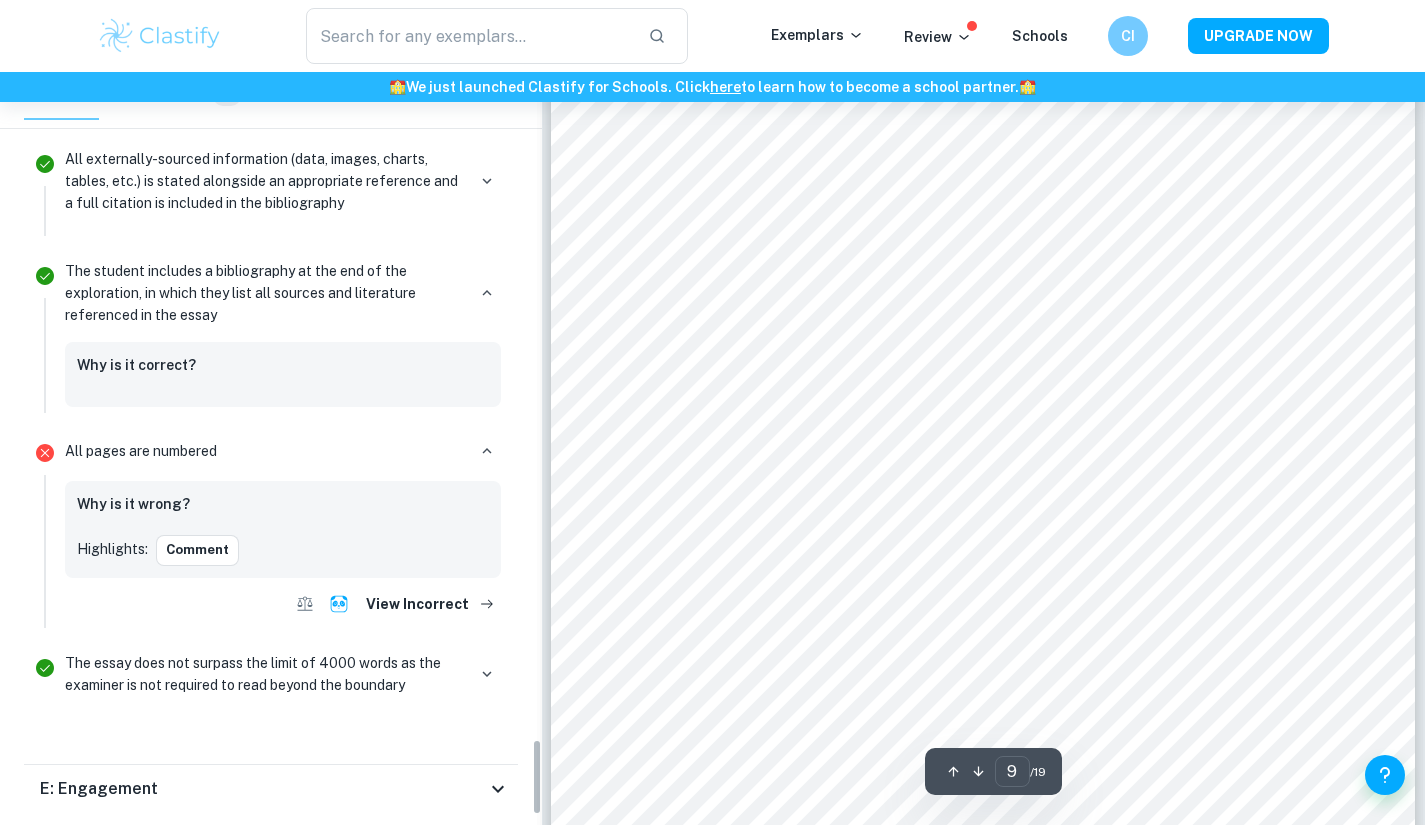 scroll, scrollTop: 6547, scrollLeft: 0, axis: vertical 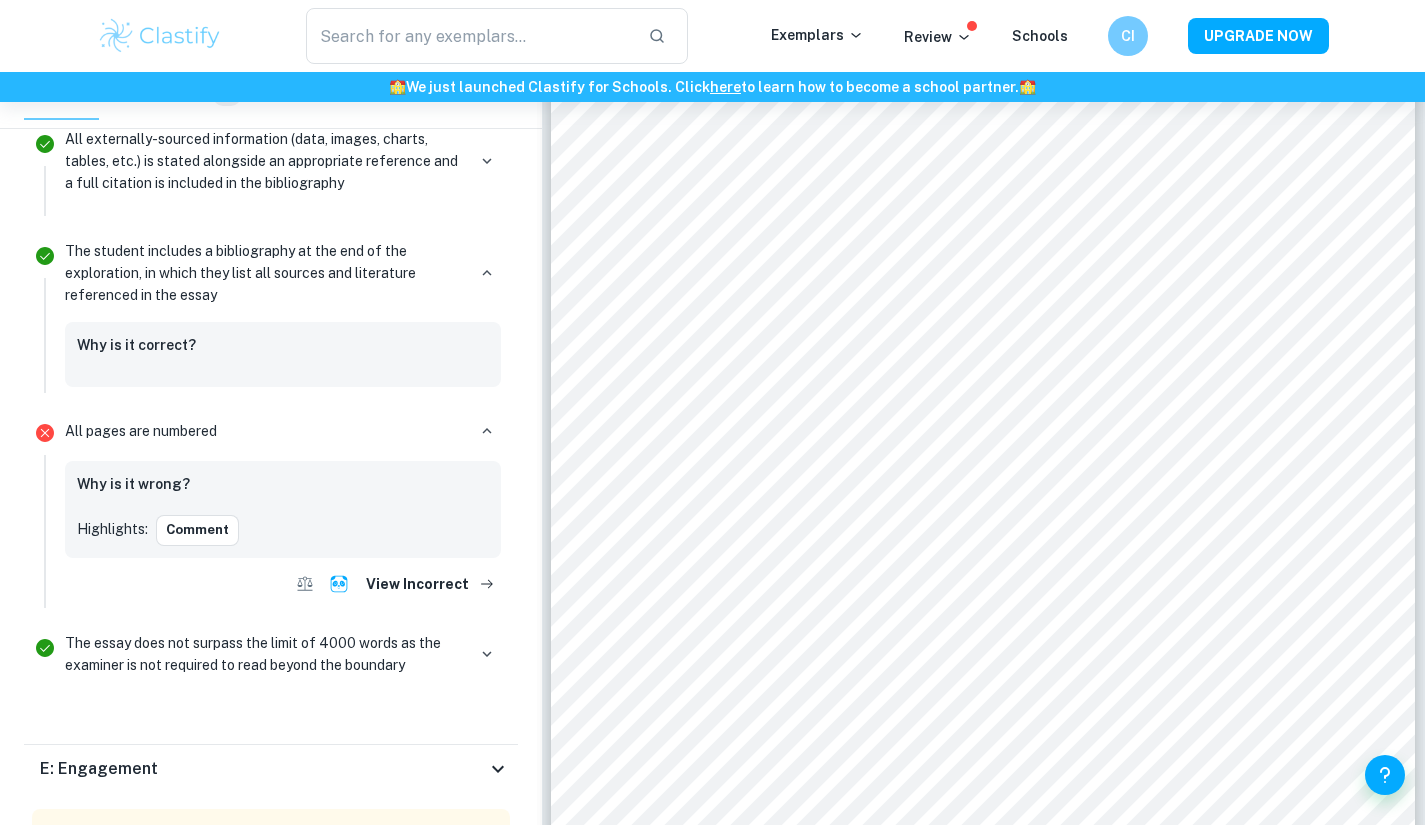 click on "All pages are numbered" at bounding box center [283, 431] 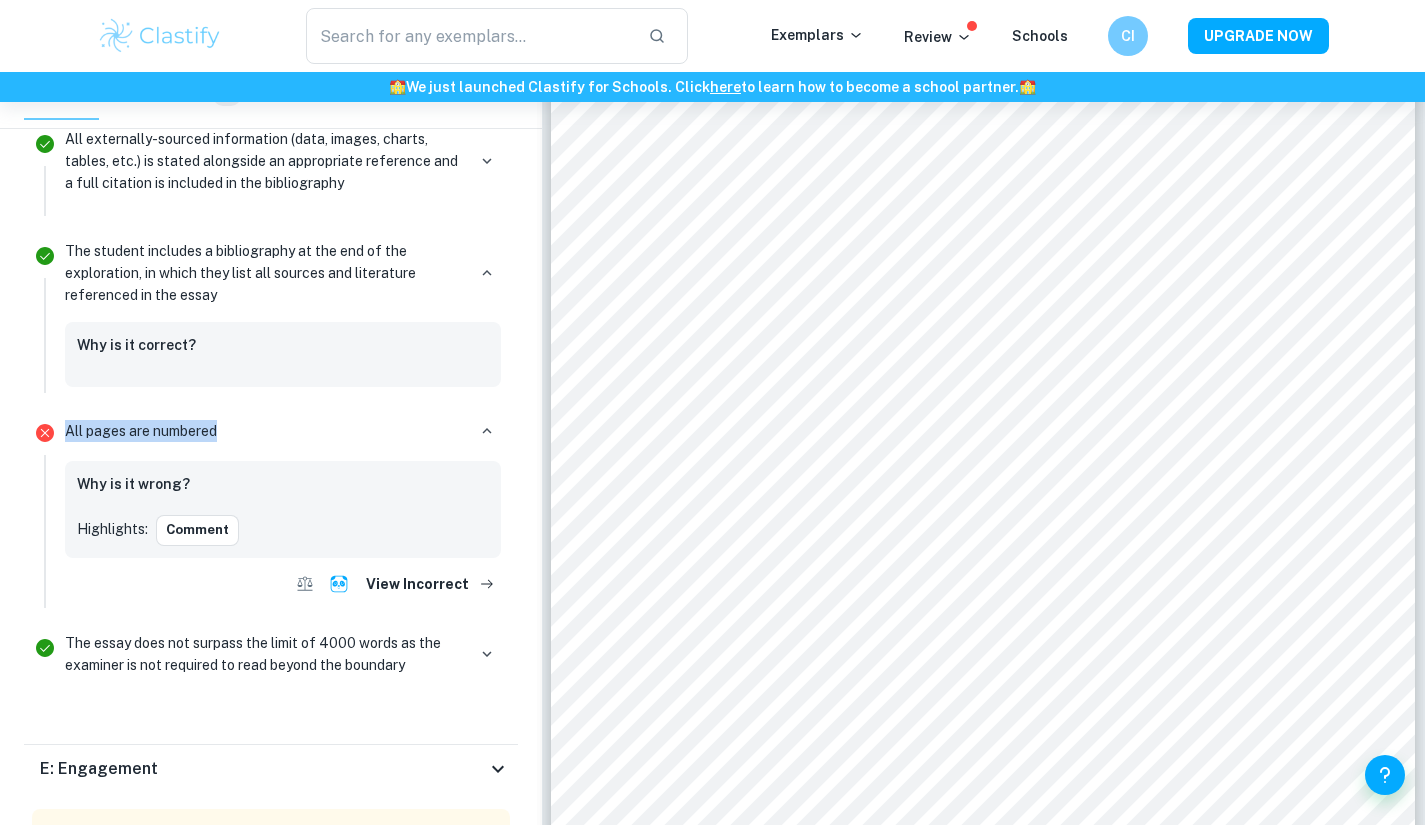 drag, startPoint x: 262, startPoint y: 407, endPoint x: 58, endPoint y: 388, distance: 204.88289 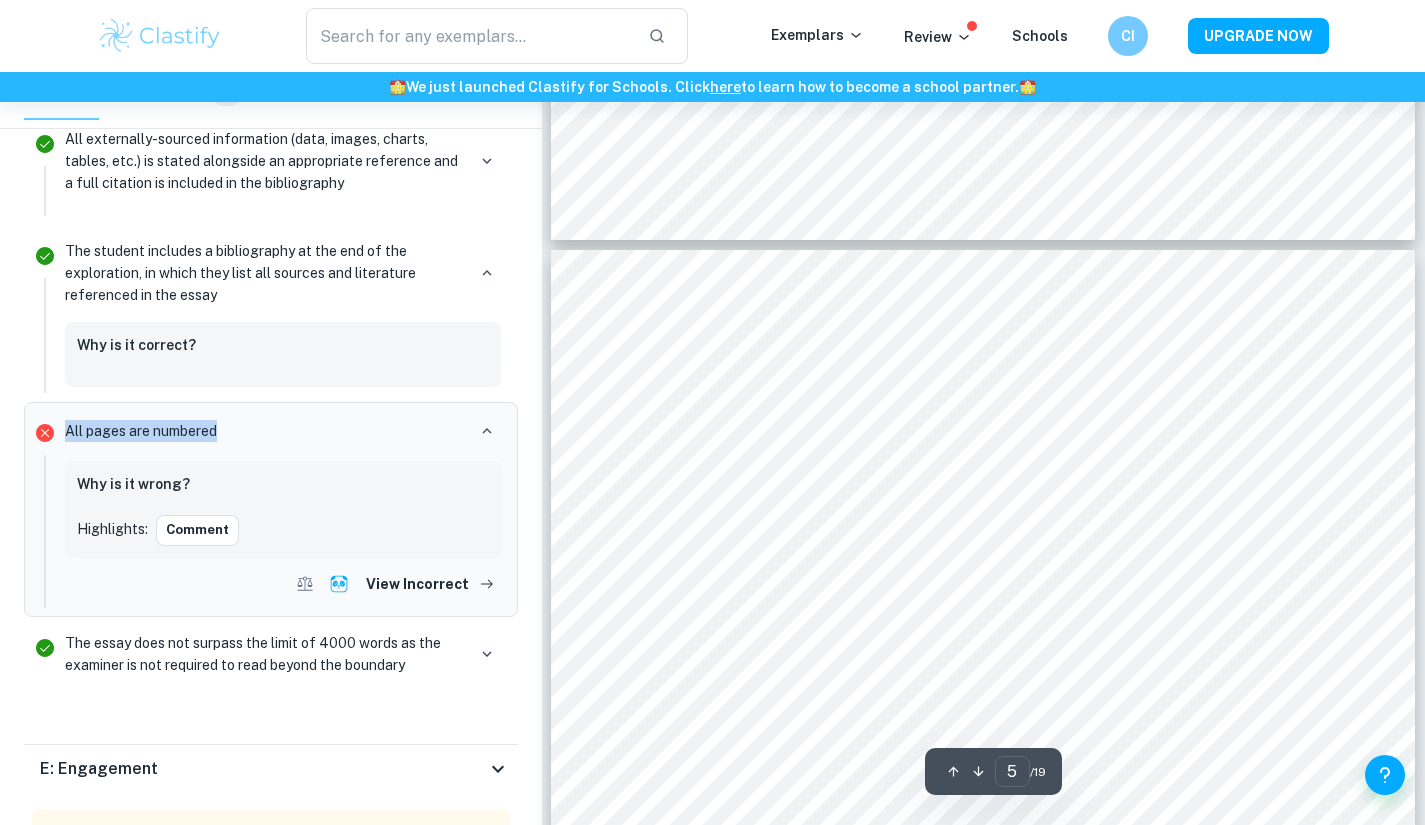 scroll, scrollTop: 4487, scrollLeft: 0, axis: vertical 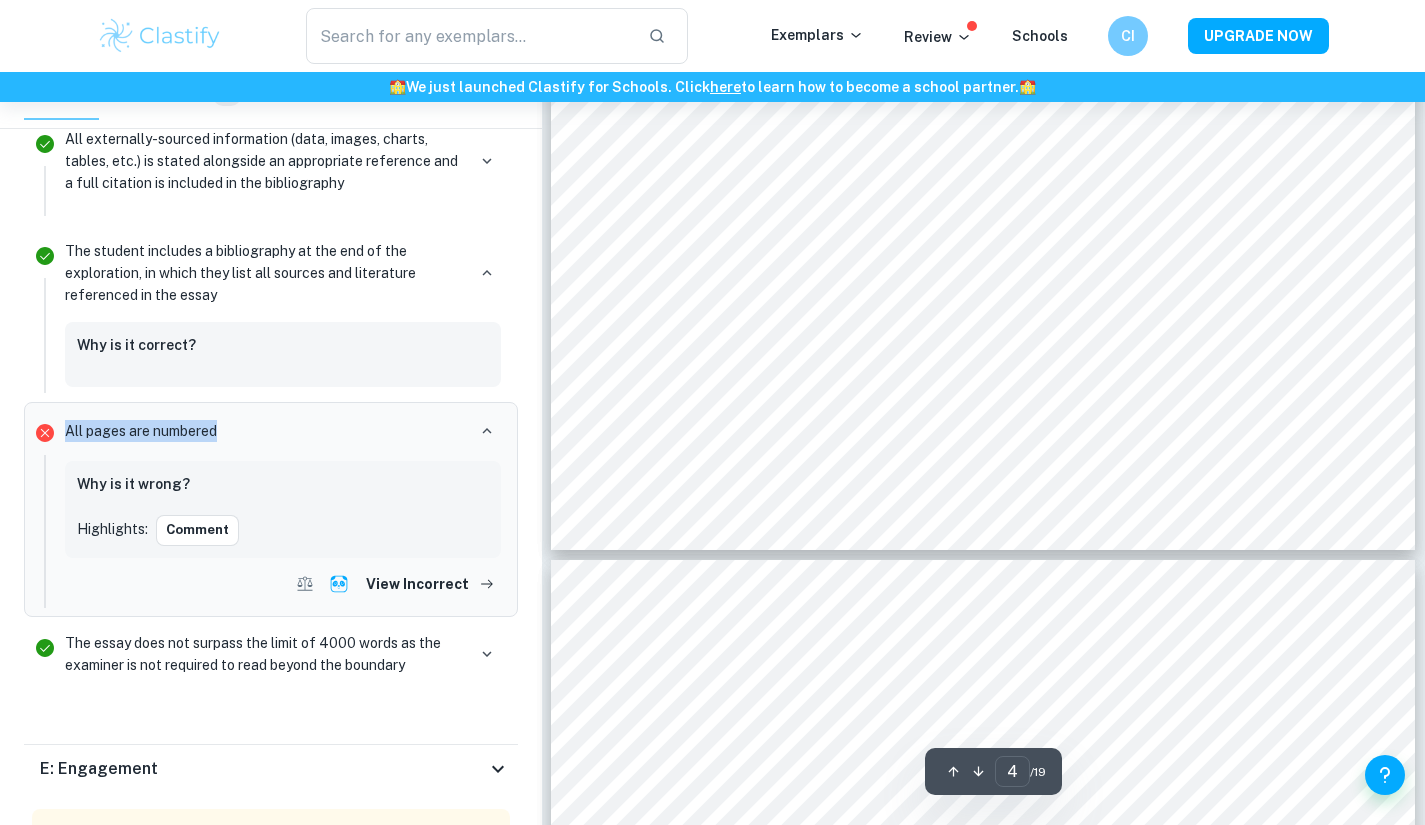 click on "View Incorrect" at bounding box center [429, 584] 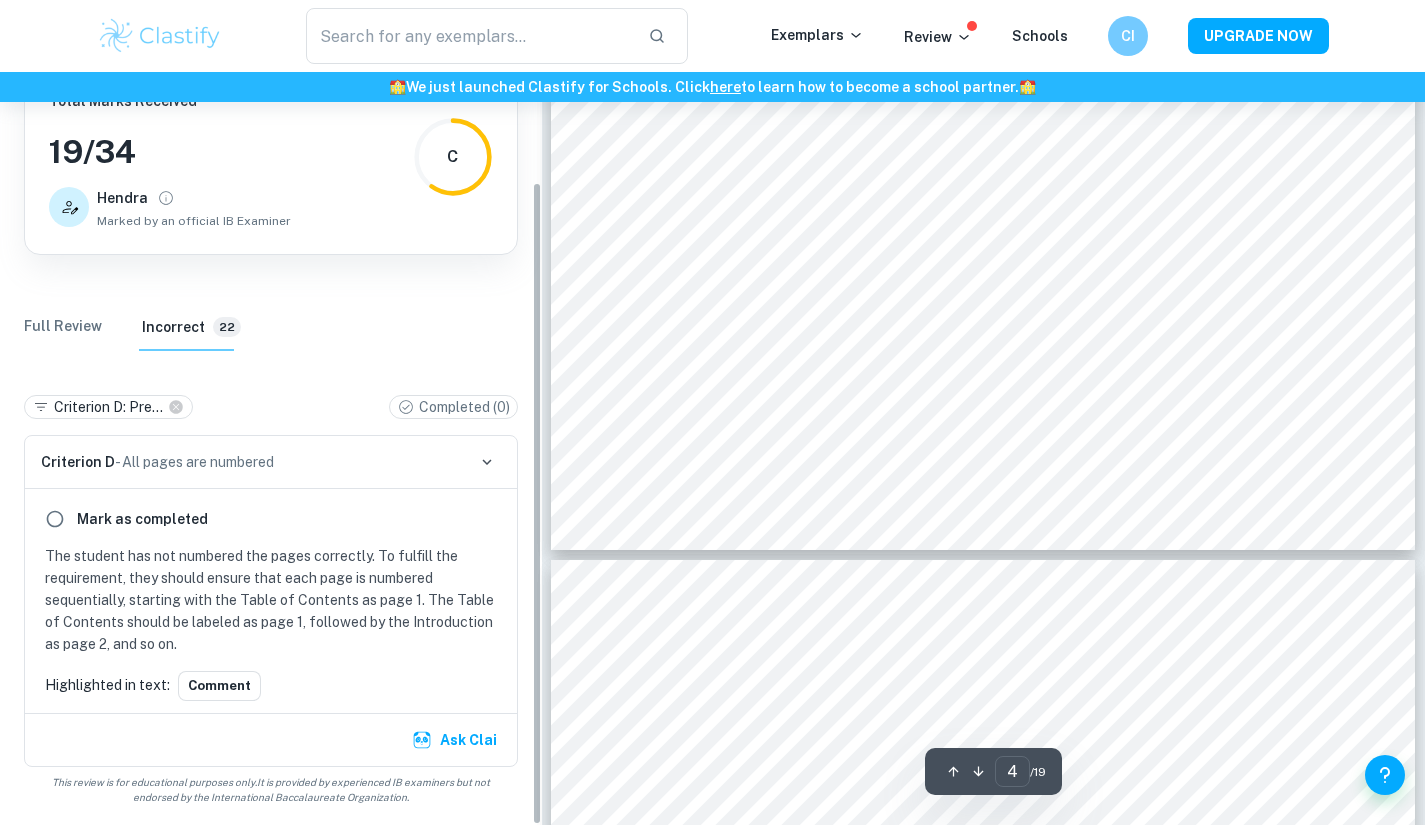 scroll, scrollTop: 127, scrollLeft: 0, axis: vertical 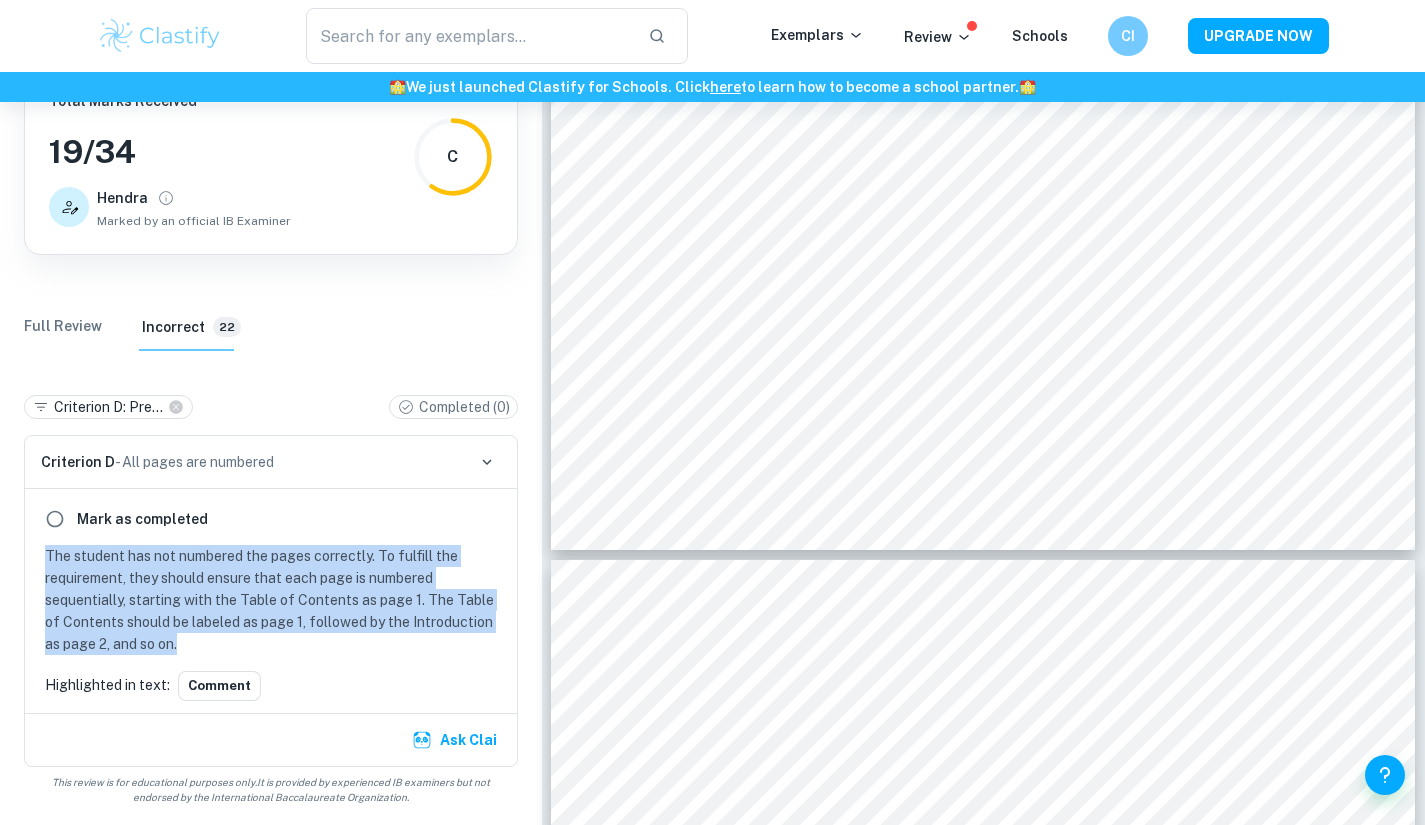 drag, startPoint x: 205, startPoint y: 642, endPoint x: 48, endPoint y: 547, distance: 183.50476 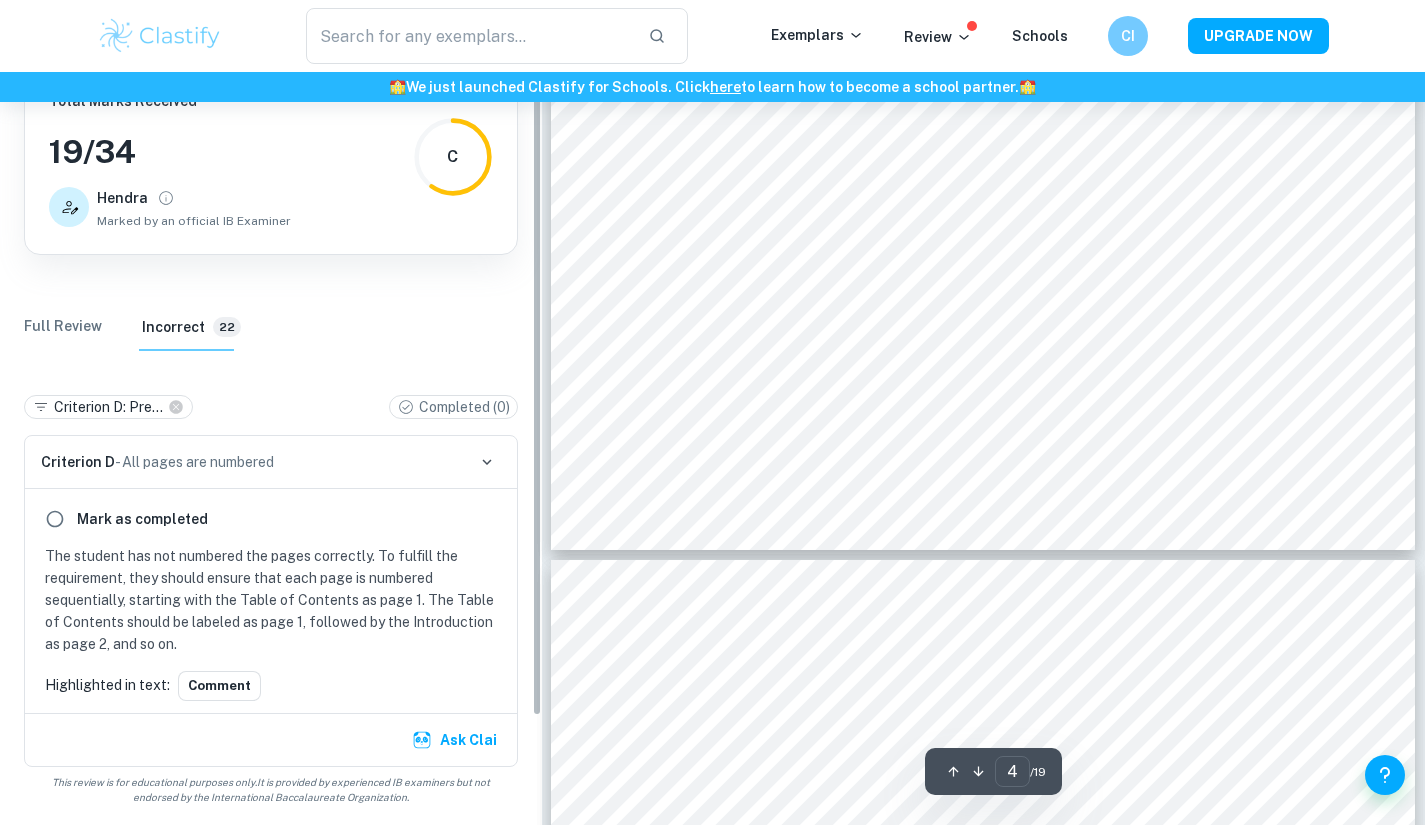 scroll, scrollTop: 0, scrollLeft: 0, axis: both 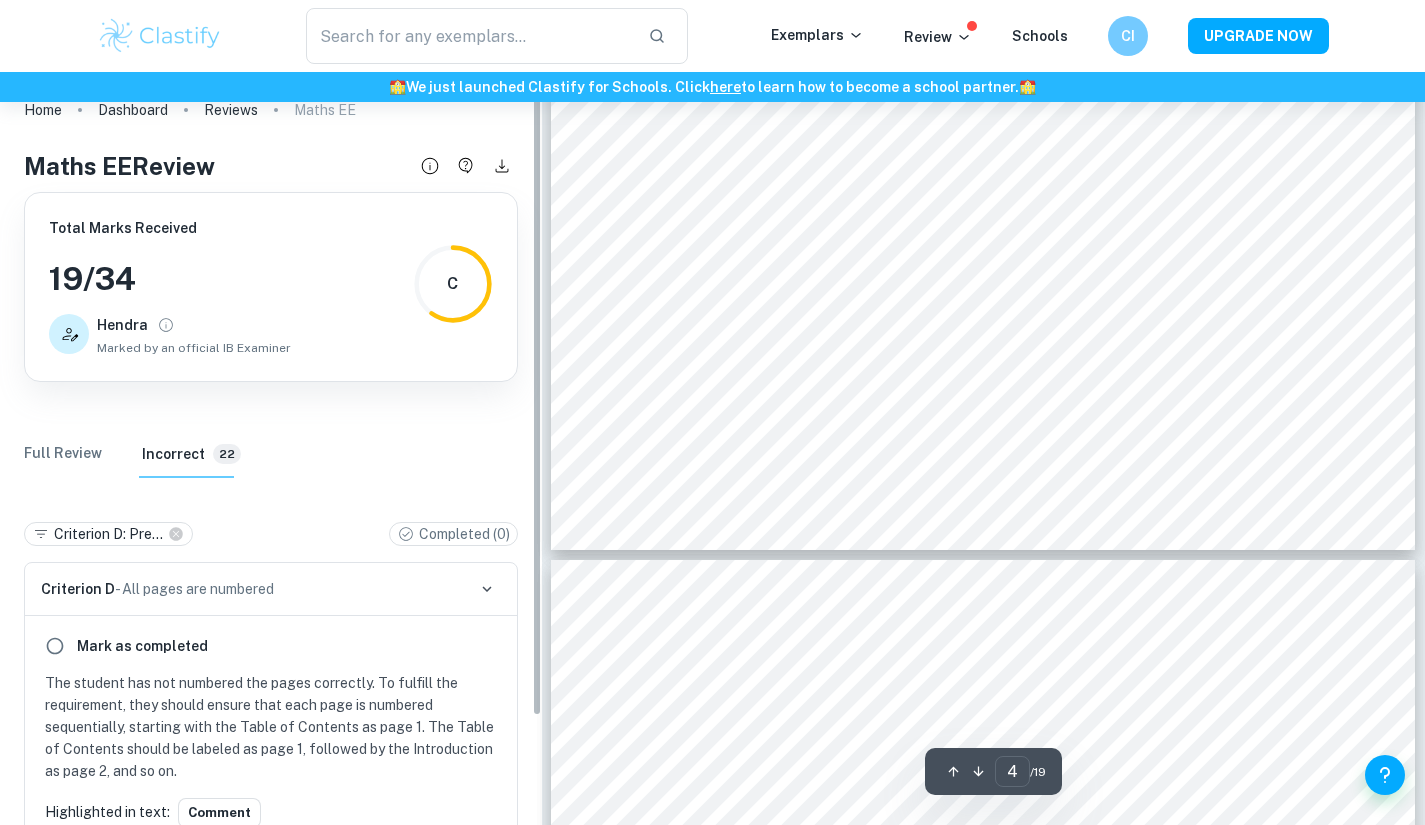 drag, startPoint x: 533, startPoint y: 469, endPoint x: 538, endPoint y: 105, distance: 364.03433 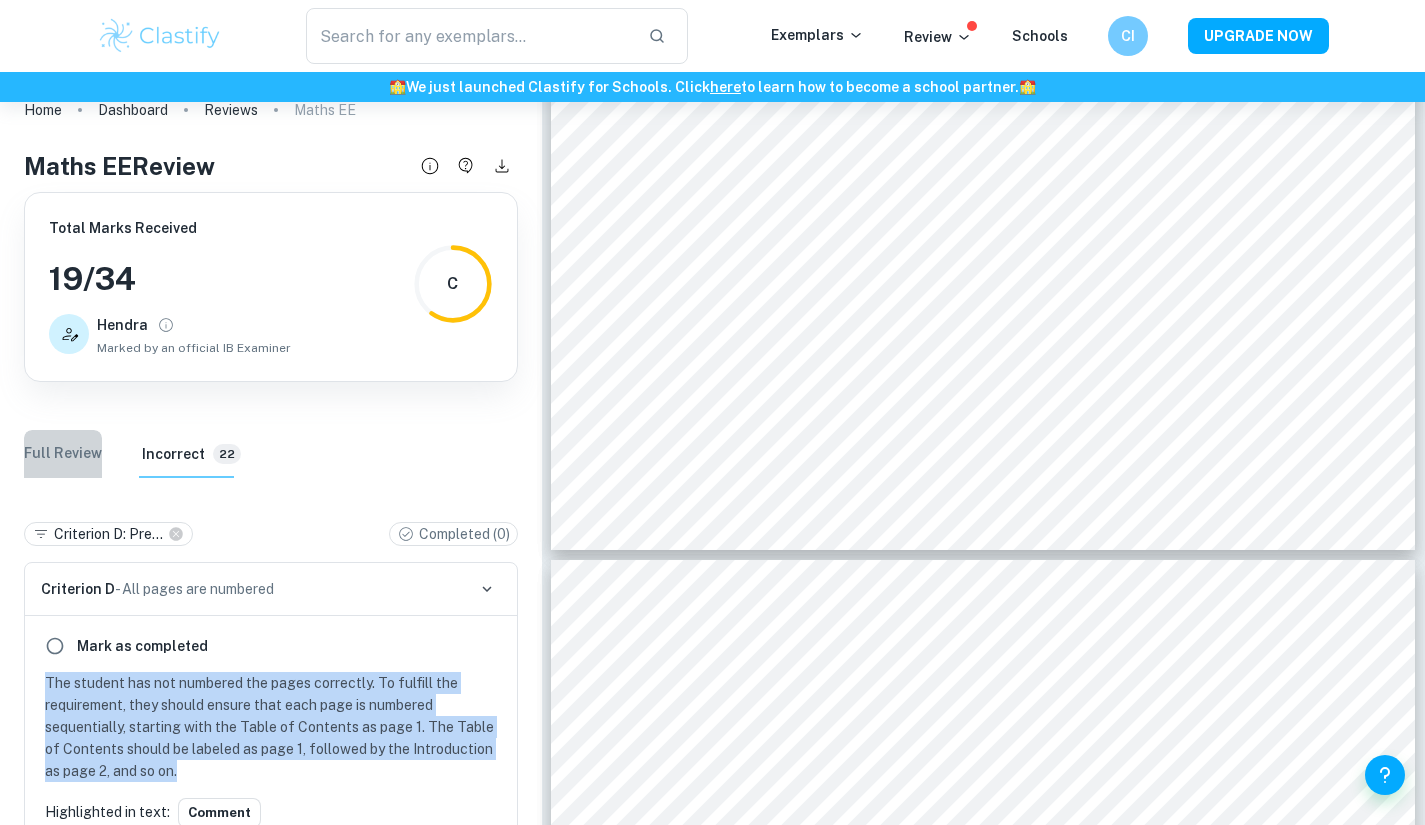 click on "Full Review" at bounding box center [63, 454] 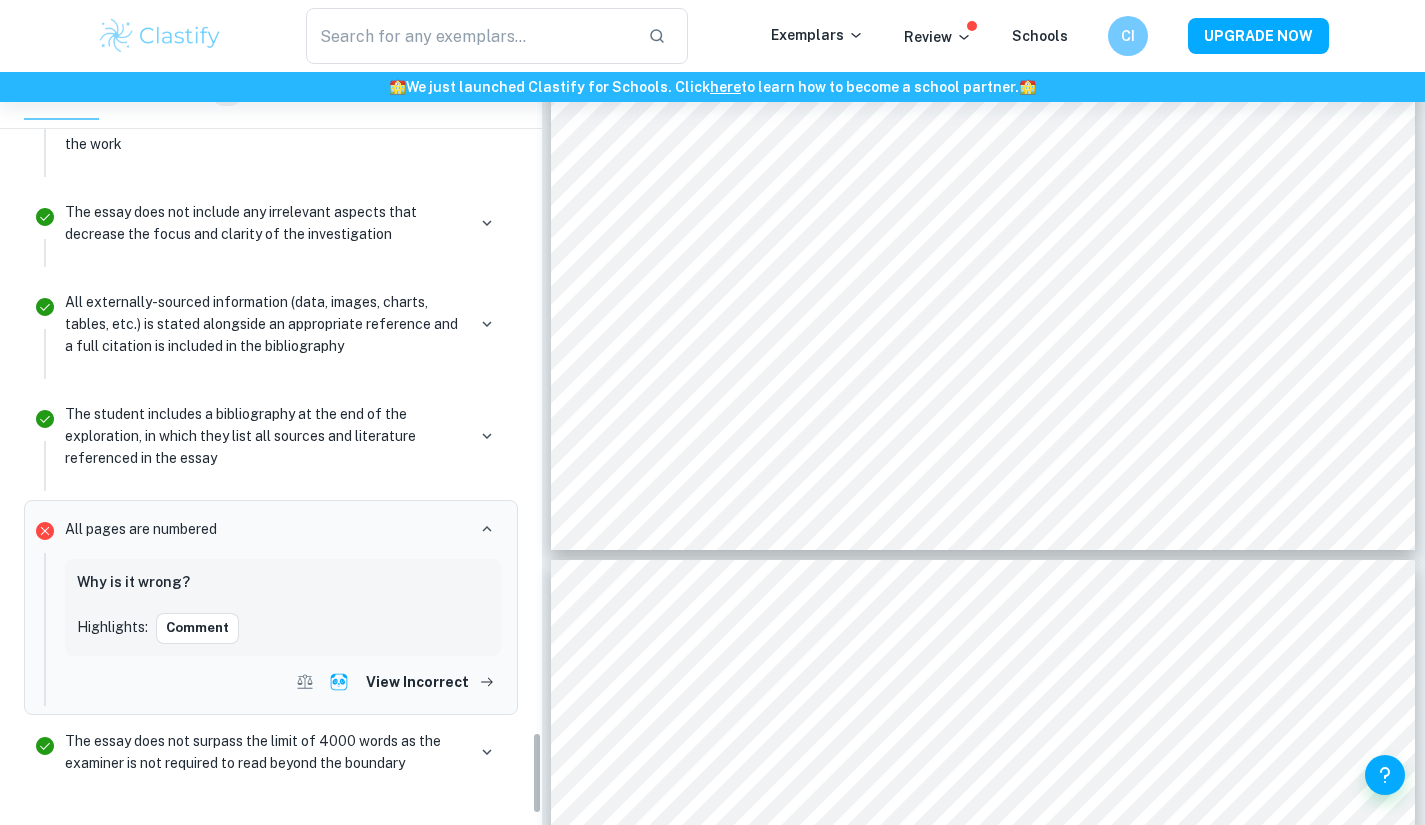 scroll, scrollTop: 6133, scrollLeft: 0, axis: vertical 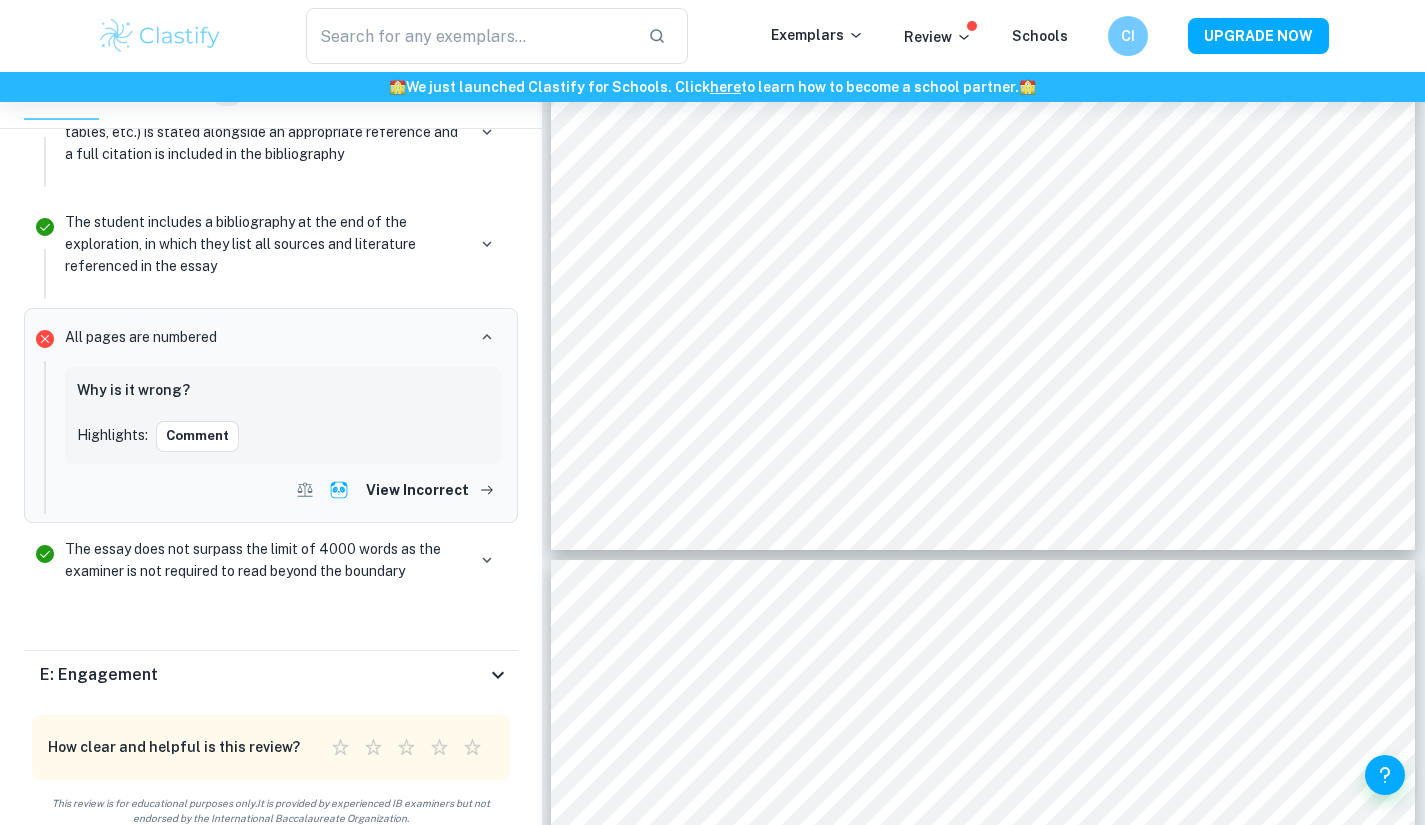 drag, startPoint x: 534, startPoint y: 129, endPoint x: 559, endPoint y: 811, distance: 682.45807 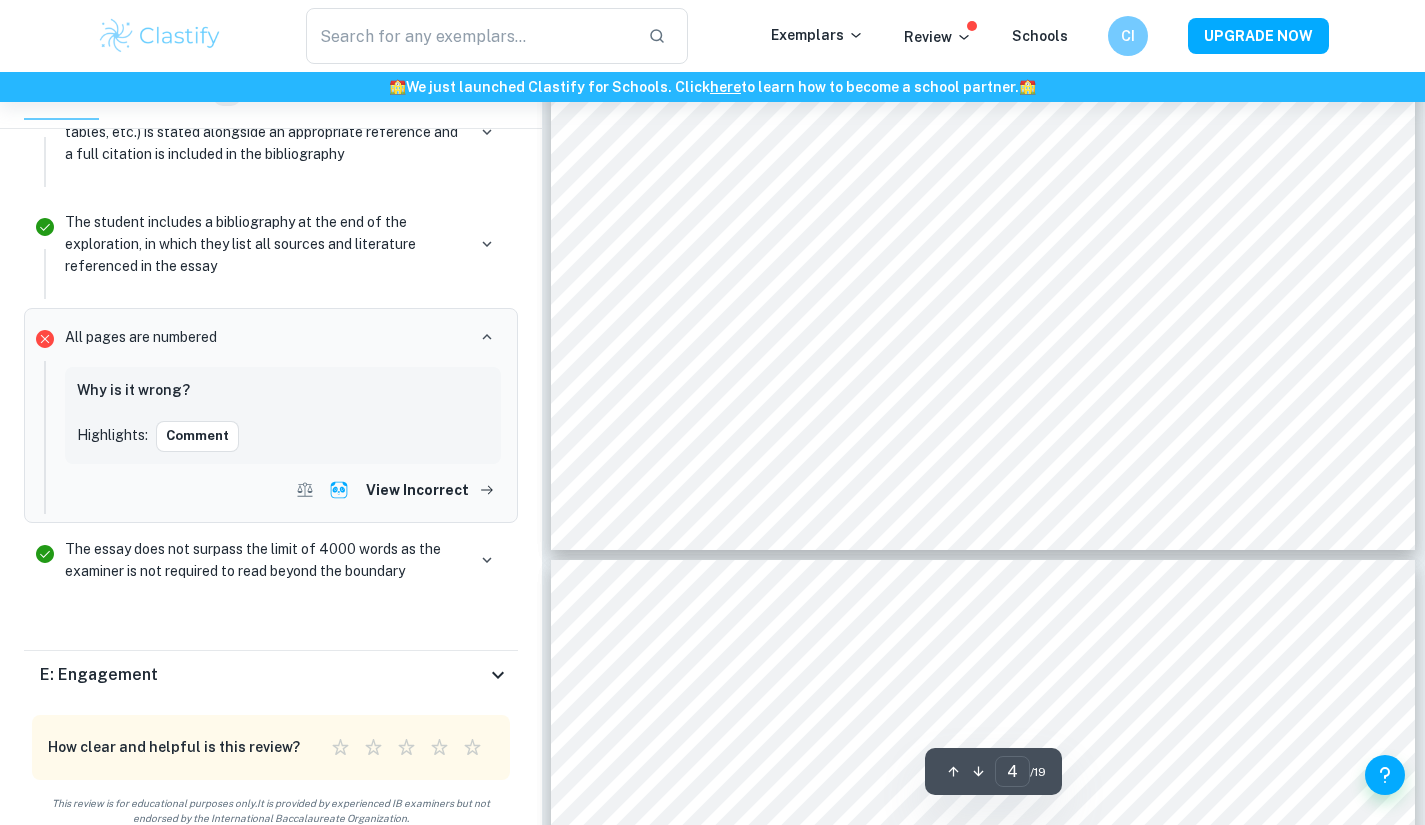 click on "The essay does not surpass the limit of 4000 words as the examiner is not required to read beyond the boundary" at bounding box center (265, 560) 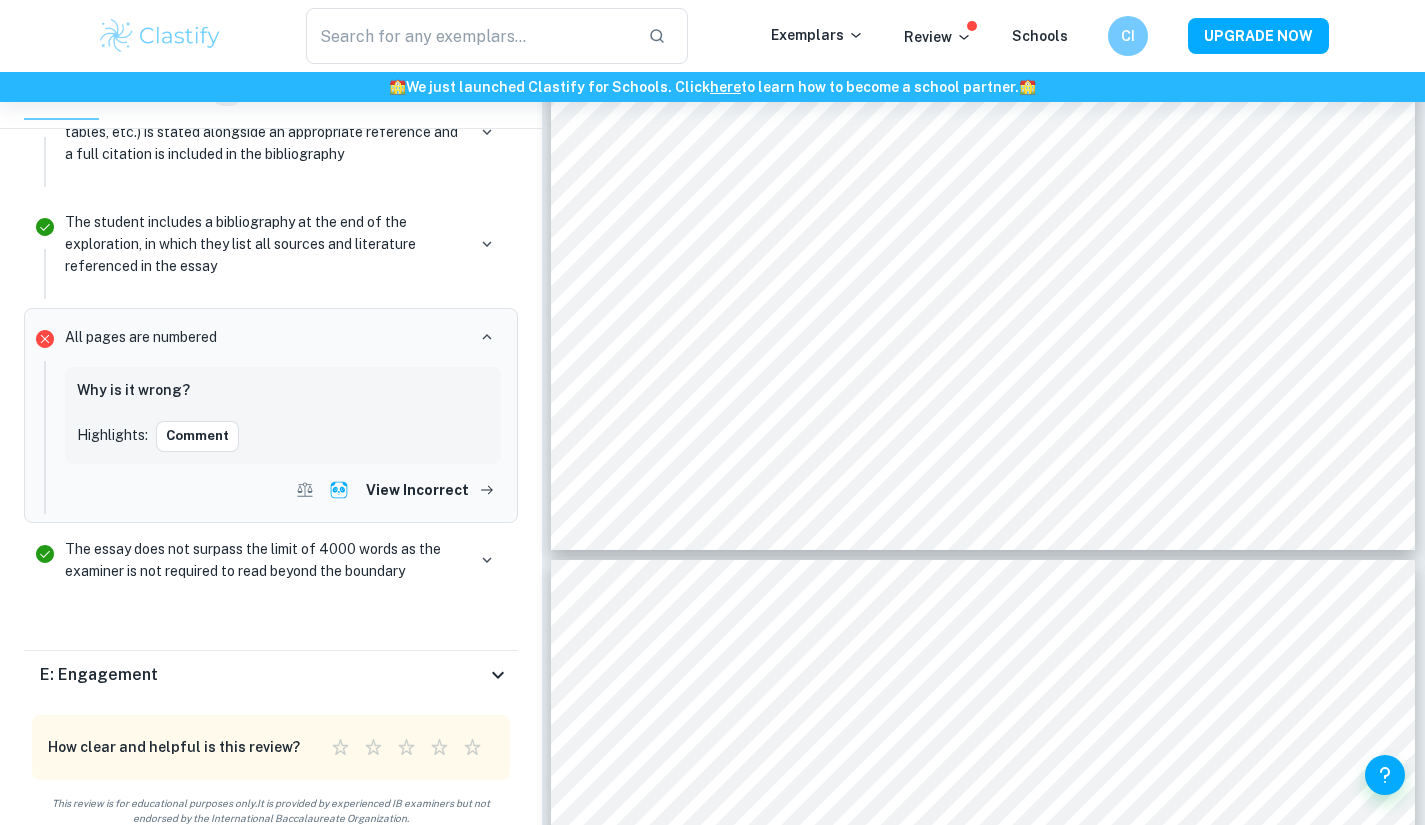 click on "The essay does not surpass the limit of 4000 words as the examiner is not required to read beyond the boundary" at bounding box center [283, 568] 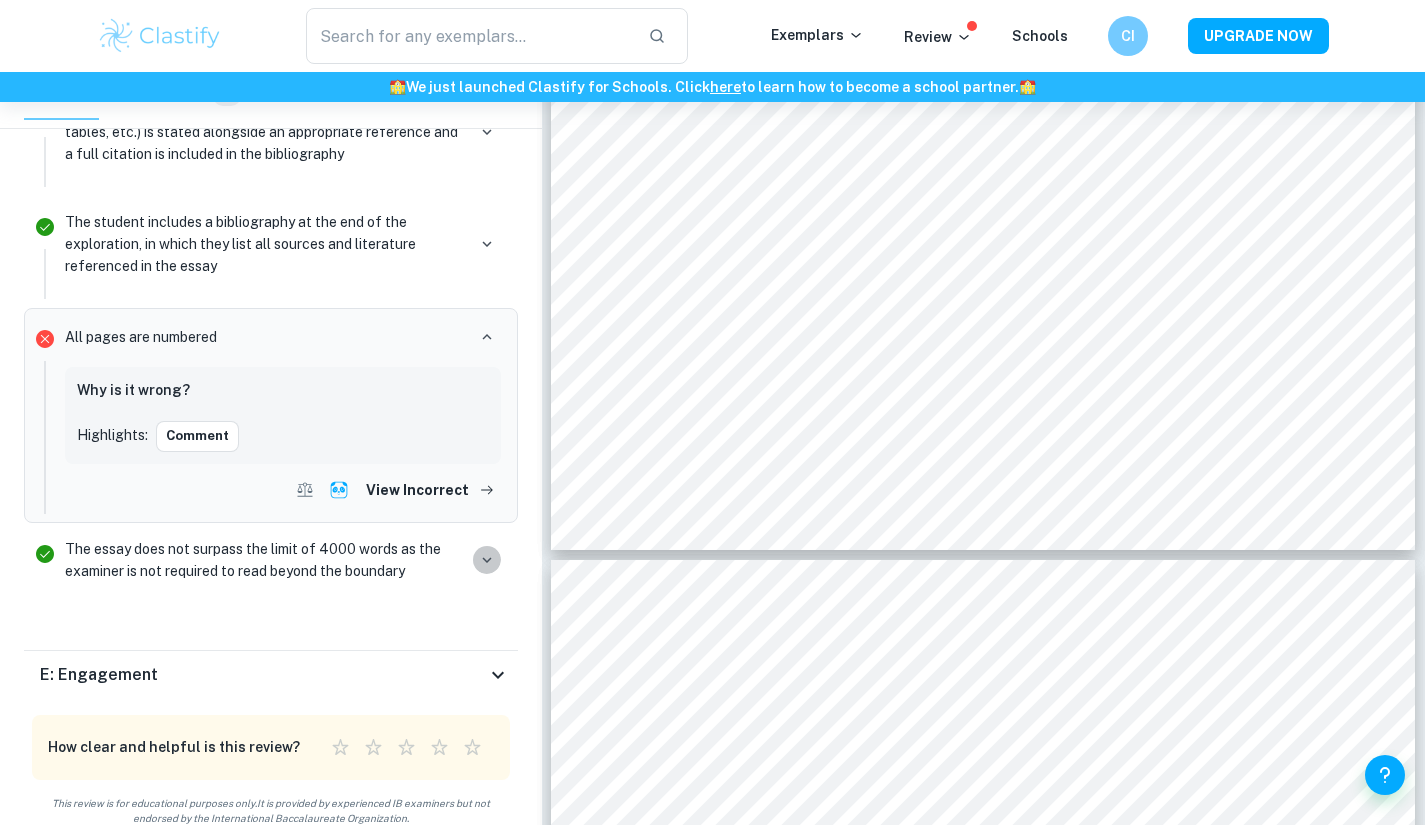click 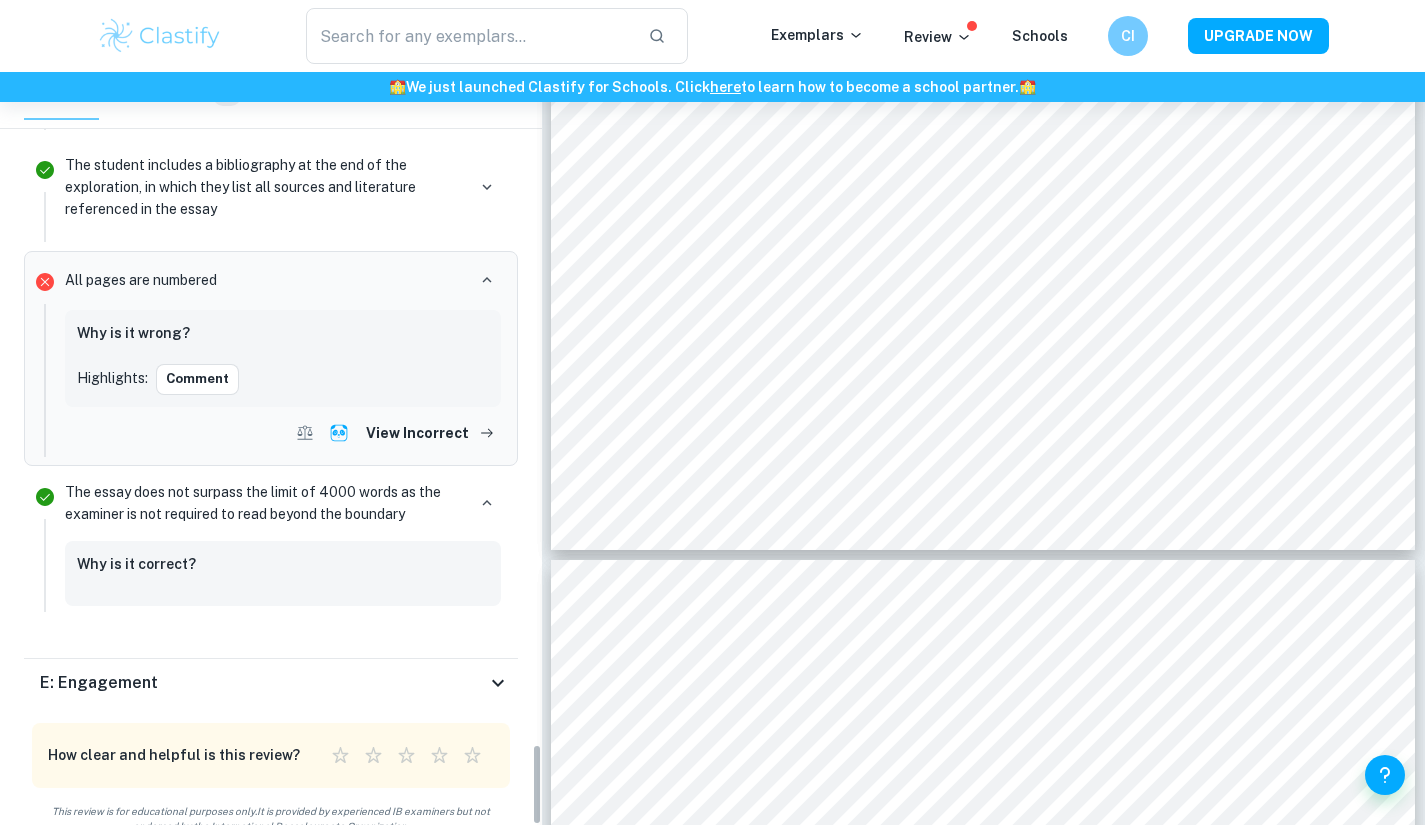 scroll, scrollTop: 6198, scrollLeft: 0, axis: vertical 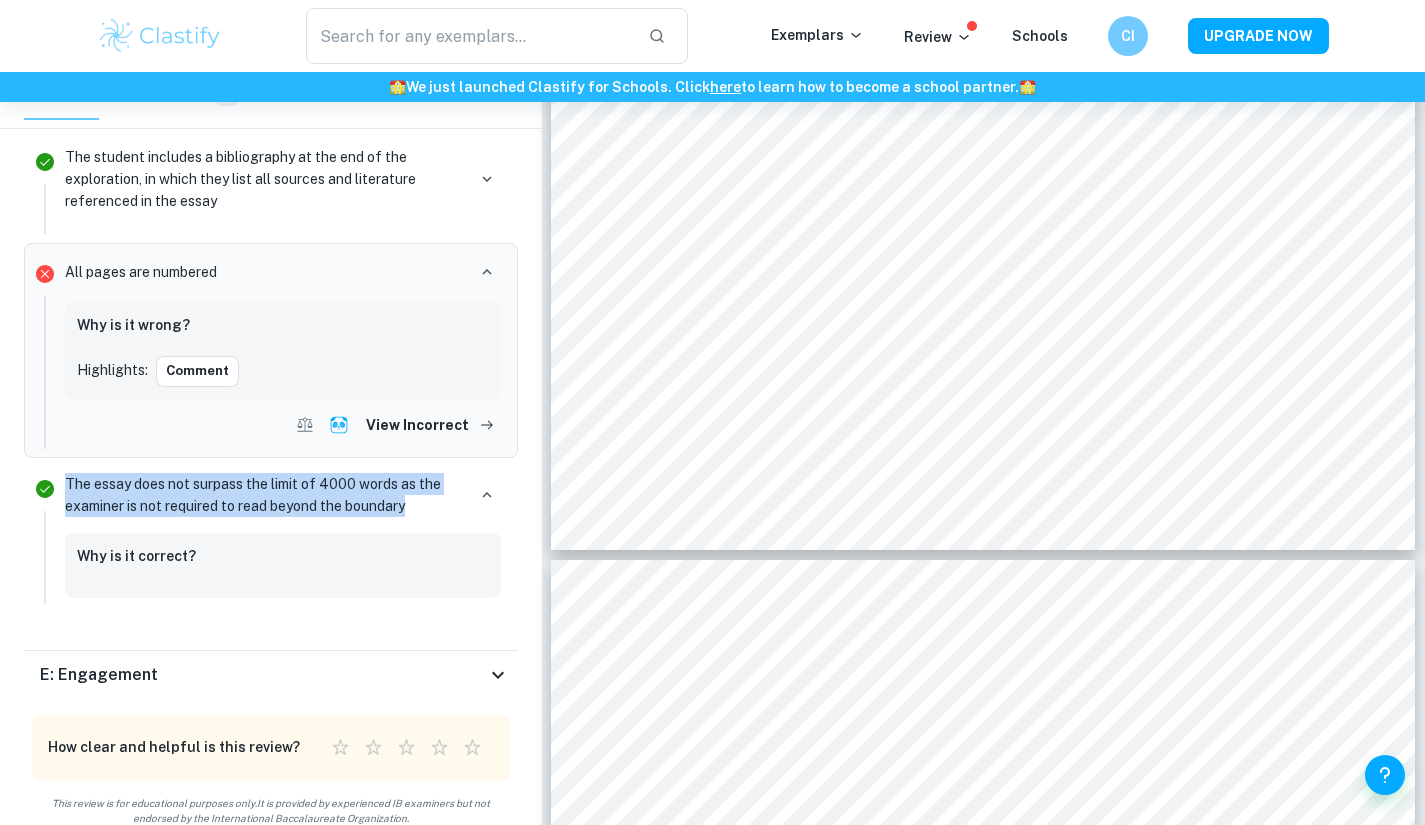 drag, startPoint x: 443, startPoint y: 492, endPoint x: 70, endPoint y: 467, distance: 373.83685 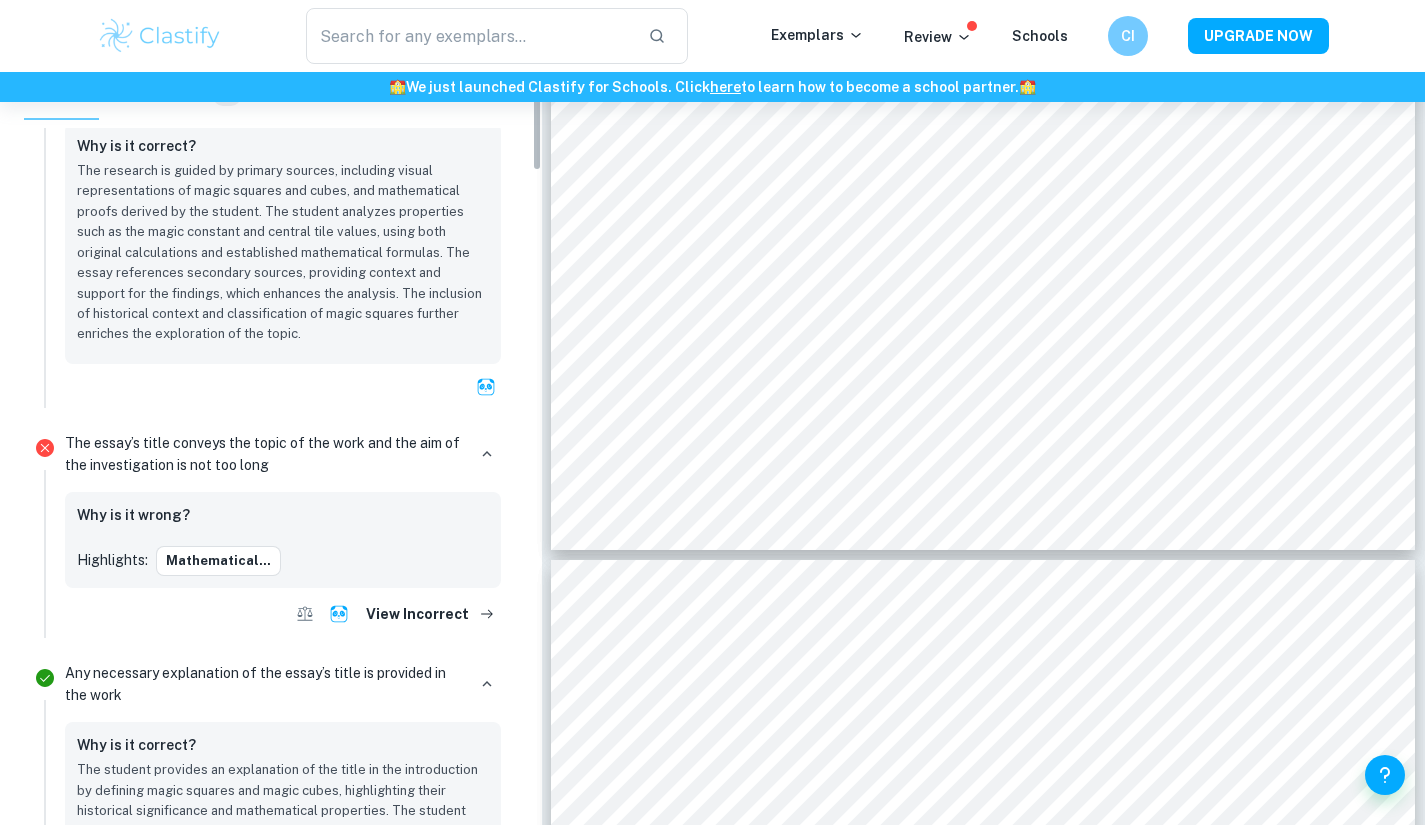 scroll, scrollTop: 175, scrollLeft: 0, axis: vertical 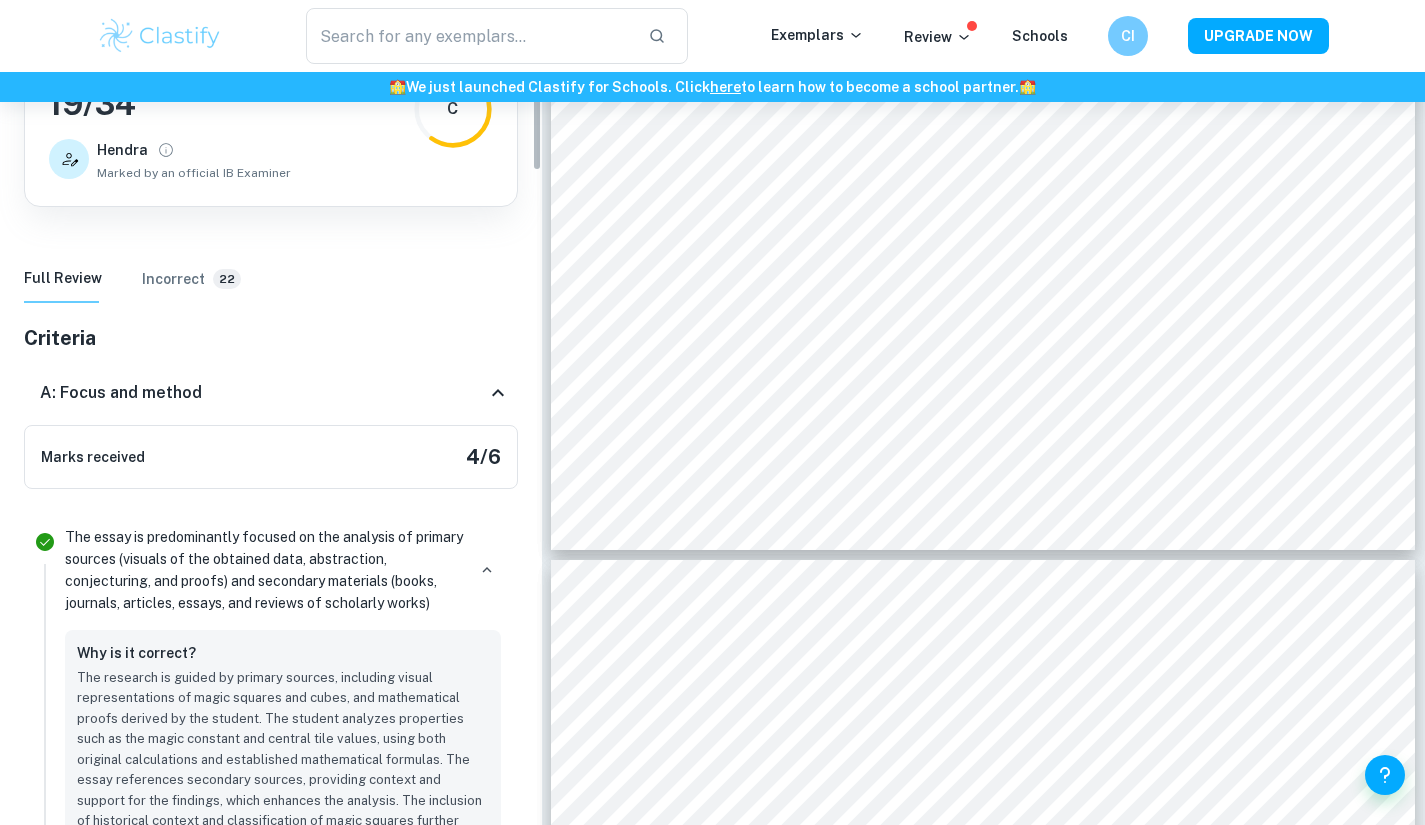 drag, startPoint x: 475, startPoint y: 275, endPoint x: 492, endPoint y: 106, distance: 169.85287 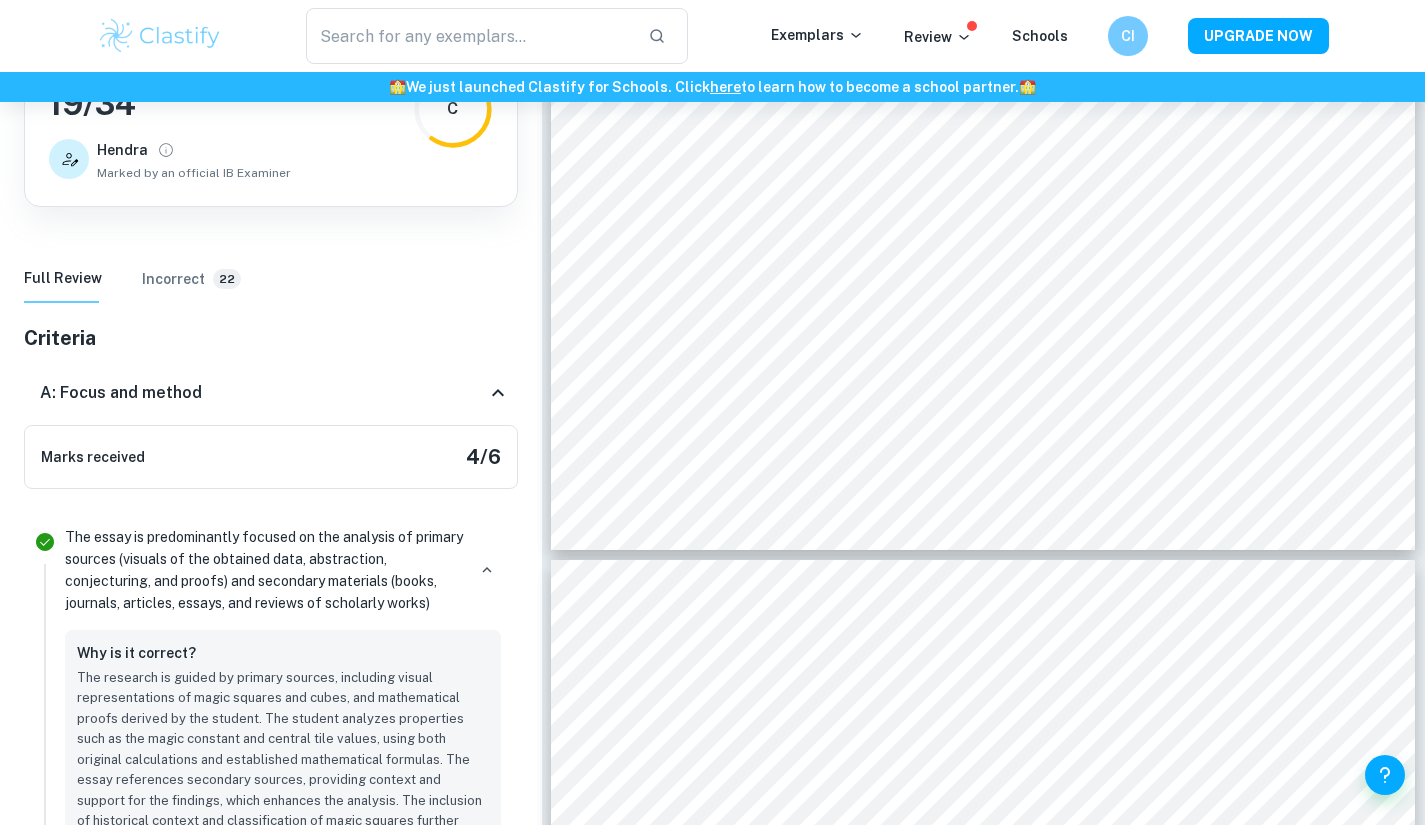 click on "Full Review" at bounding box center (63, 279) 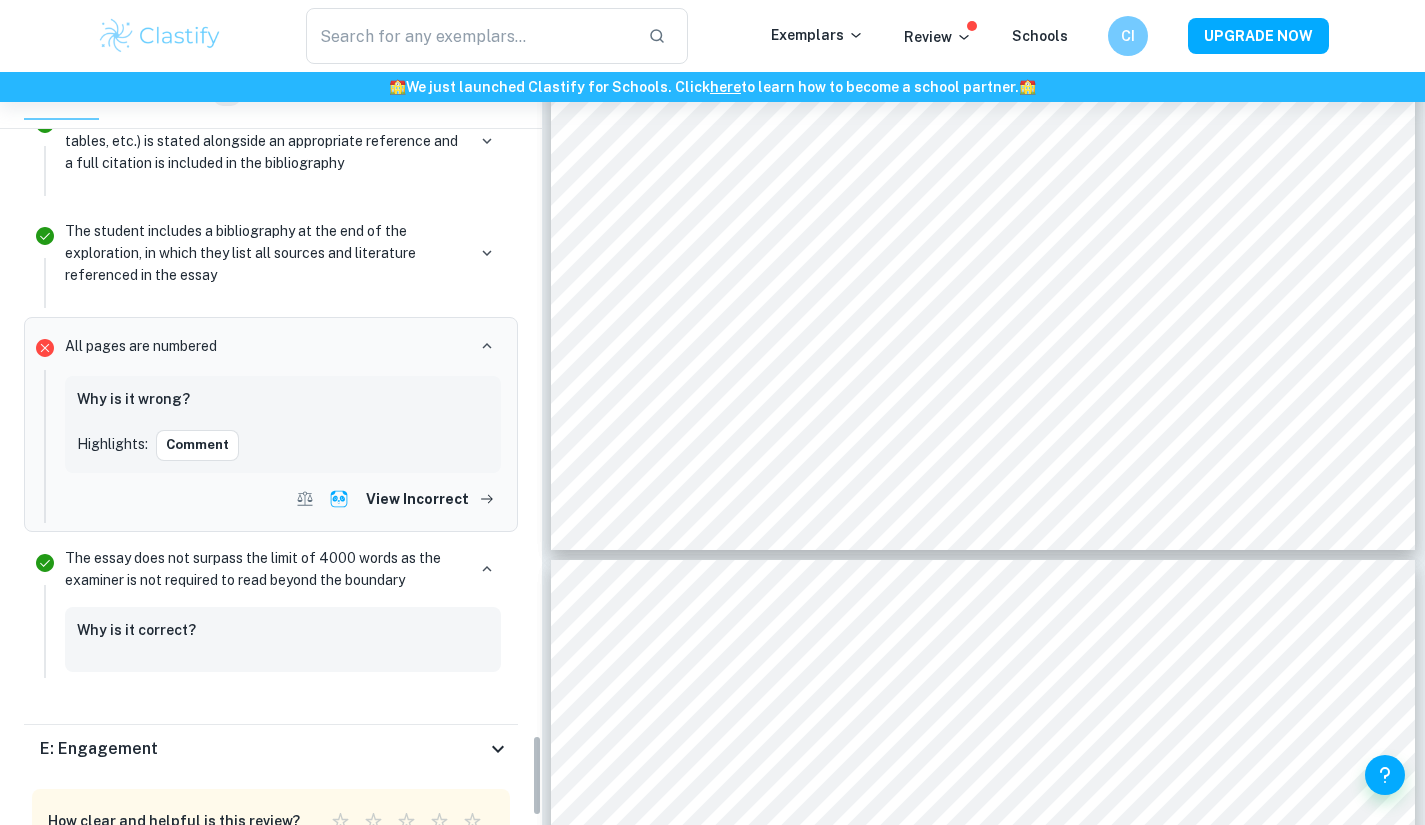 scroll, scrollTop: 6198, scrollLeft: 0, axis: vertical 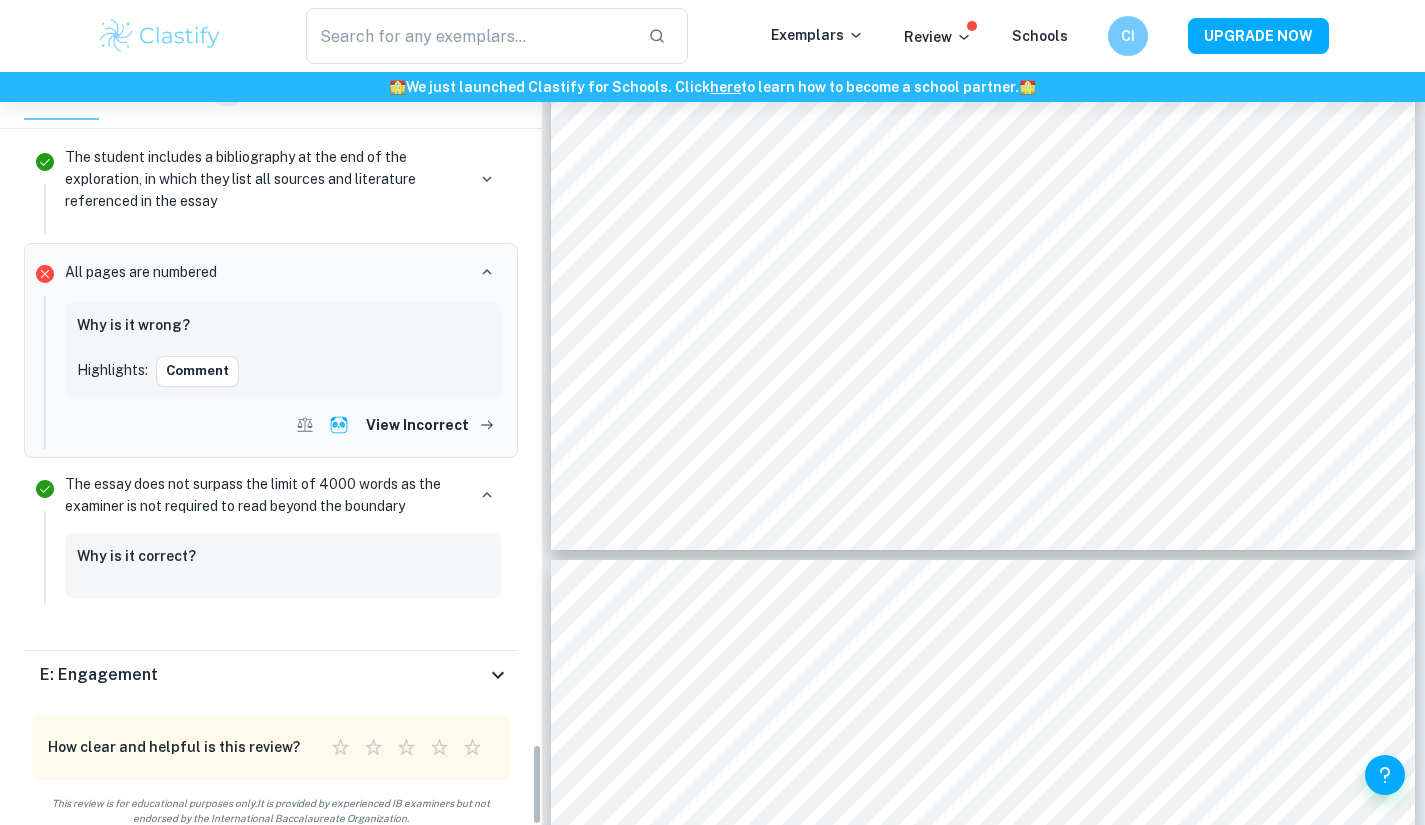 drag, startPoint x: 535, startPoint y: 131, endPoint x: 508, endPoint y: 795, distance: 664.5487 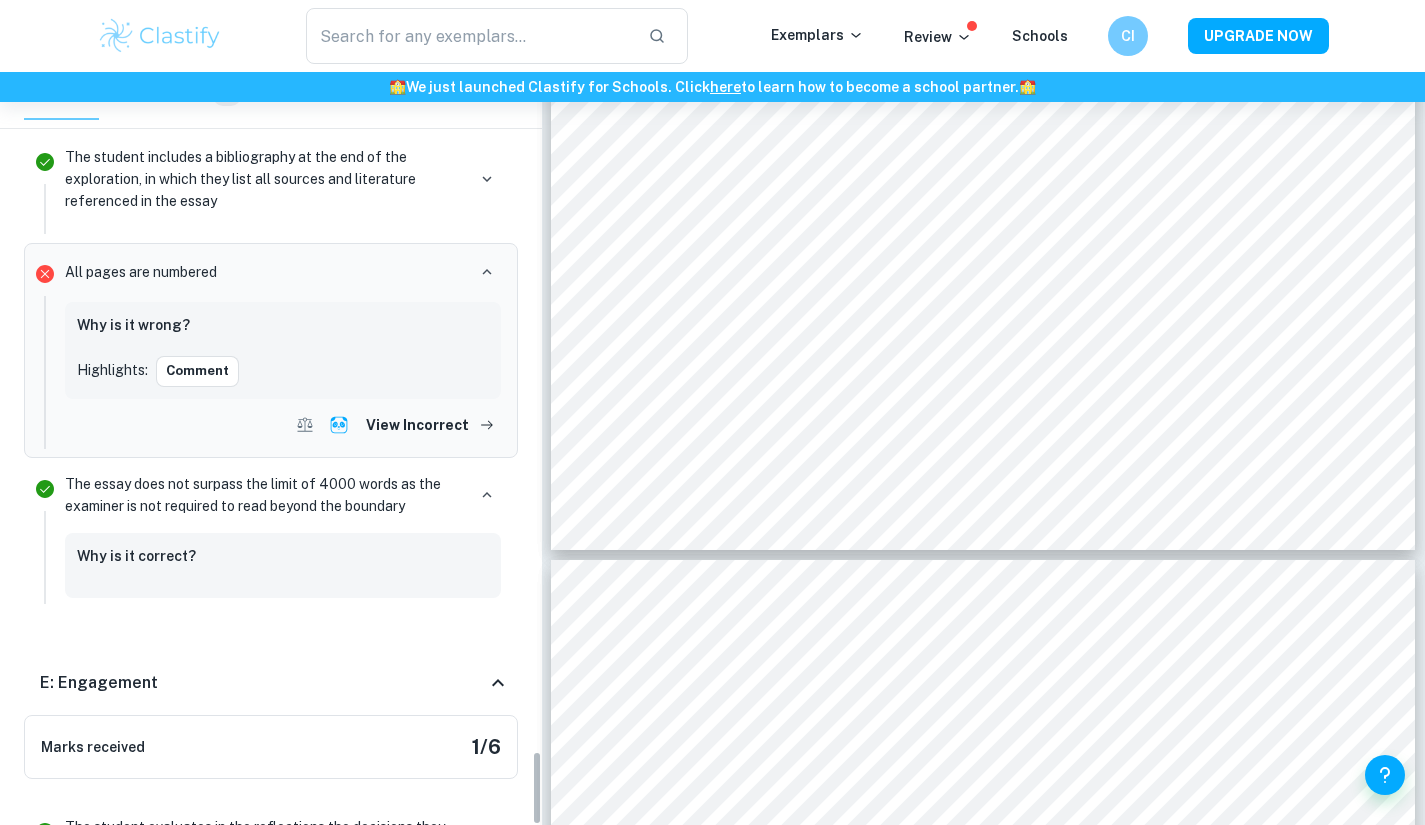 scroll, scrollTop: 6928, scrollLeft: 0, axis: vertical 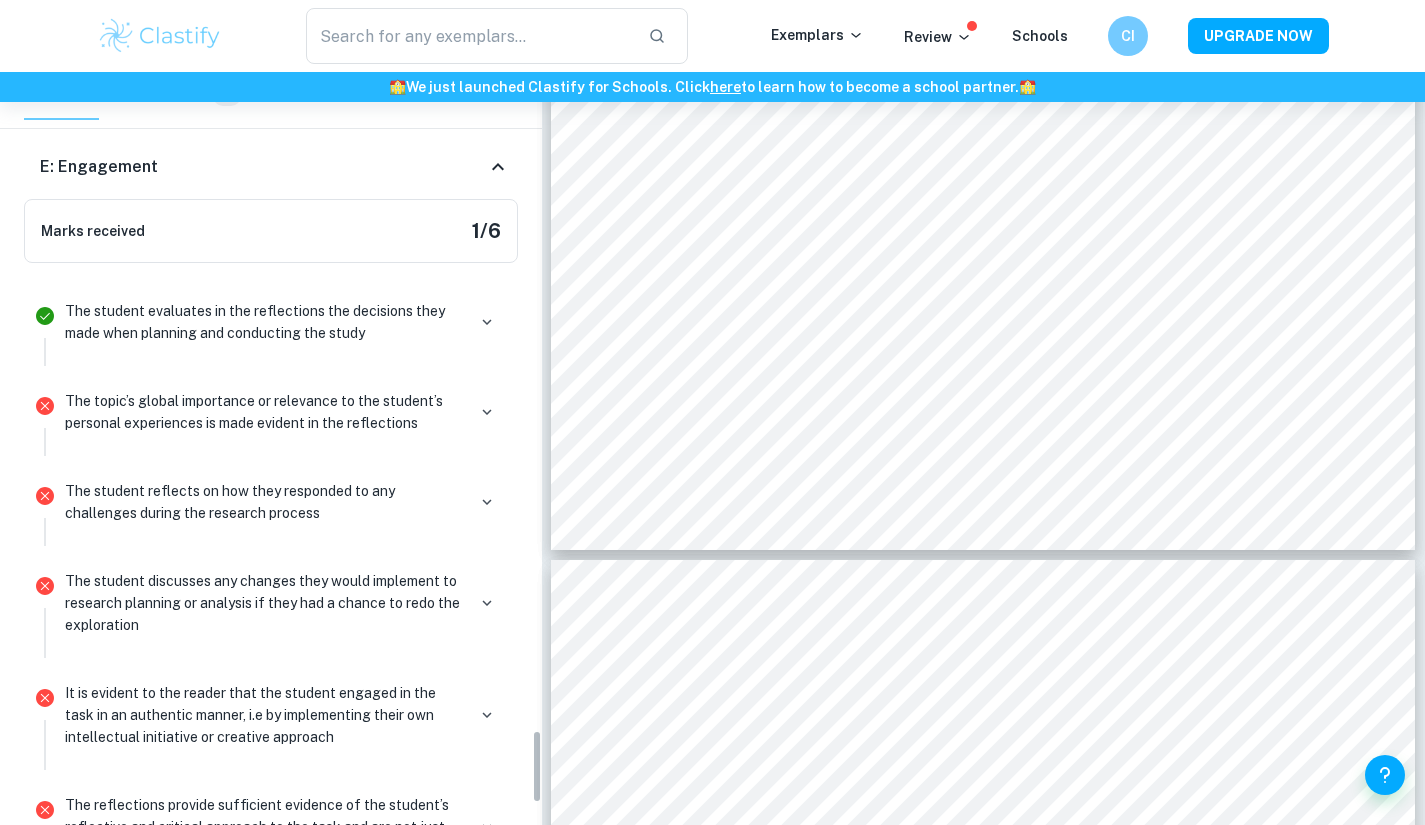 drag, startPoint x: 533, startPoint y: 787, endPoint x: 534, endPoint y: 766, distance: 21.023796 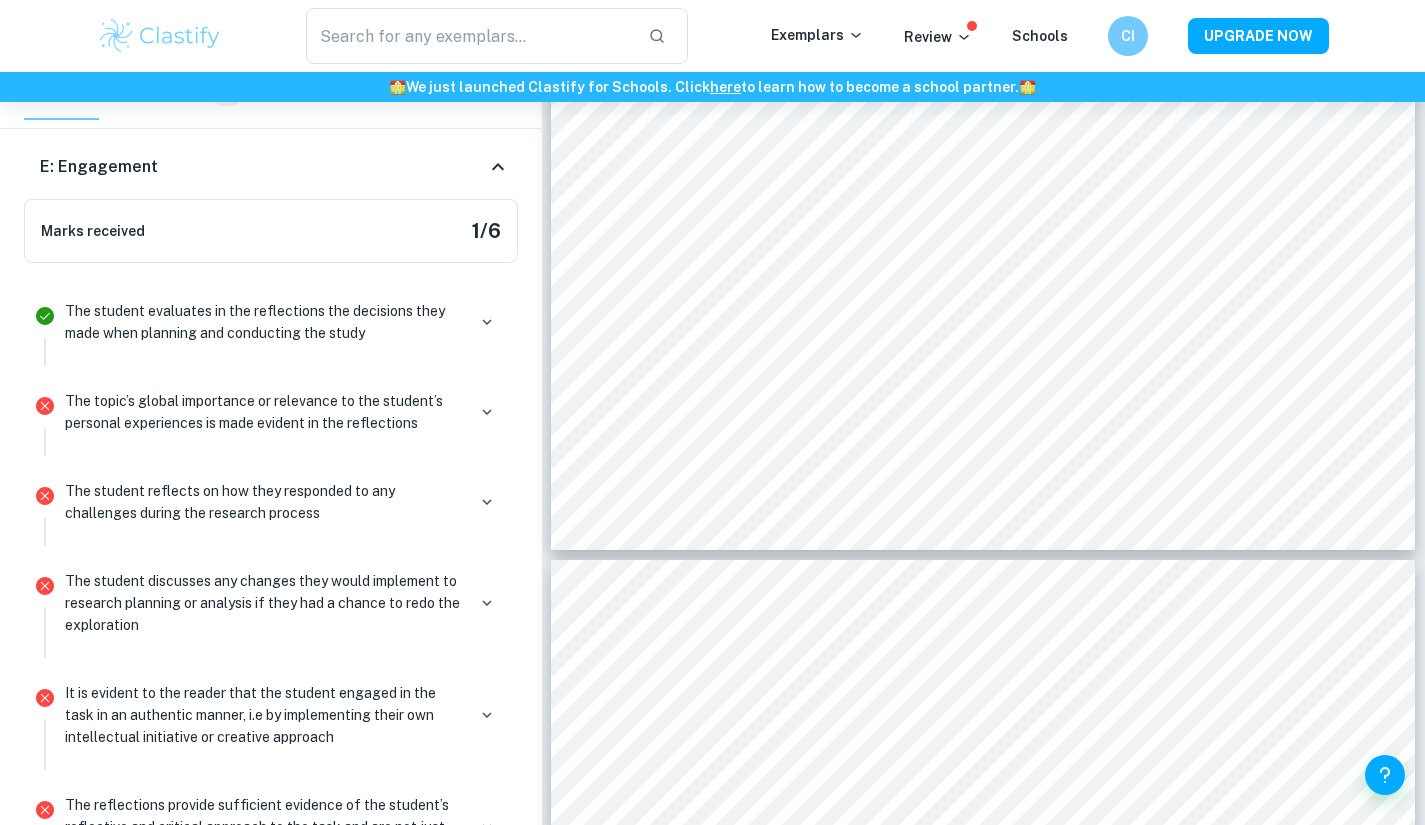 click on "Home Dashboard Reviews Maths EE Maths EE  Review Total Marks Received 19 / 34 [LAST NAME] Marked by an official IB Examiner C Full Review Incorrect   22 Criteria A: Focus and method Marks received 4 / 6 The essay is predominantly focused on the analysis of primary sources (visuals of the obtained data, abstraction, conjecturing, and proofs) and secondary materials (books, journals, articles, essays, and reviews of scholarly works) Why is it correct? The research is guided by primary sources, including visual representations of magic squares and cubes, and mathematical proofs derived by the student. The student analyzes properties such as the magic constant and central tile values, using both original calculations and established mathematical formulas. The essay references secondary sources, providing context and support for the findings, which enhances the analysis. The inclusion of historical context and classification of magic squares further enriches the exploration of the topic. Why is it wrong? Highlights:" at bounding box center [271, -2791] 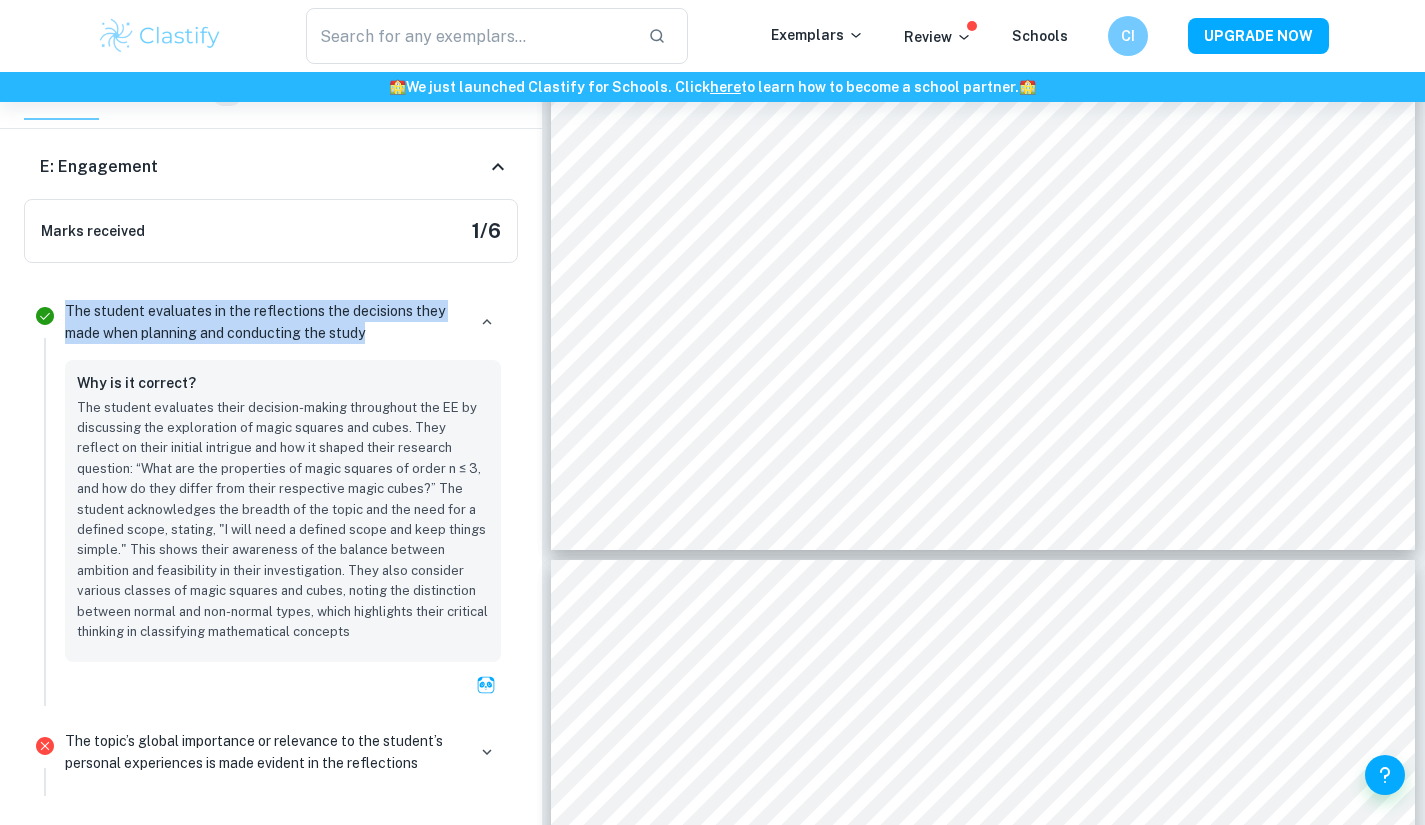drag, startPoint x: 393, startPoint y: 308, endPoint x: 59, endPoint y: 274, distance: 335.72607 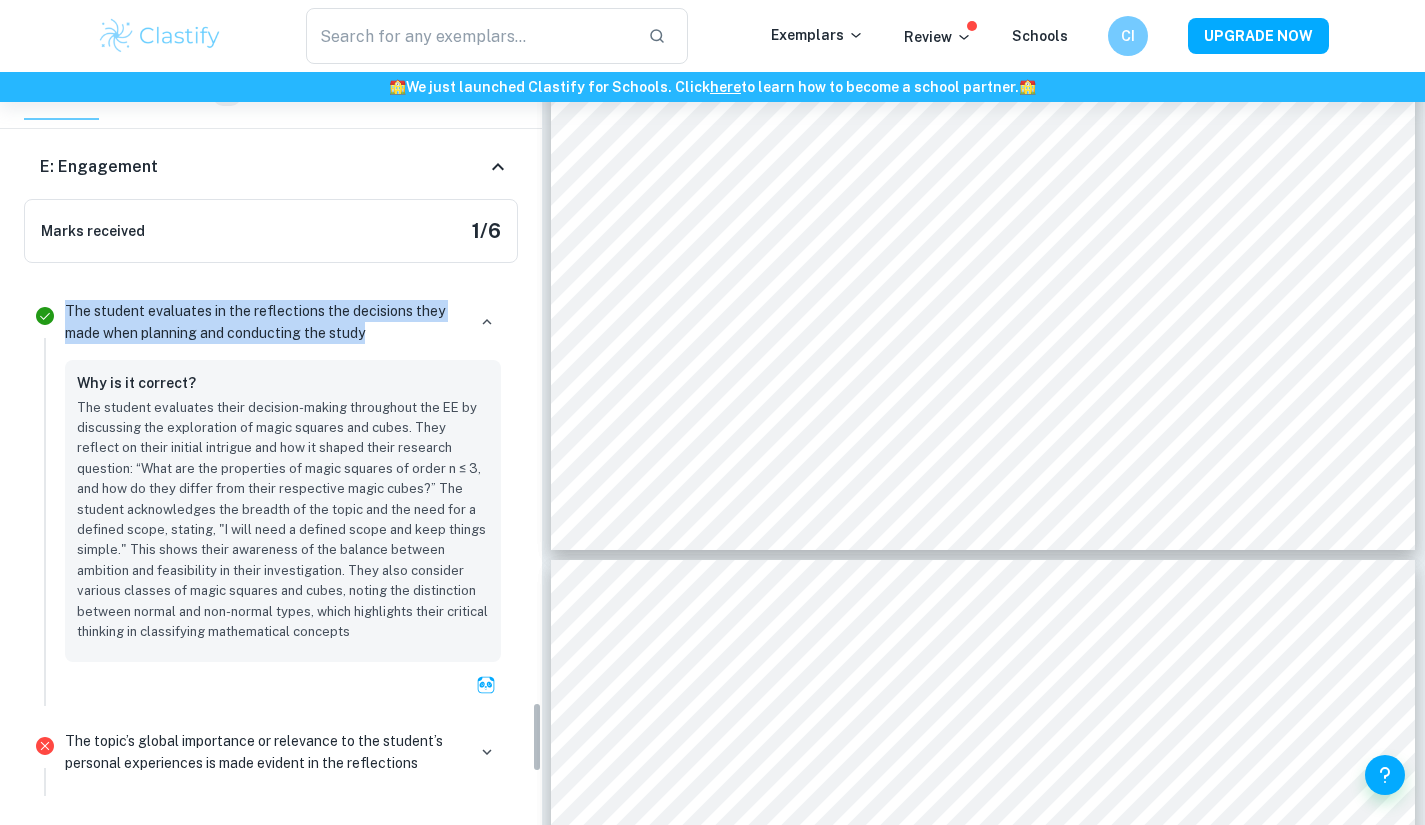 scroll, scrollTop: 7268, scrollLeft: 0, axis: vertical 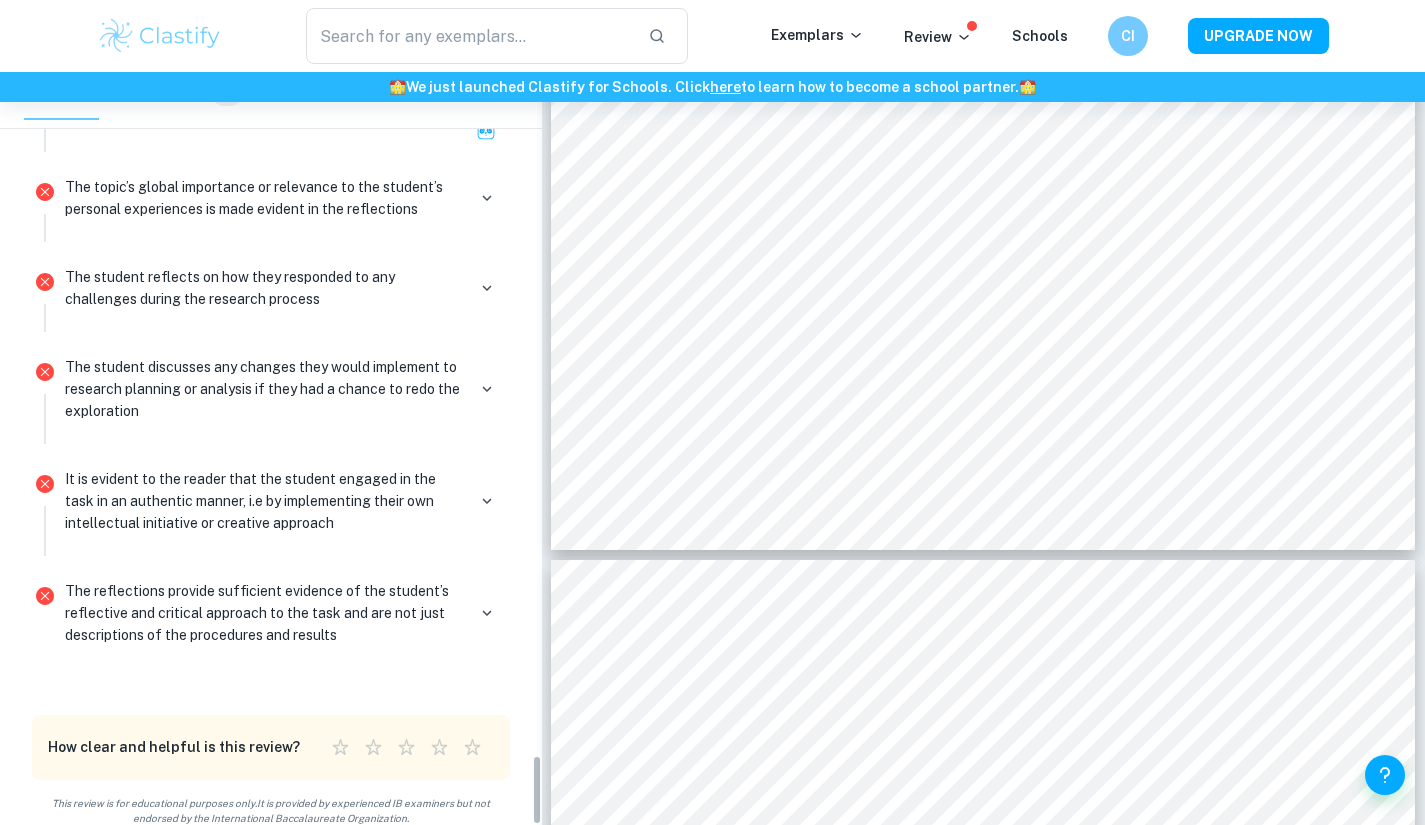 drag, startPoint x: 534, startPoint y: 718, endPoint x: 527, endPoint y: 791, distance: 73.33485 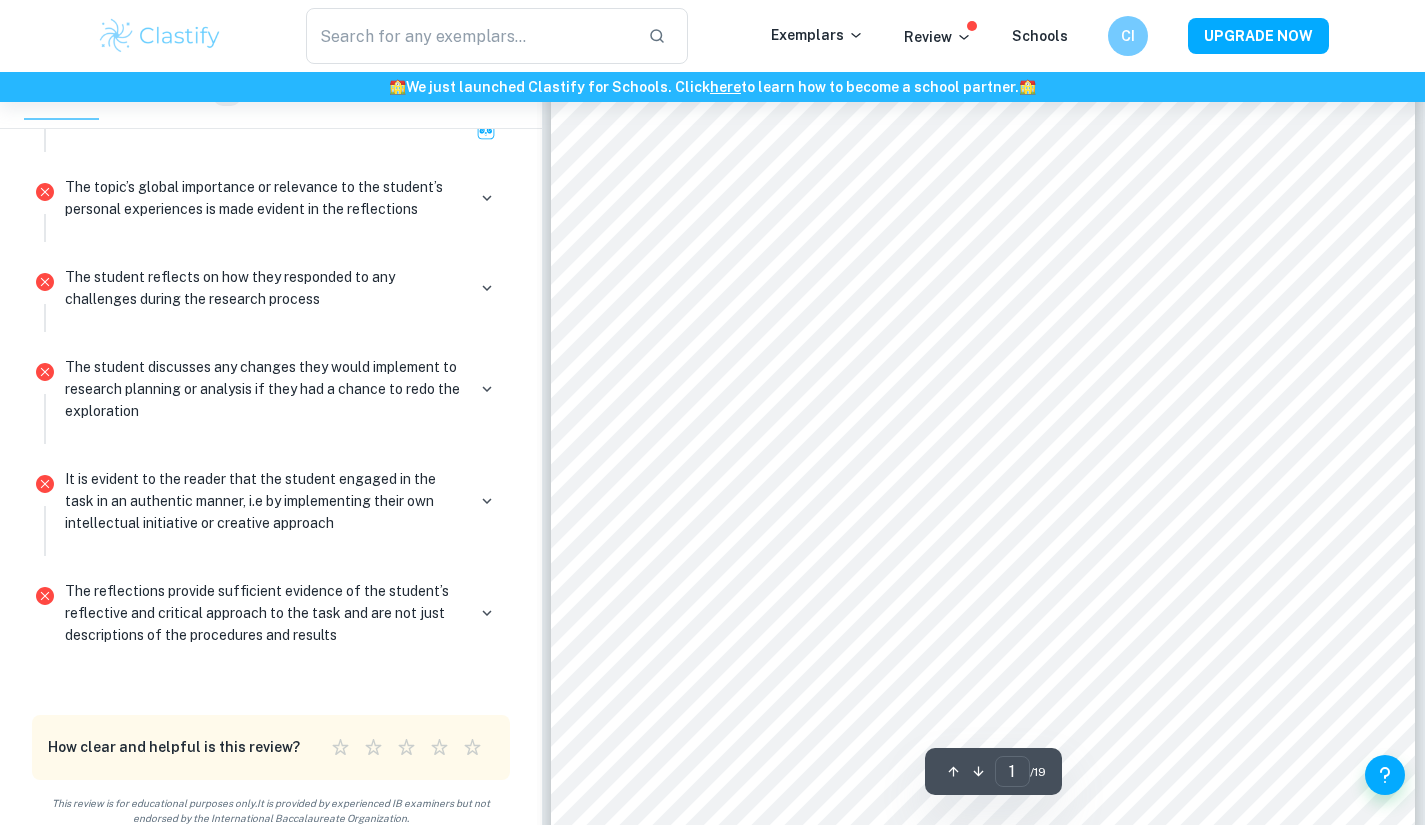 scroll, scrollTop: 0, scrollLeft: 0, axis: both 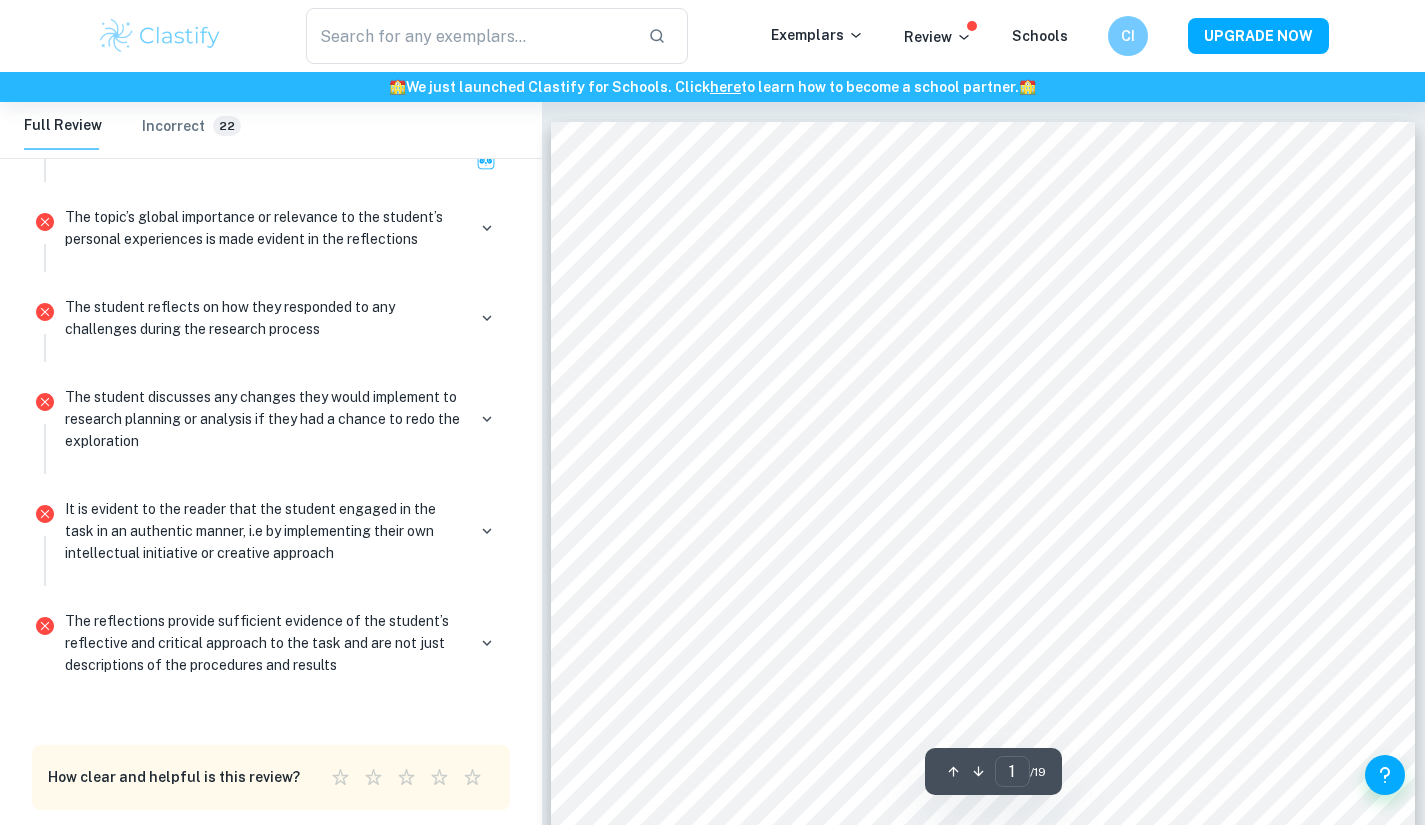 click on "Review" at bounding box center (938, 37) 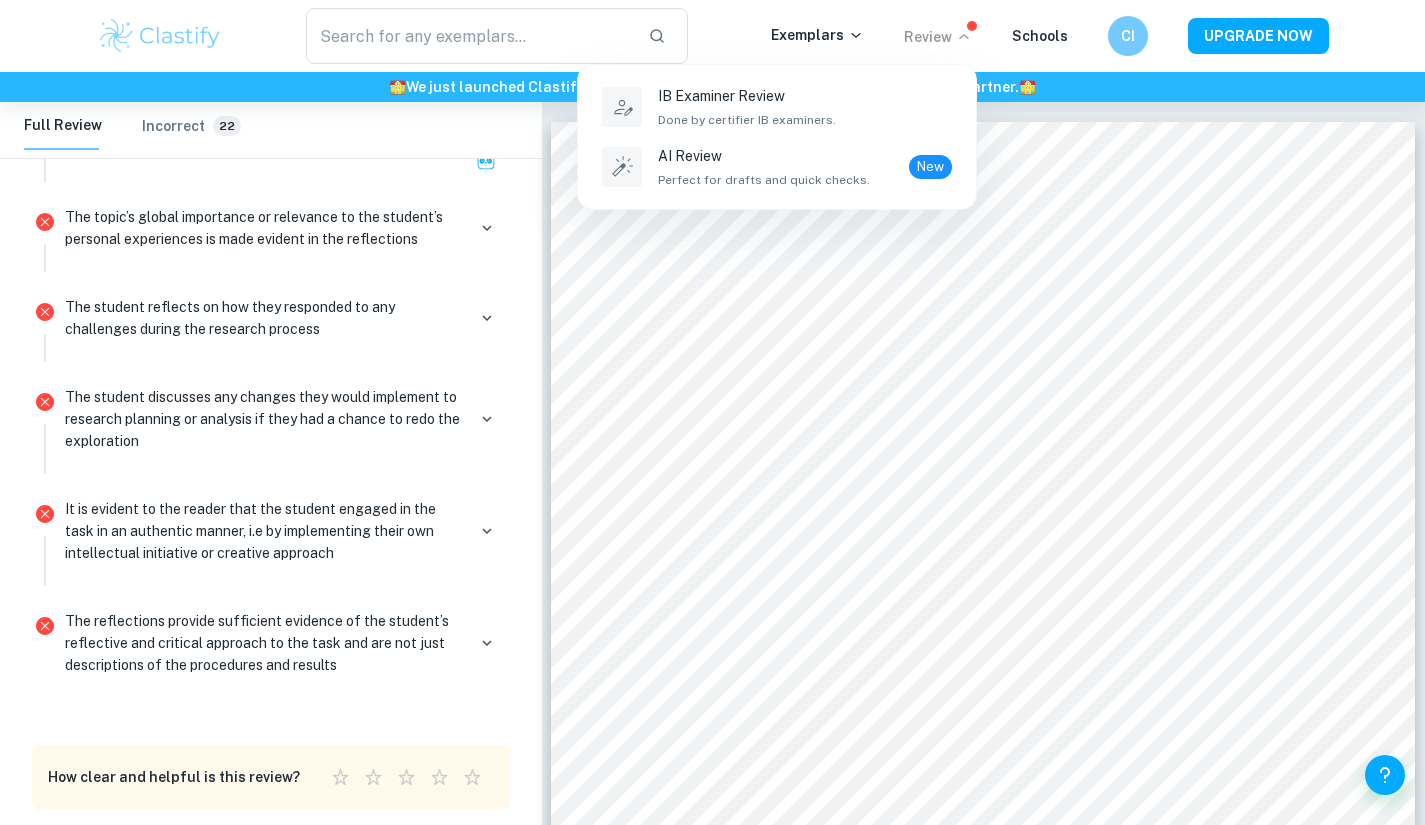 click on "AI Review" at bounding box center (764, 156) 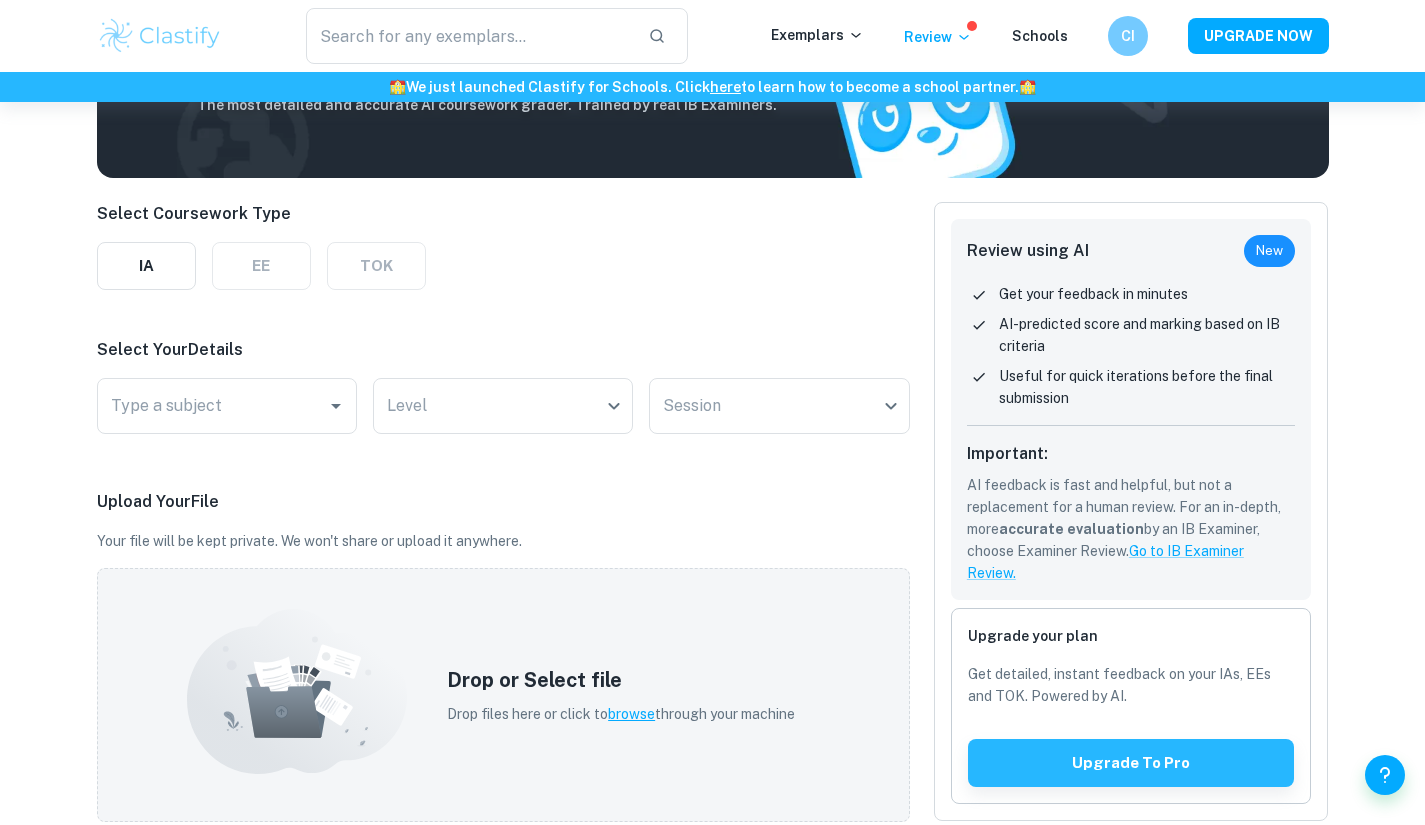 scroll, scrollTop: 125, scrollLeft: 0, axis: vertical 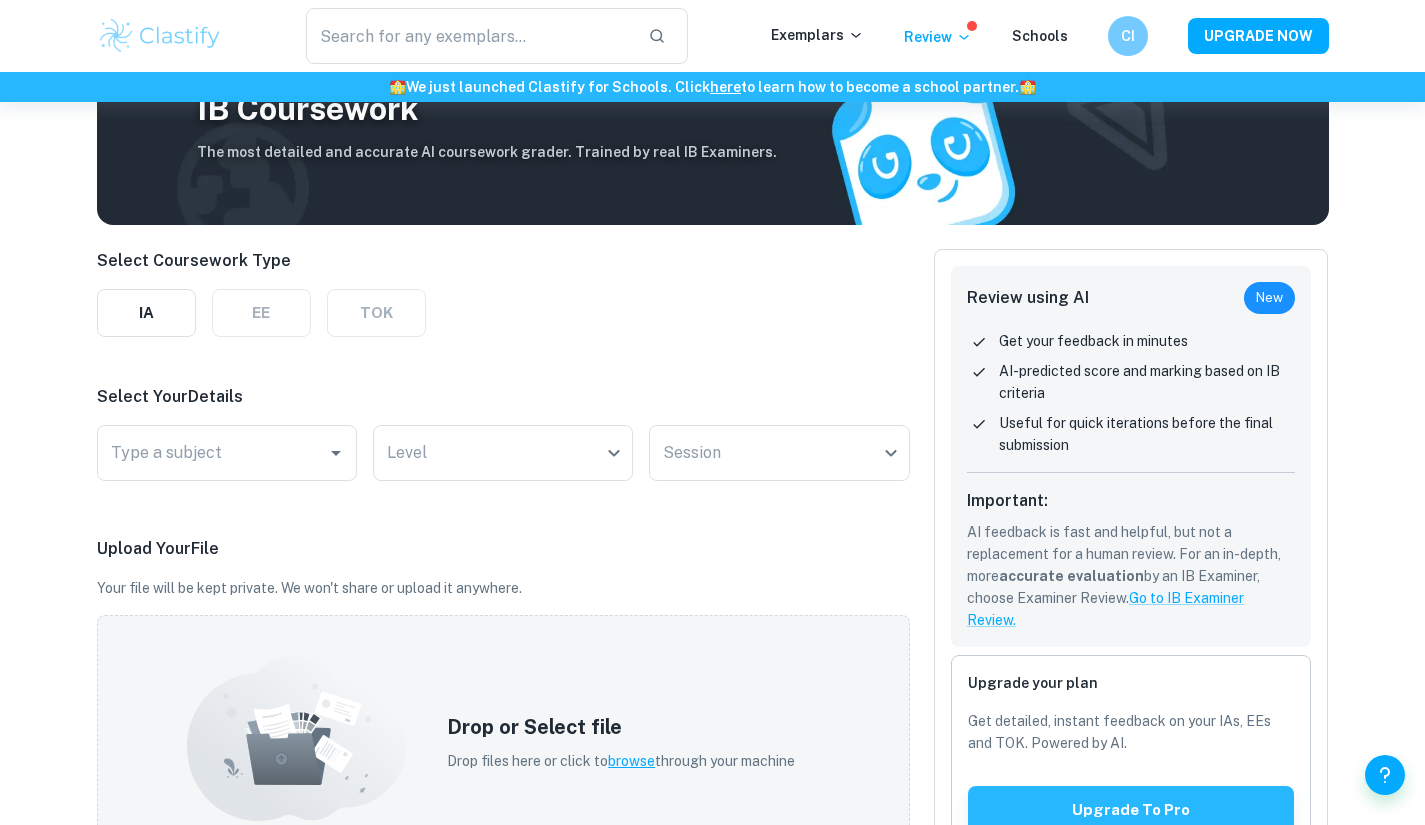 click on "browse" at bounding box center [631, 761] 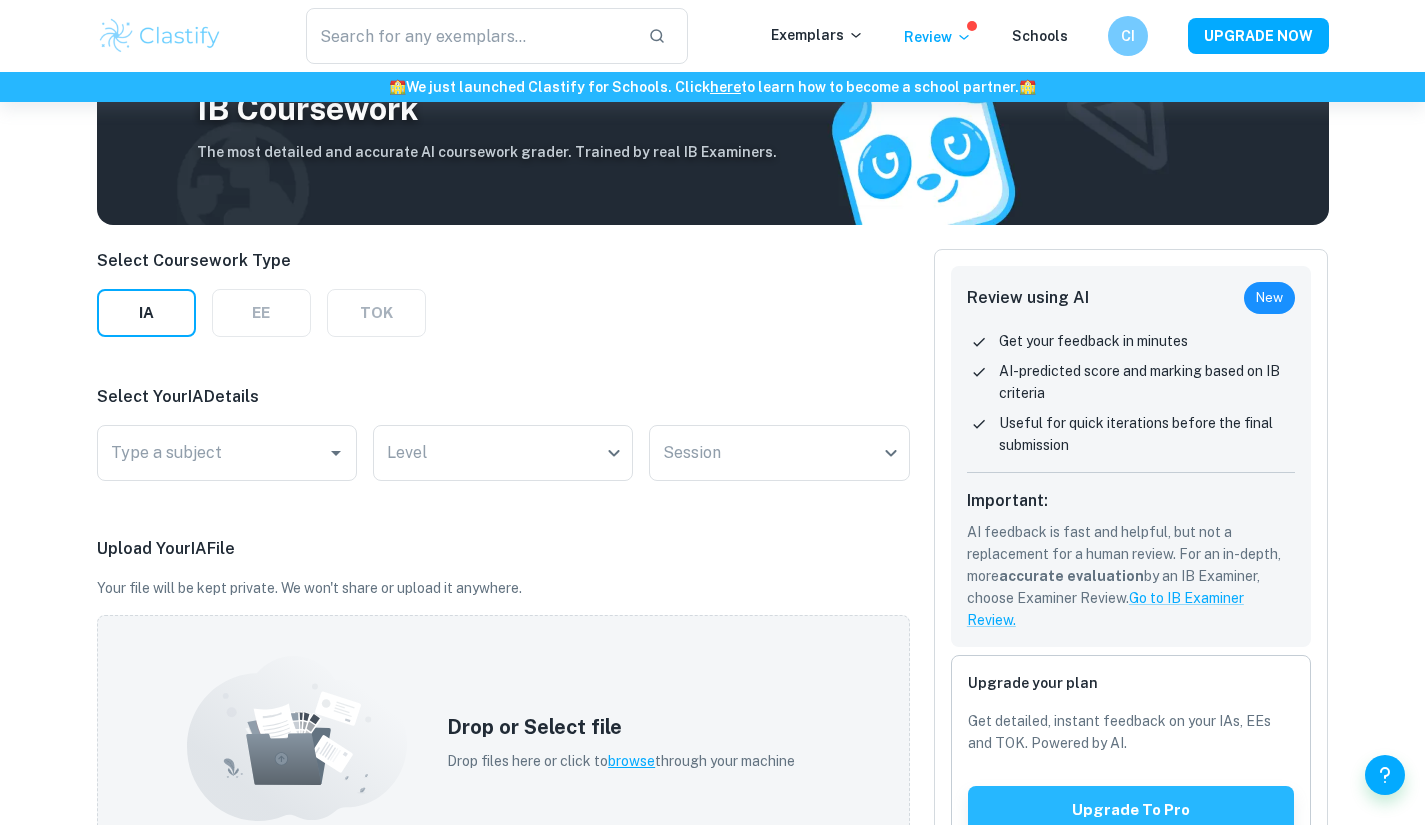 click on "IA" at bounding box center (146, 313) 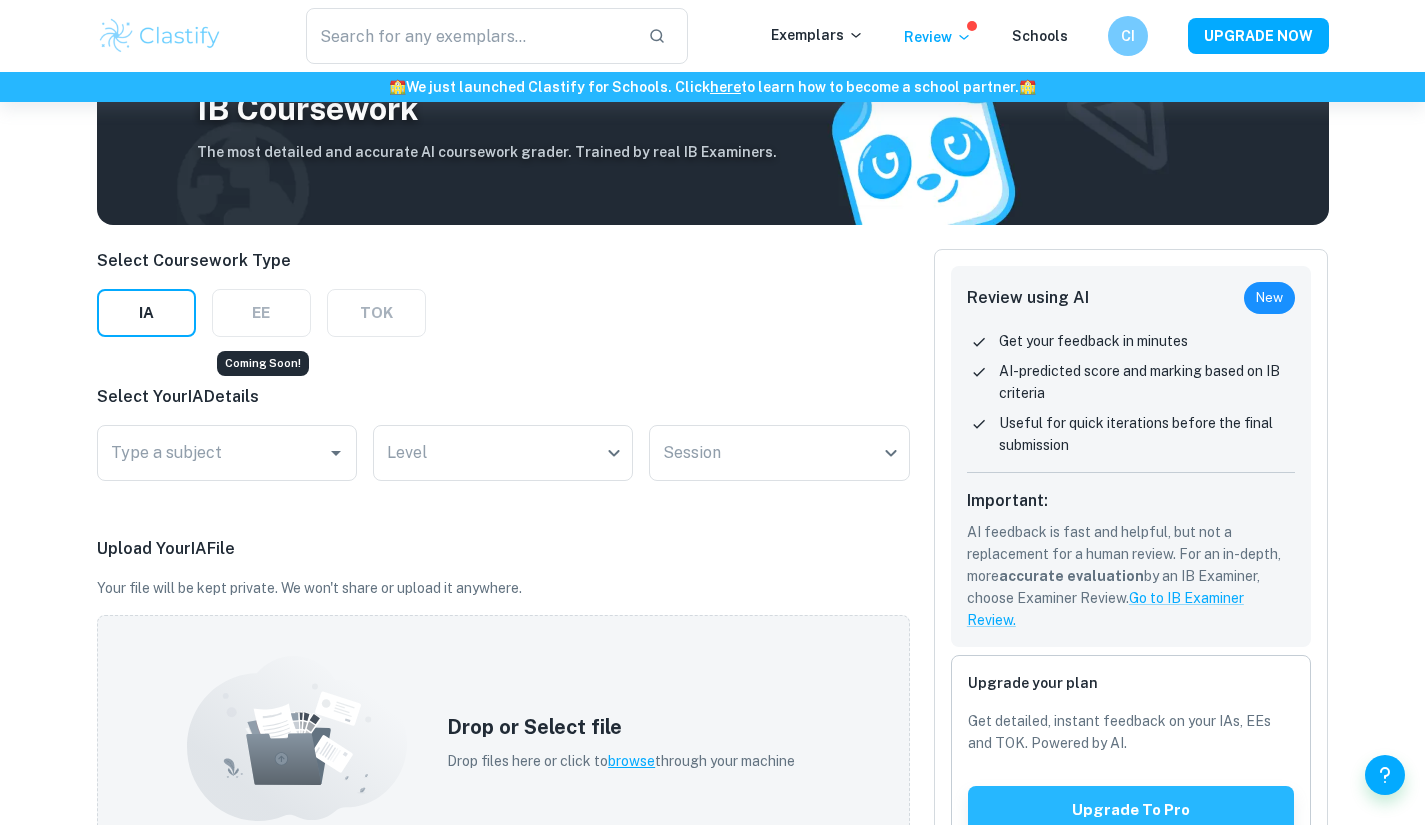 click on "EE" at bounding box center [261, 313] 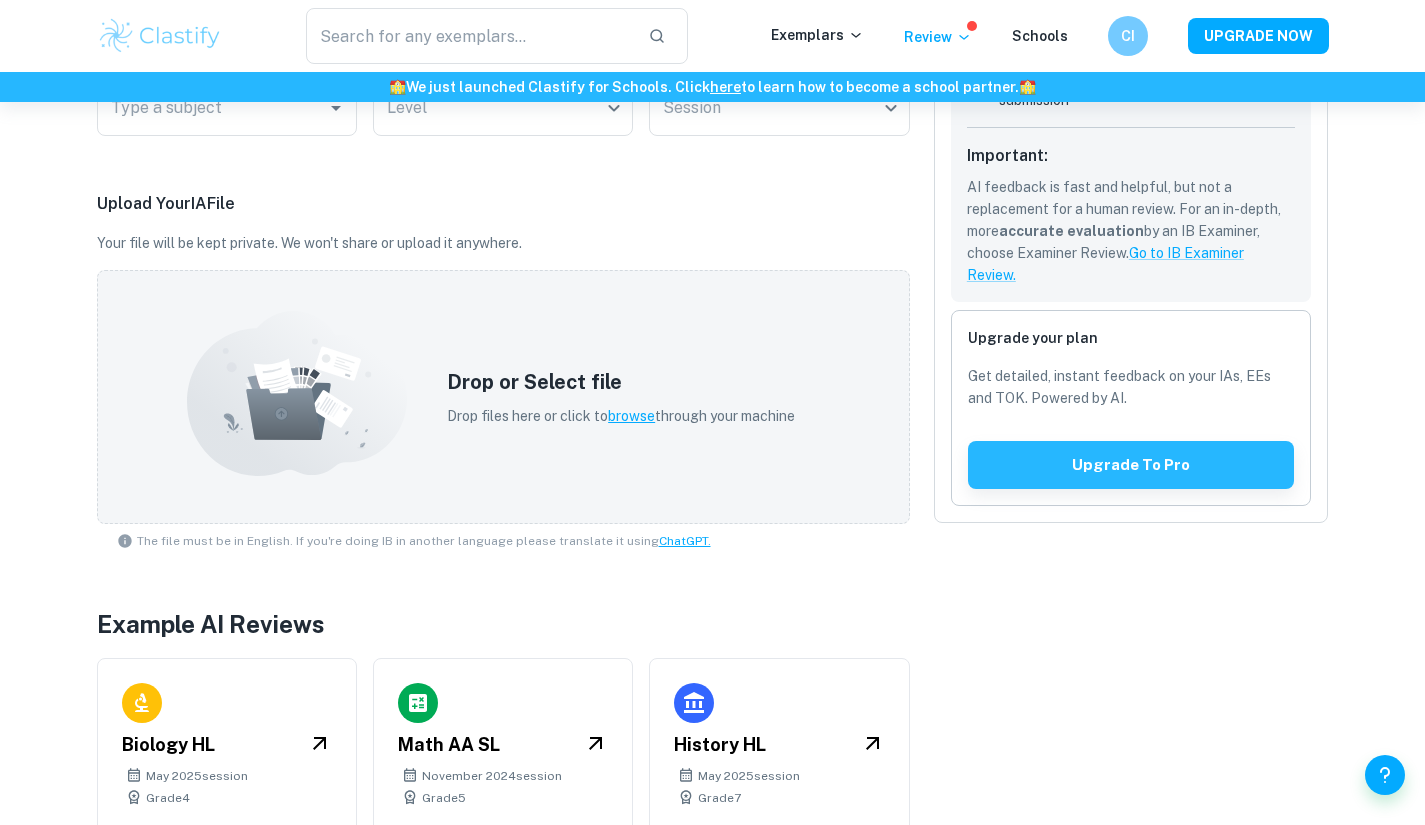 scroll, scrollTop: 0, scrollLeft: 0, axis: both 